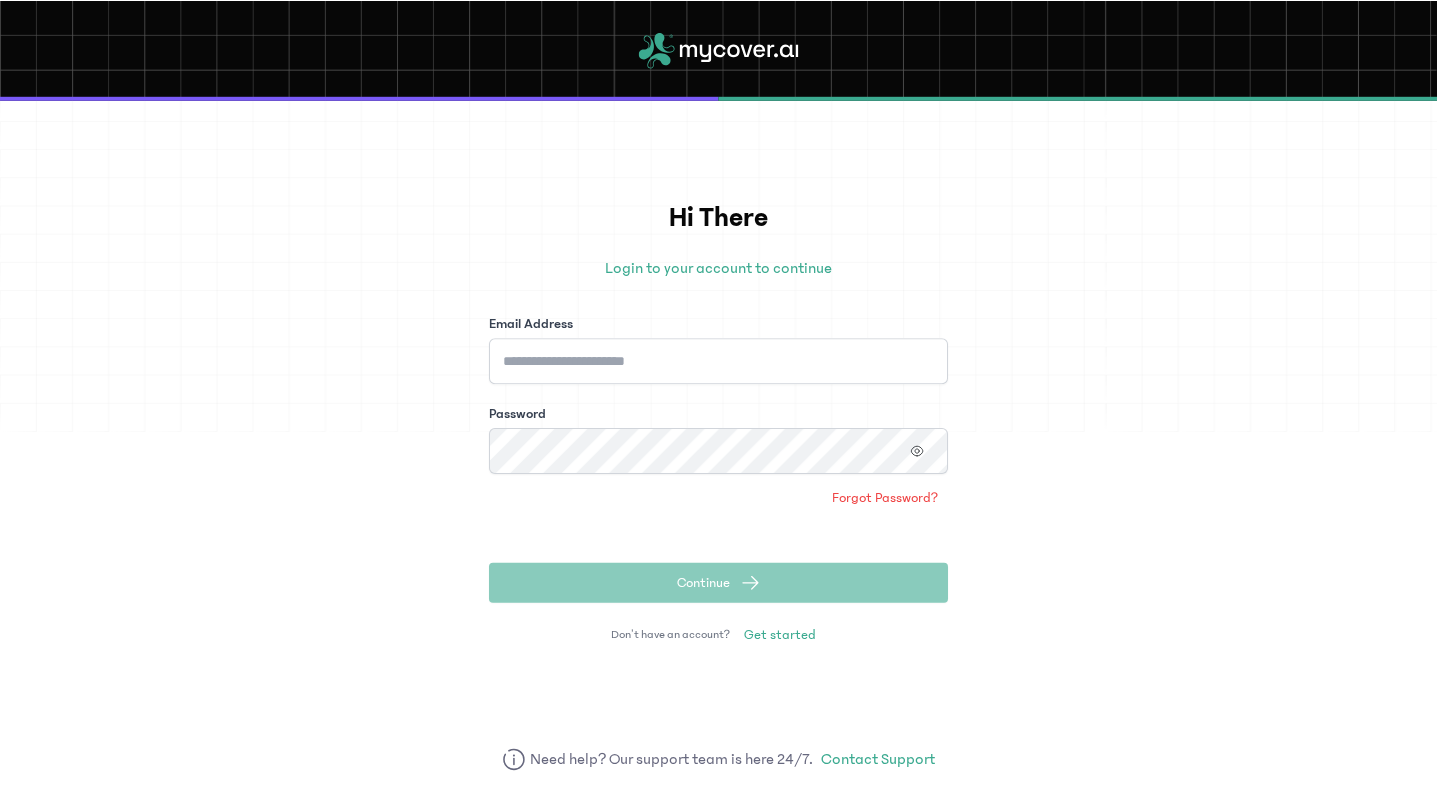 scroll, scrollTop: 0, scrollLeft: 0, axis: both 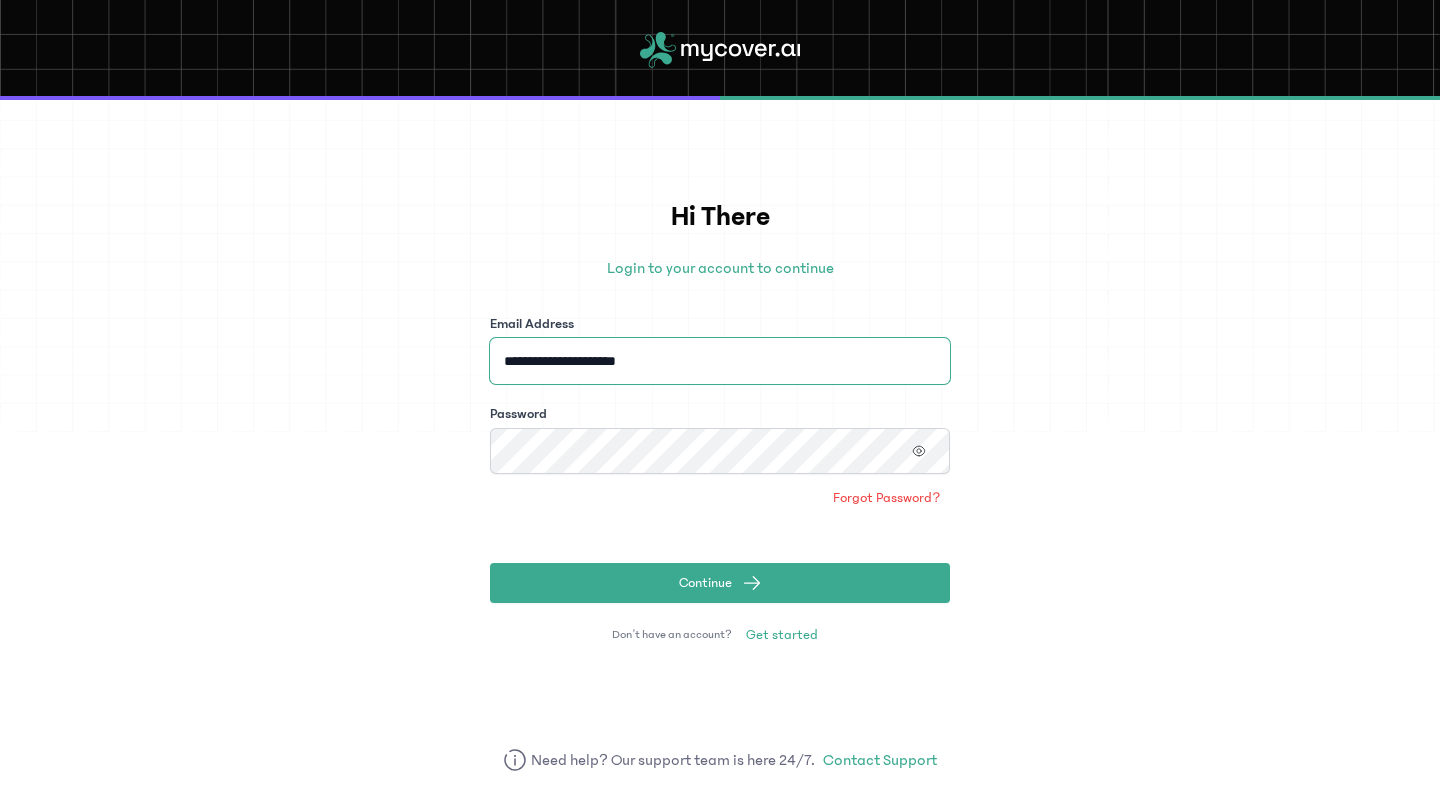 click on "**********" at bounding box center [720, 361] 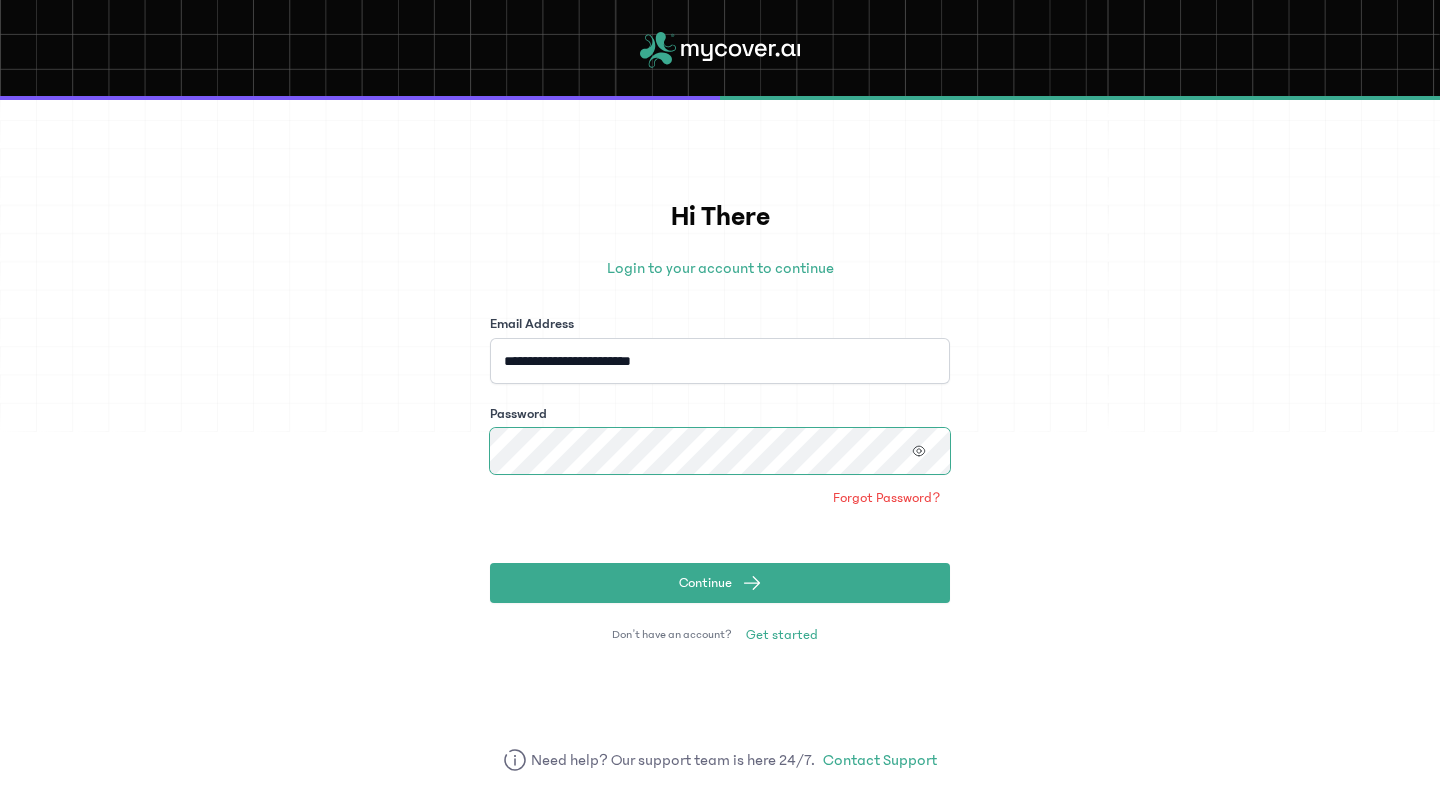 click on "**********" at bounding box center [720, 456] 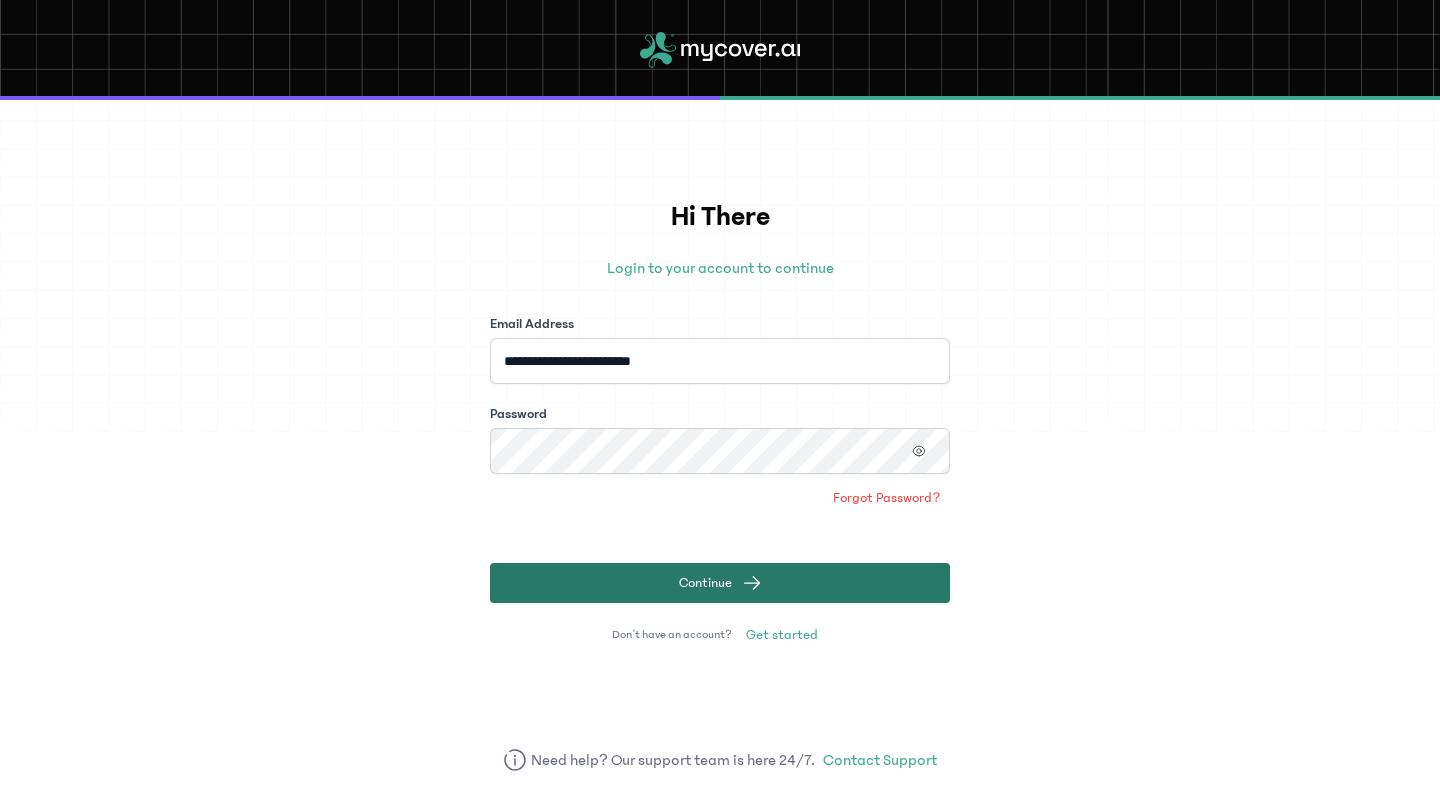 click on "Continue" 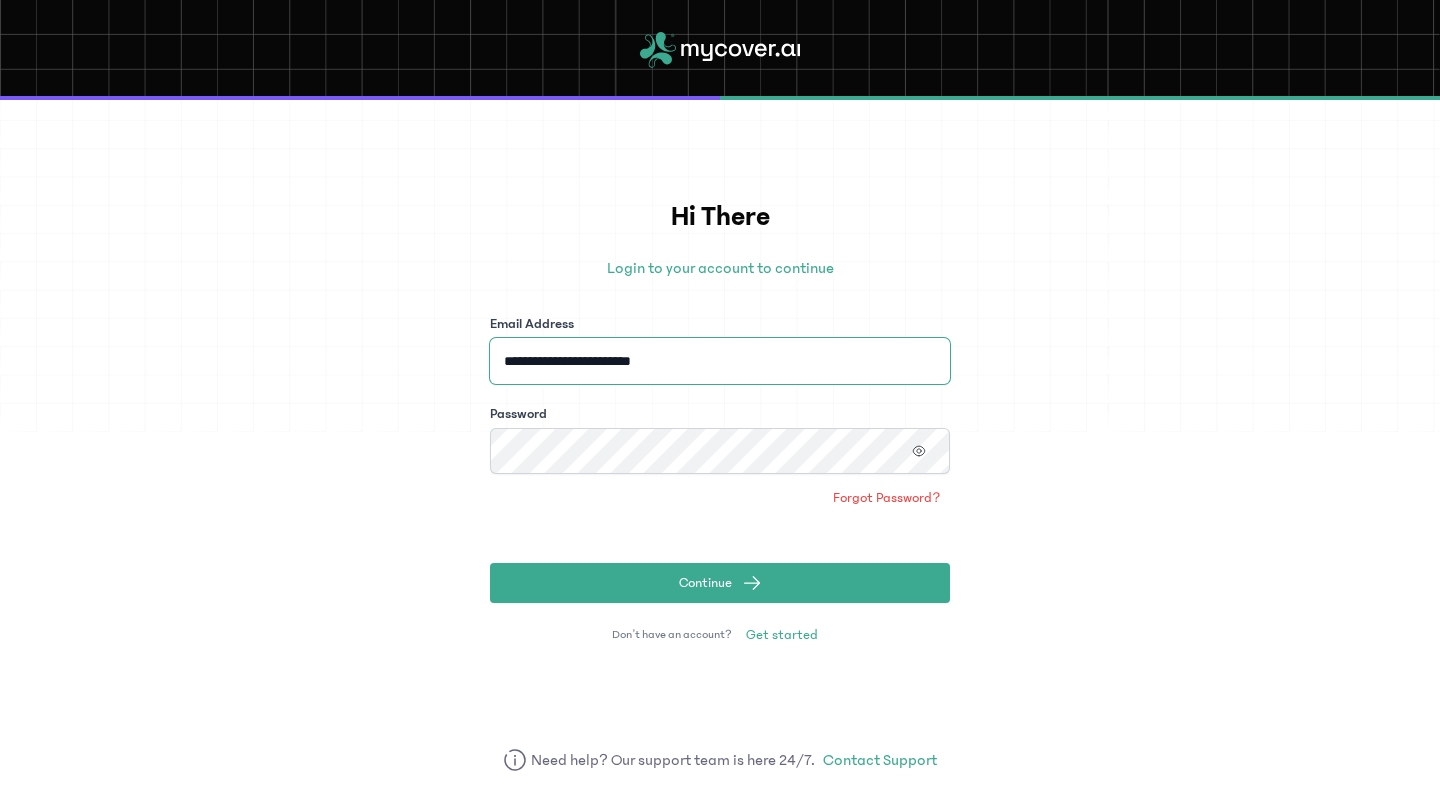 click on "**********" at bounding box center [720, 361] 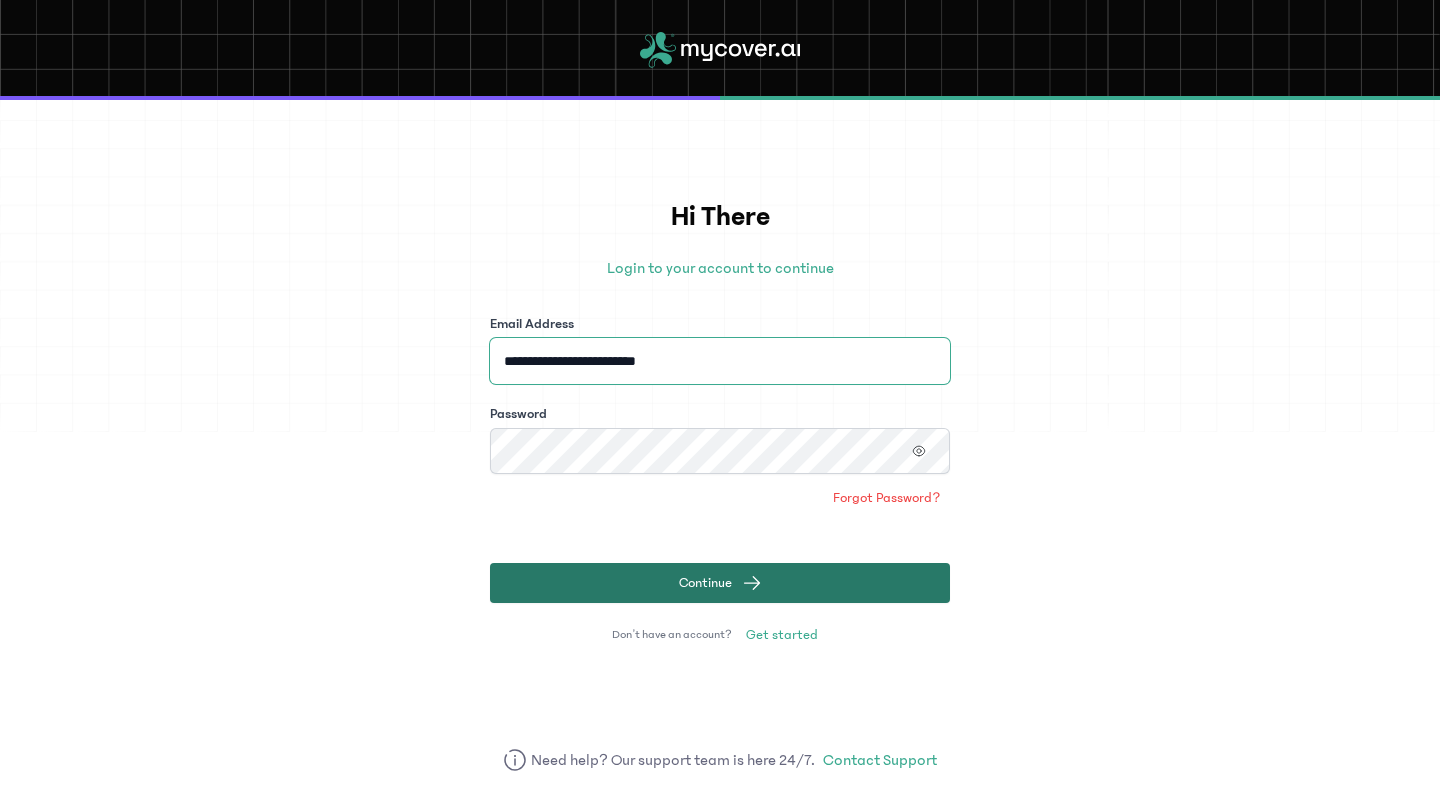 type on "**********" 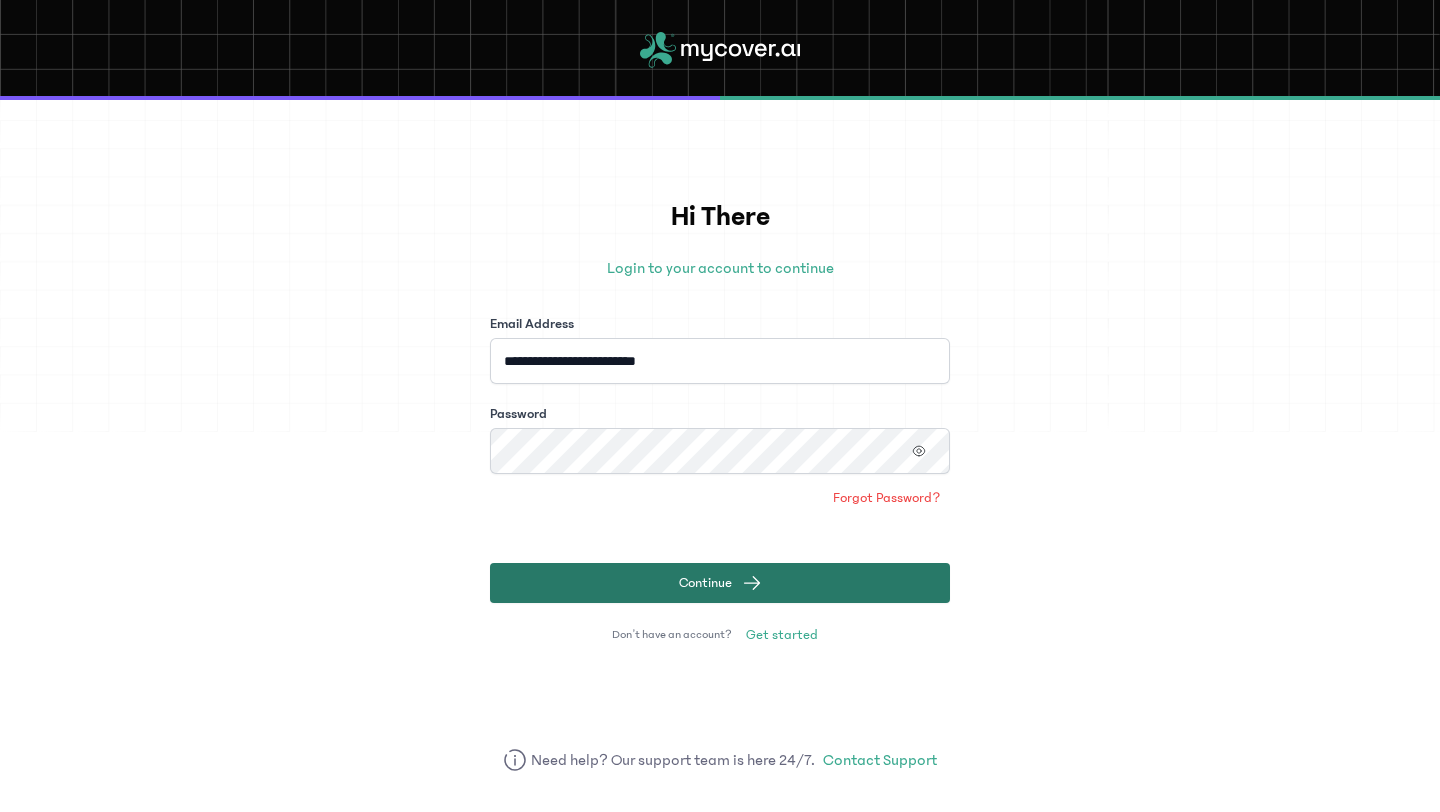 click on "Continue" 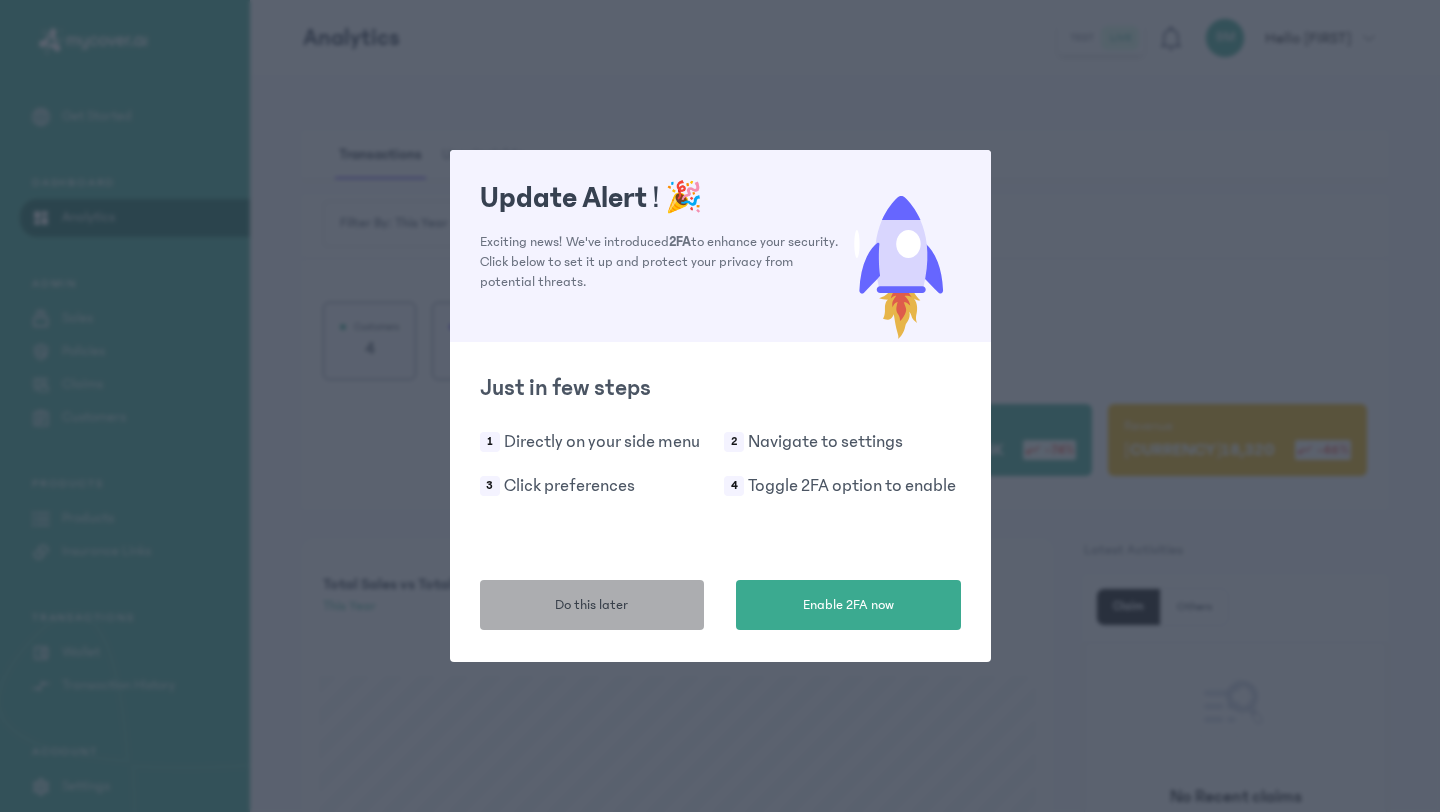 click on "Do this later" at bounding box center [592, 605] 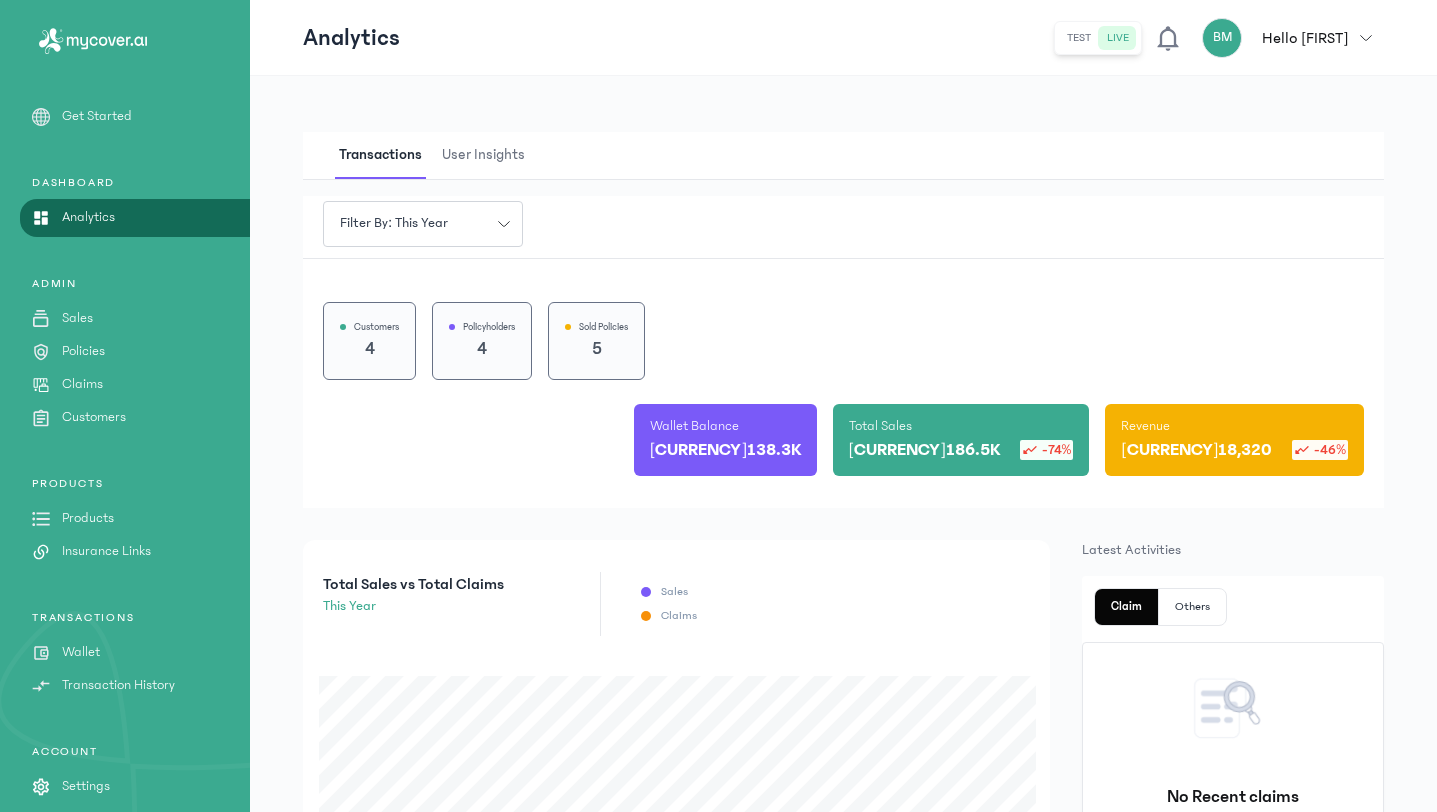 click on "Products" at bounding box center (88, 518) 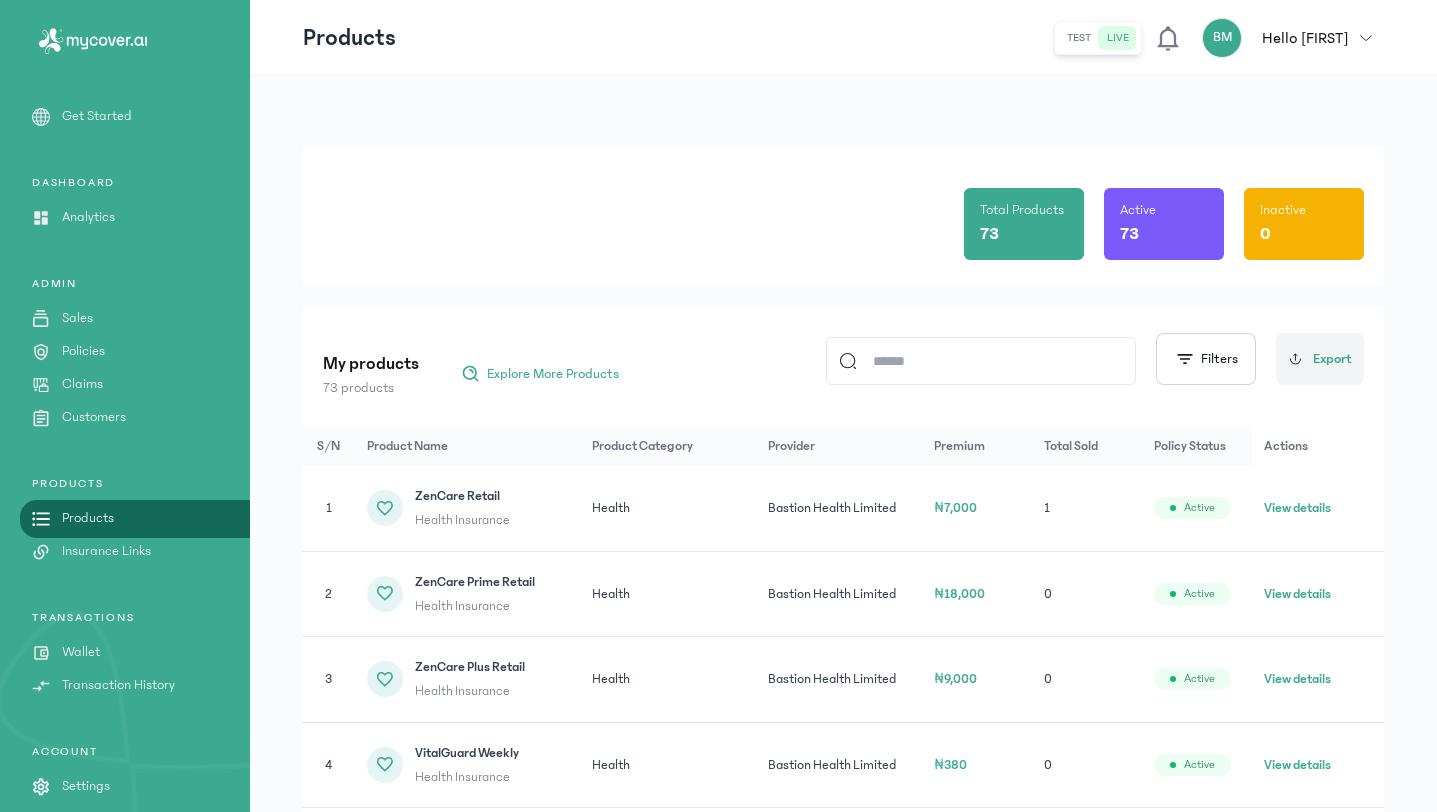 click on "73" at bounding box center (1024, 234) 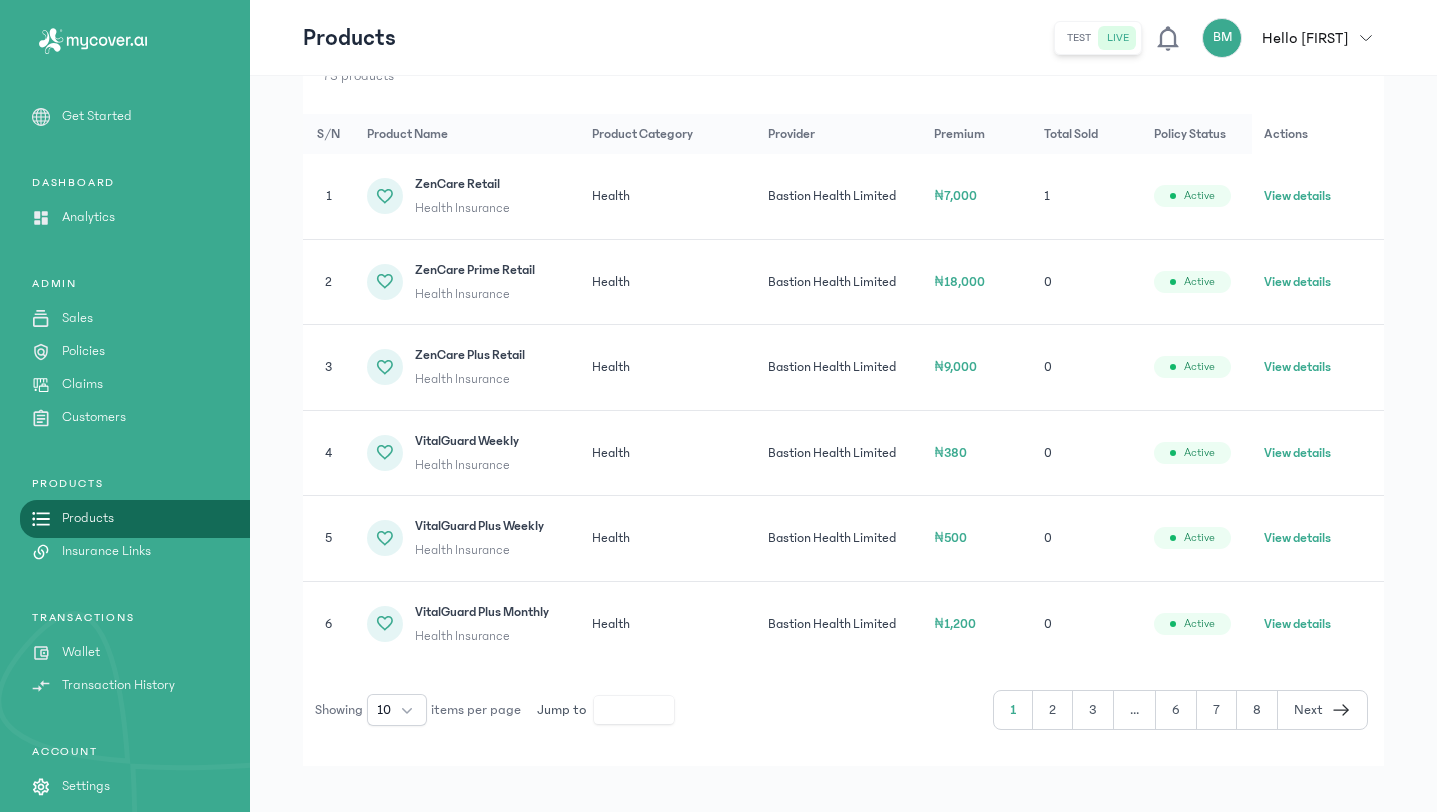 scroll, scrollTop: 330, scrollLeft: 0, axis: vertical 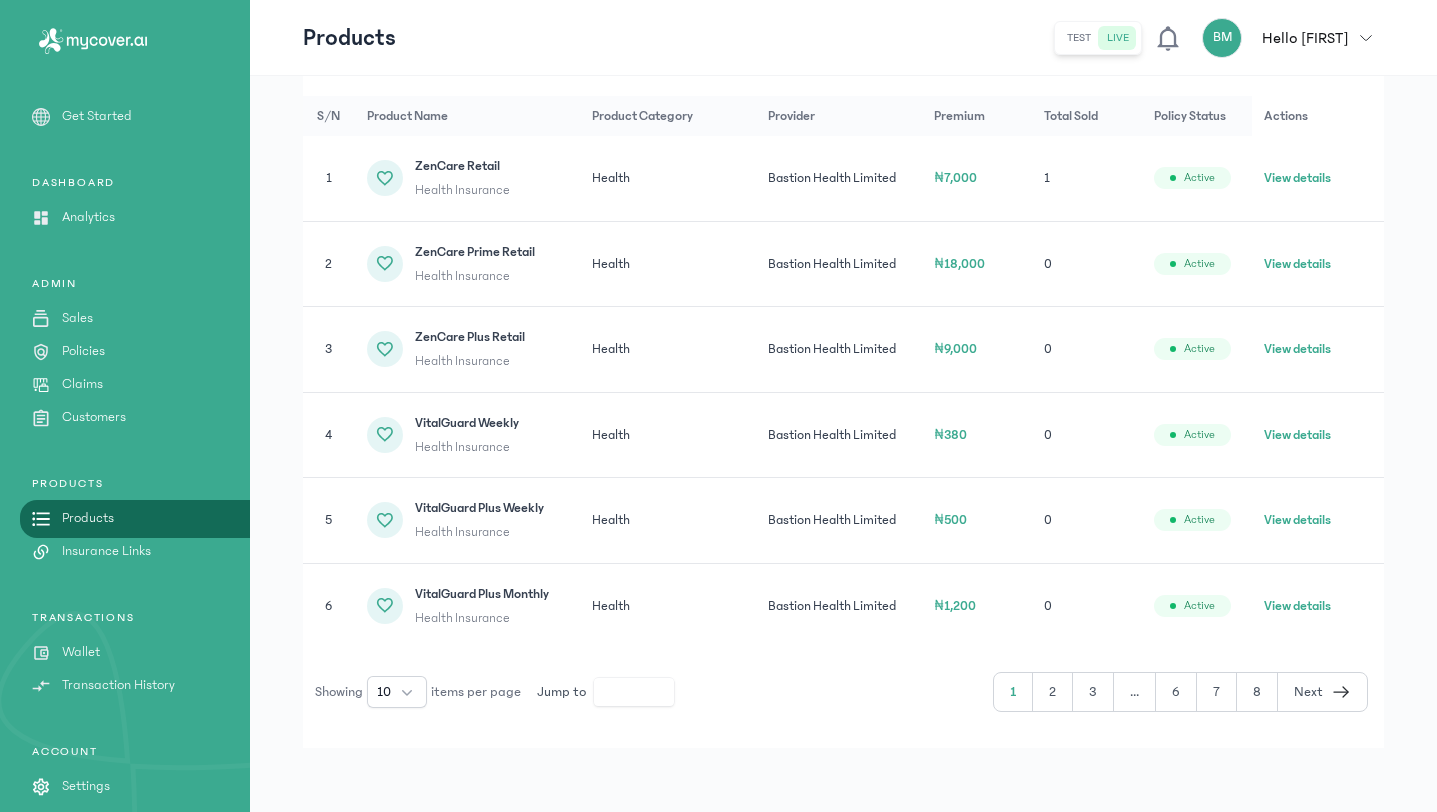 click on "2" 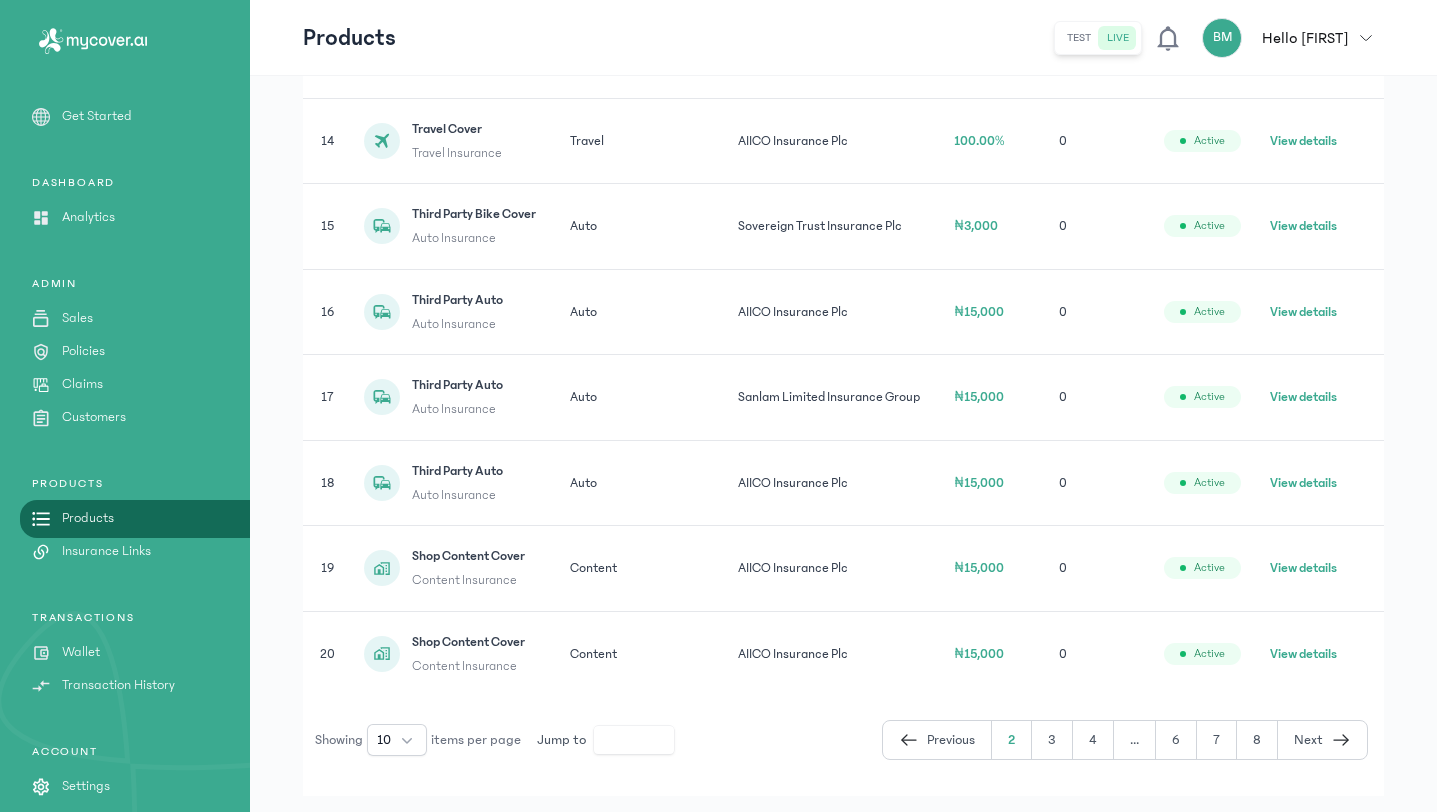 scroll, scrollTop: 672, scrollLeft: 0, axis: vertical 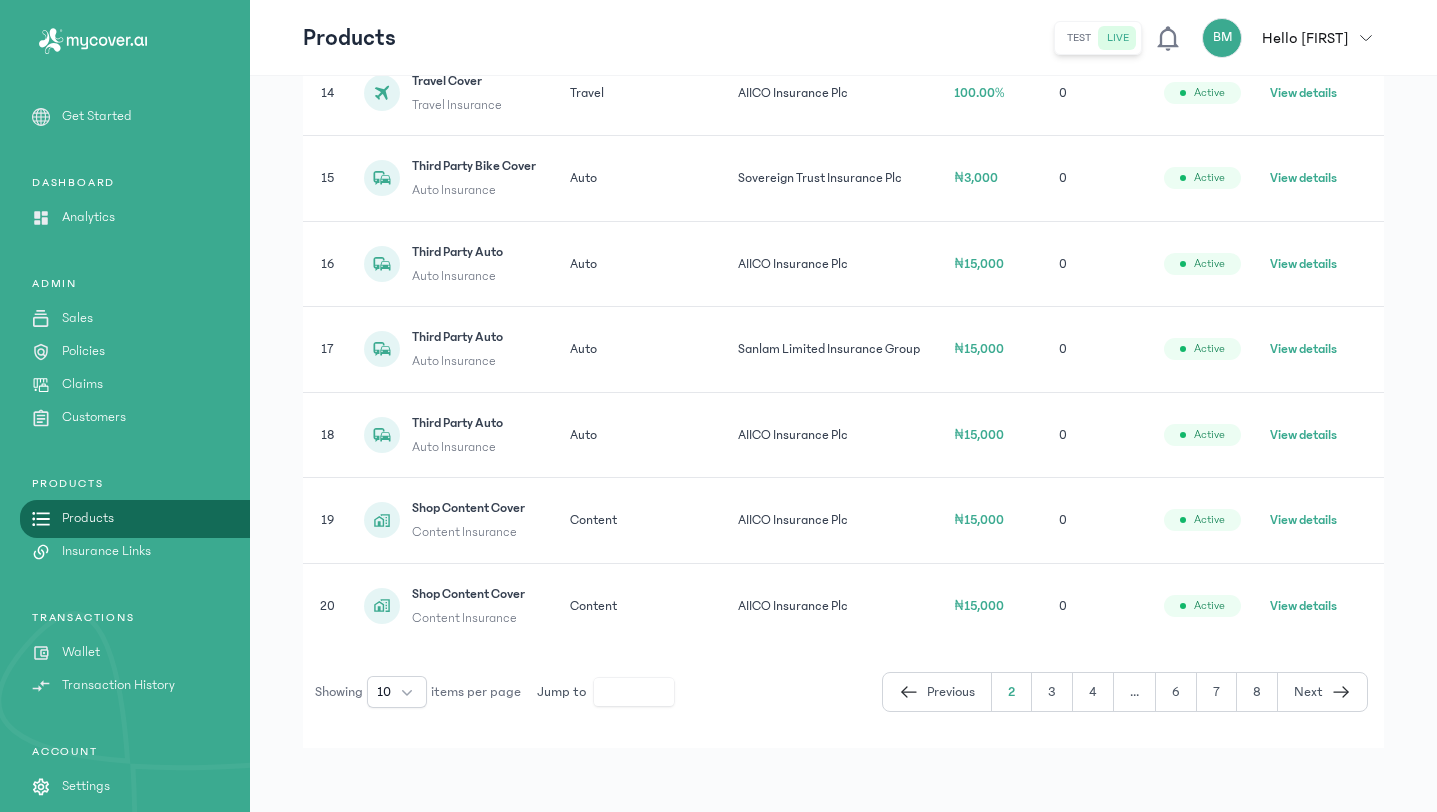 click on "3" 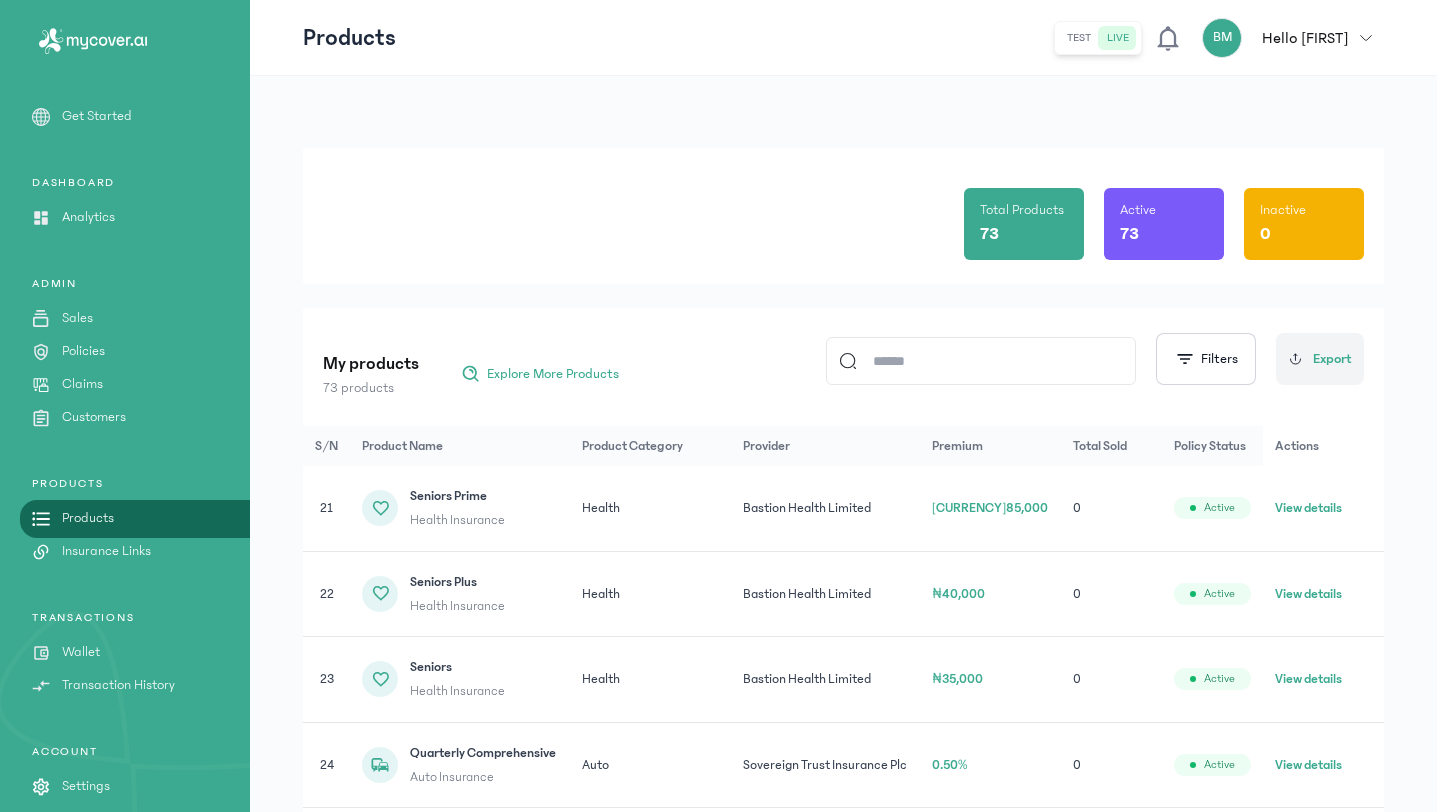 scroll, scrollTop: 10, scrollLeft: 0, axis: vertical 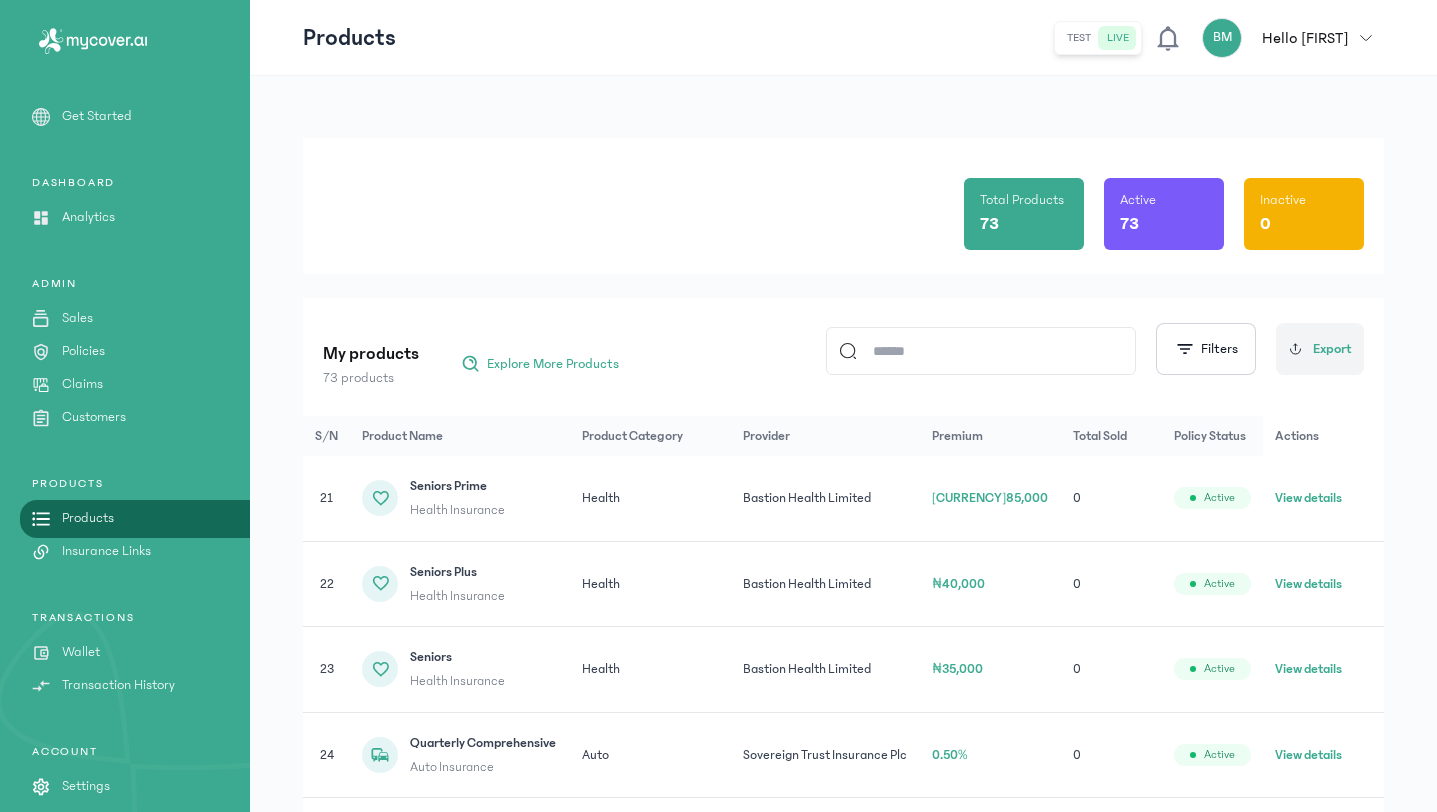click on "My products 73 products  Explore More Products
Filters
Export" at bounding box center [843, 349] 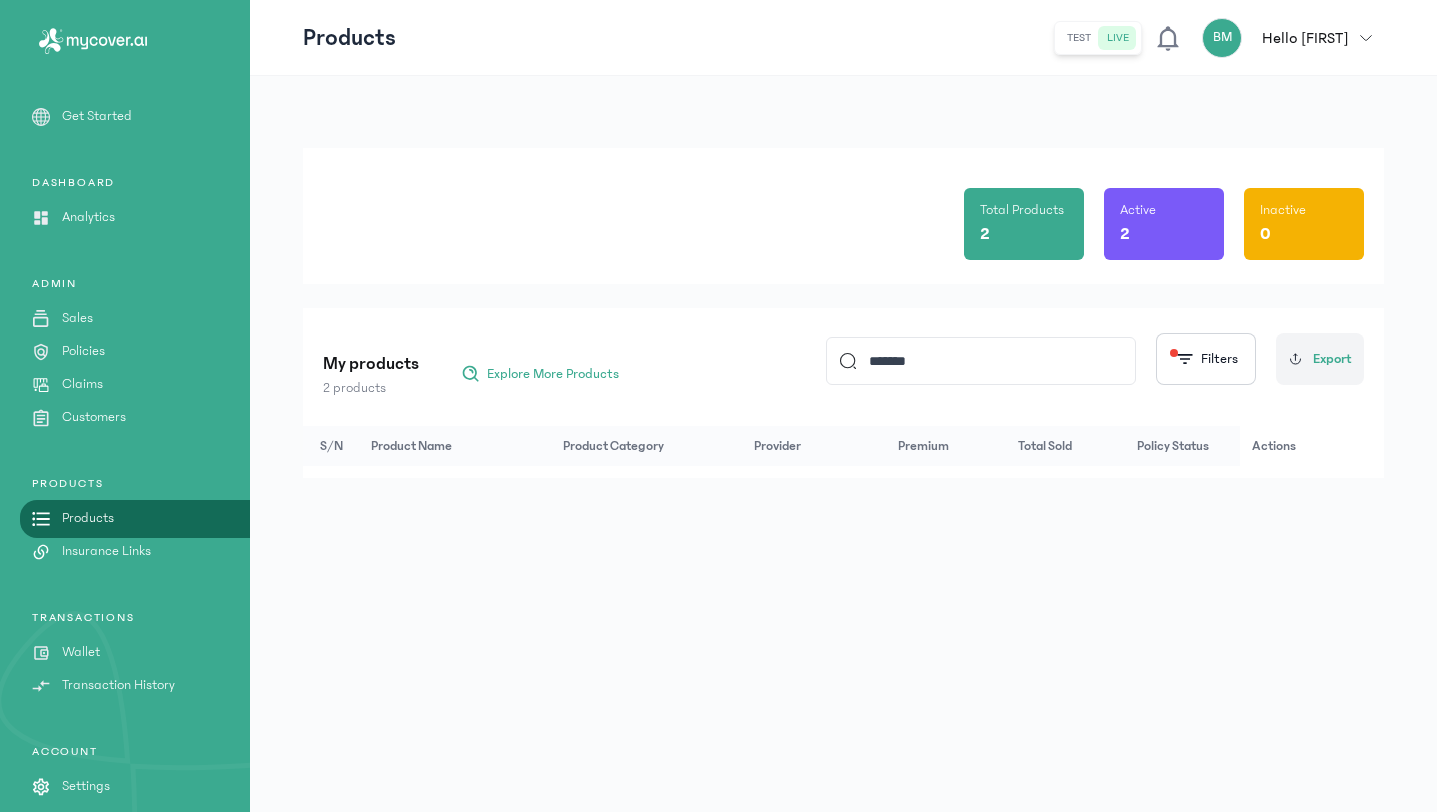 scroll, scrollTop: 0, scrollLeft: 0, axis: both 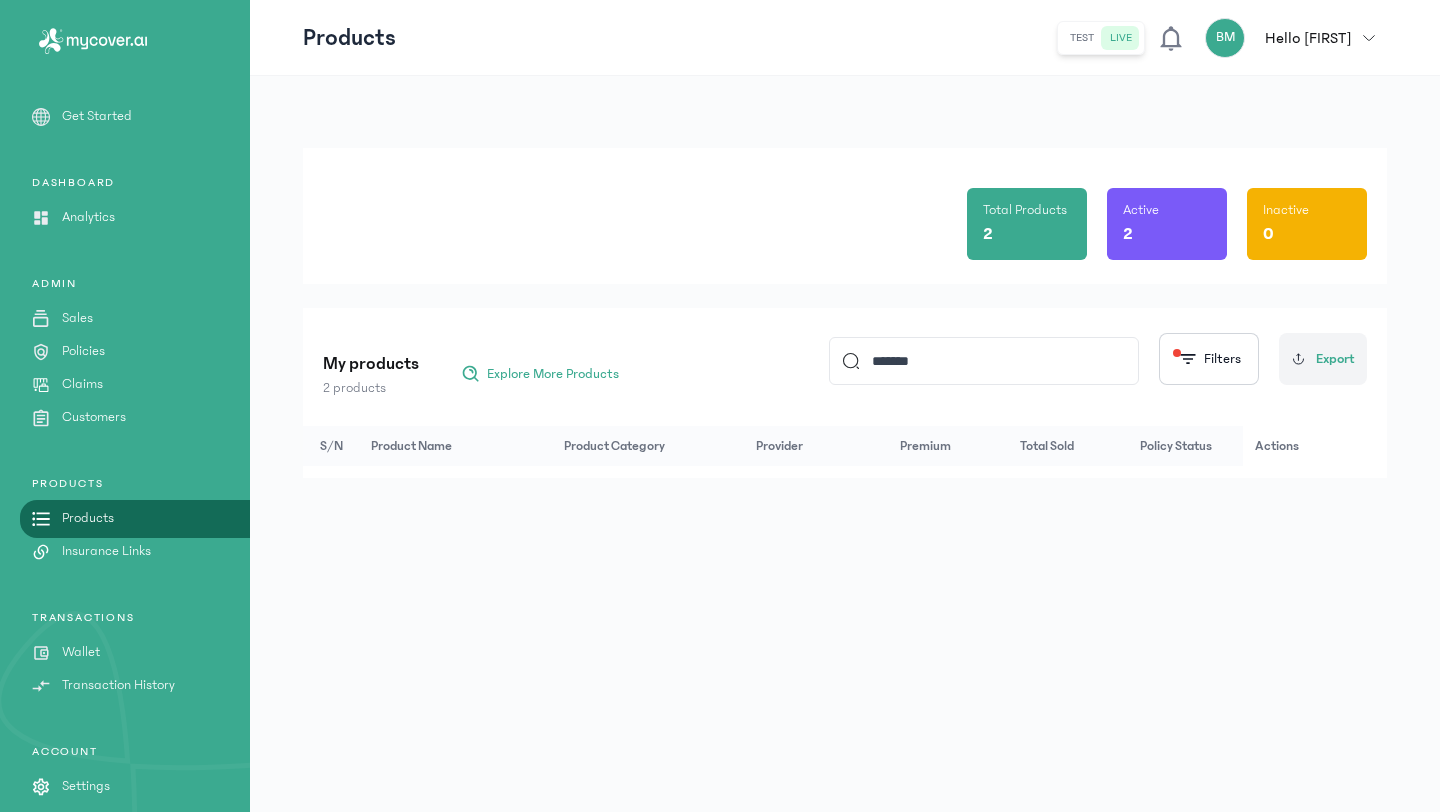 click on "******" 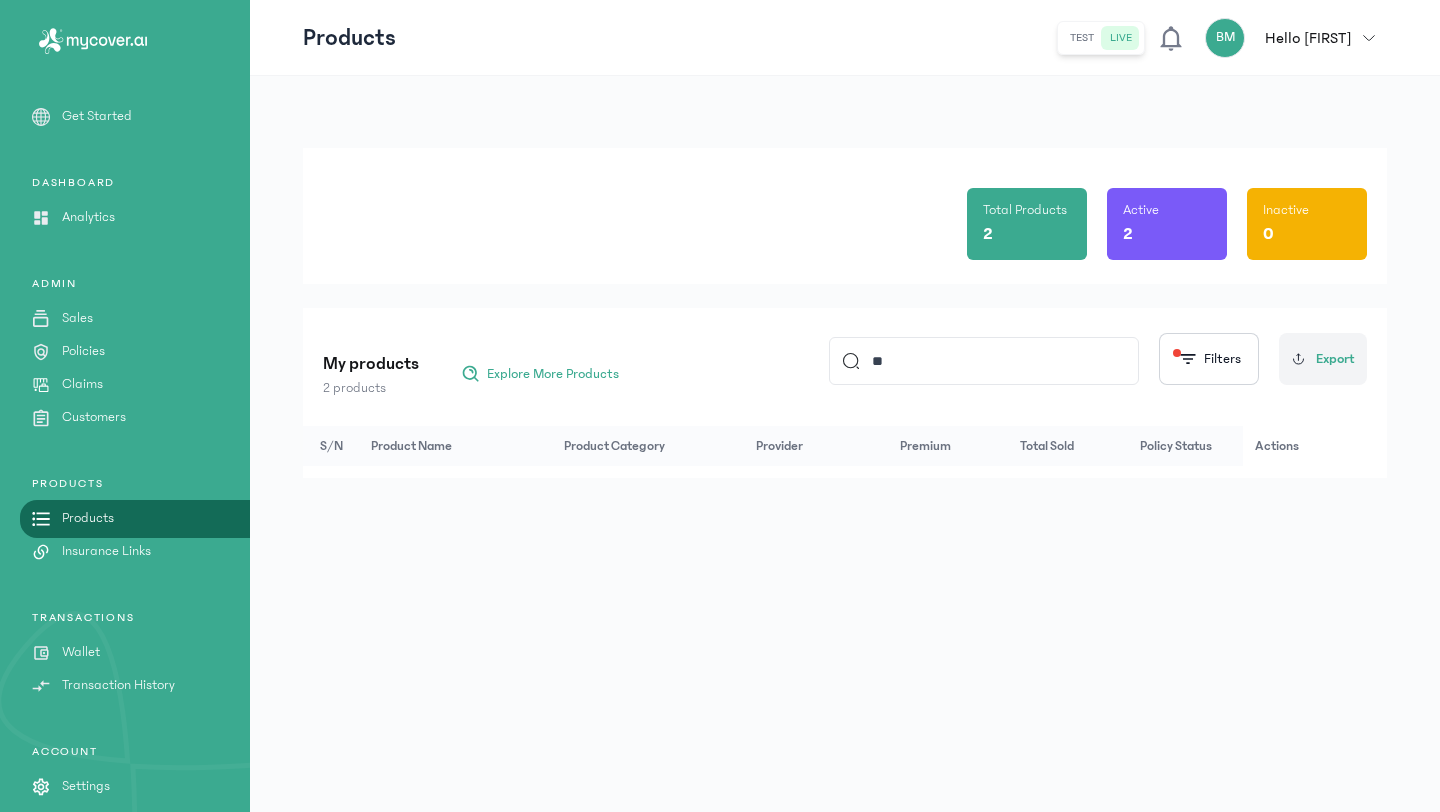 type on "*" 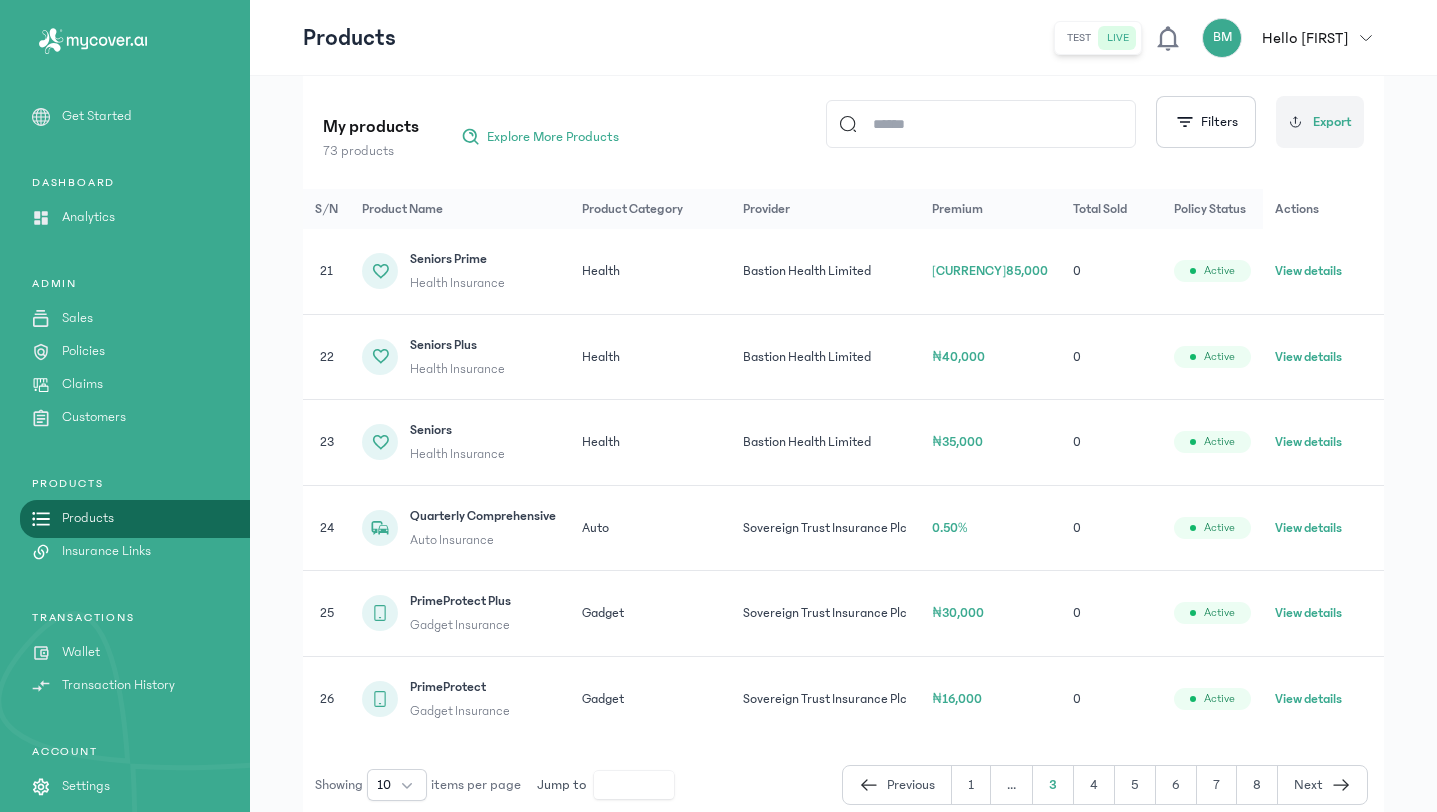 scroll, scrollTop: 214, scrollLeft: 0, axis: vertical 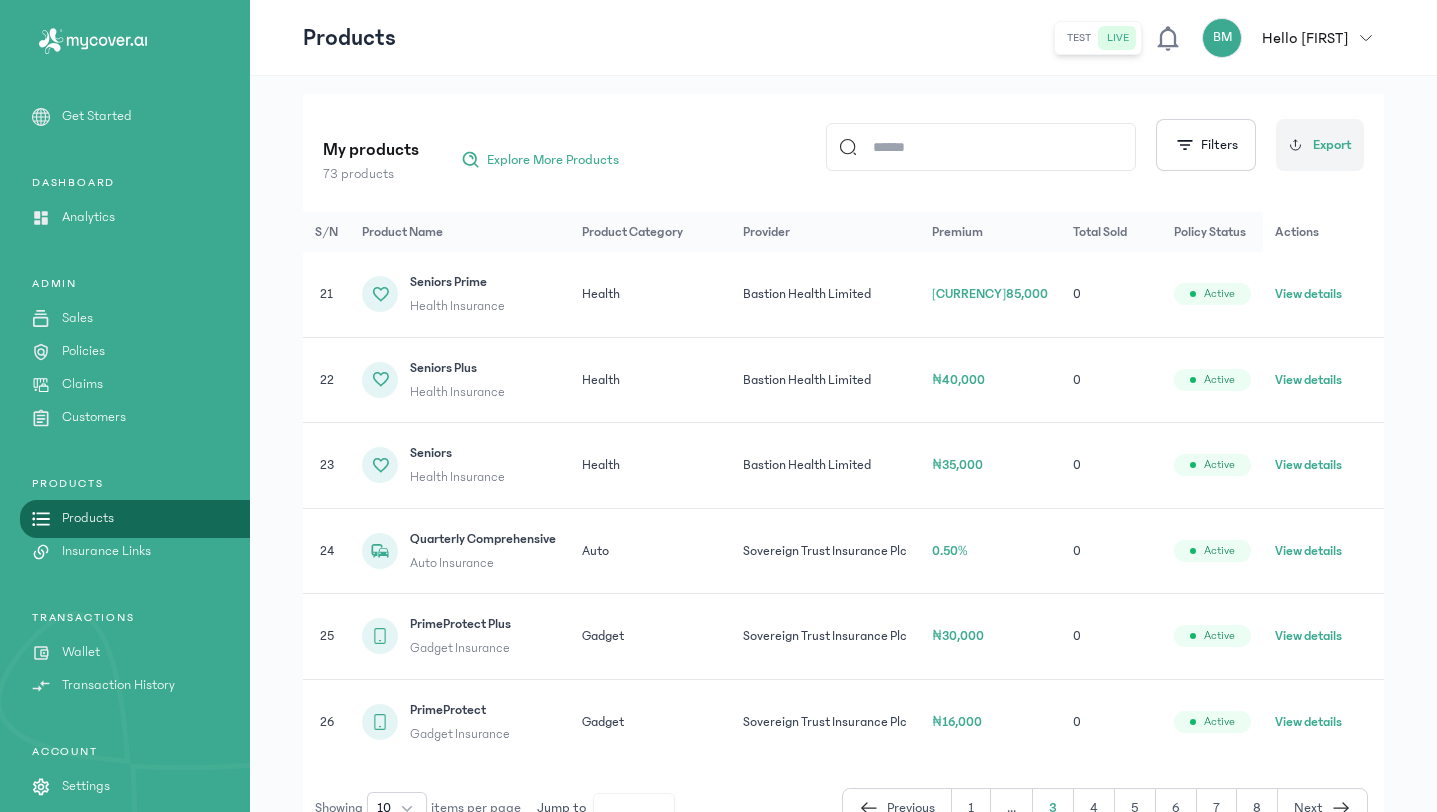 type 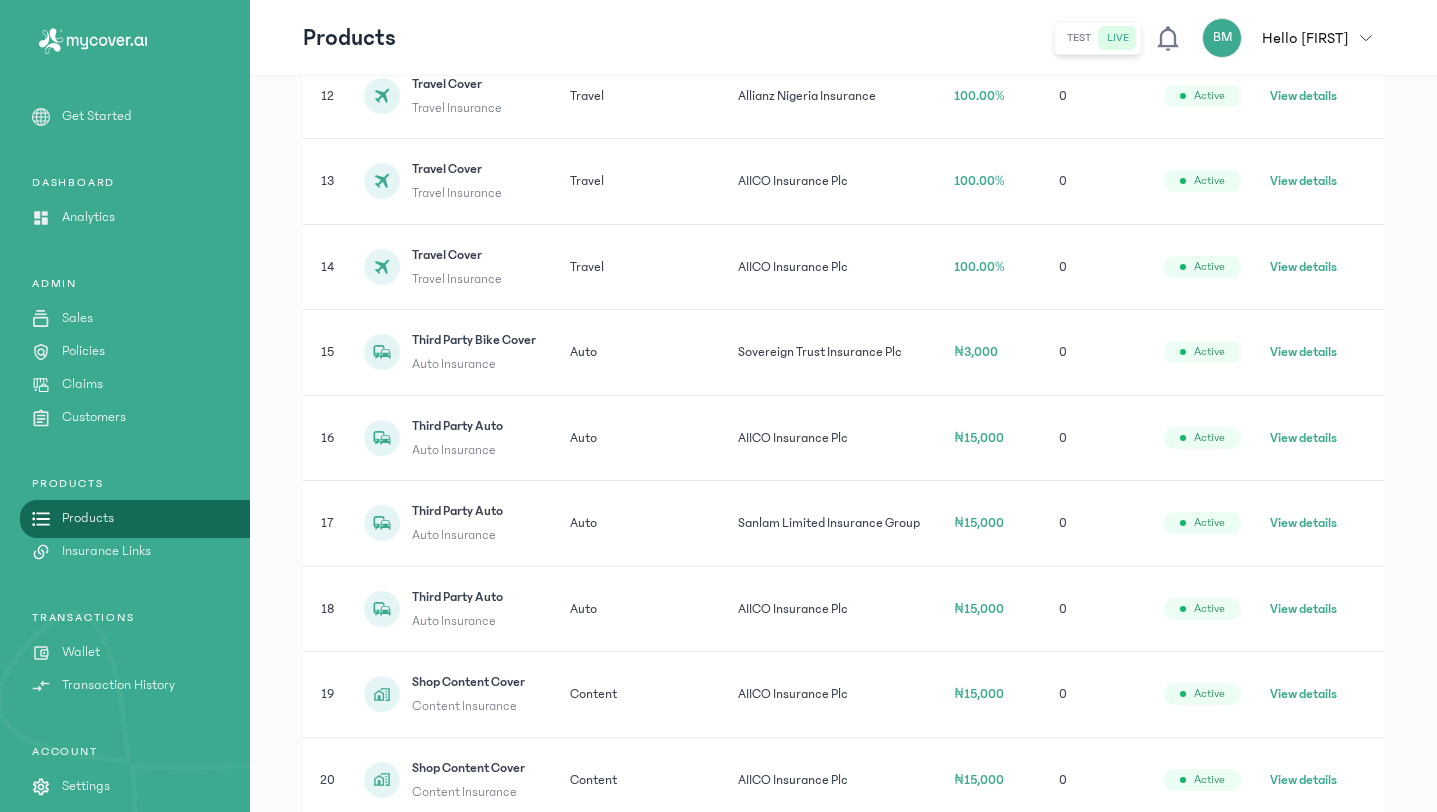 scroll, scrollTop: 672, scrollLeft: 0, axis: vertical 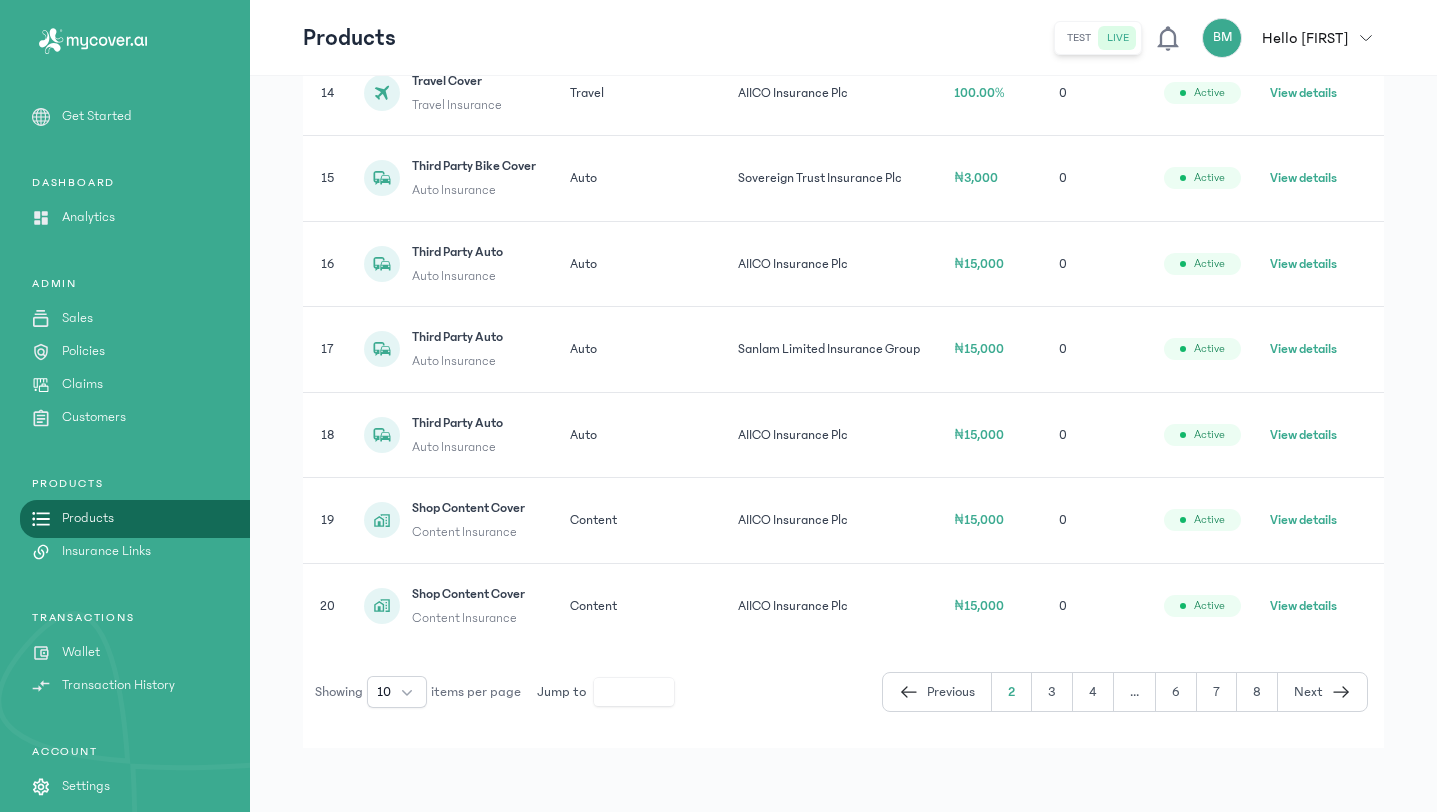 click 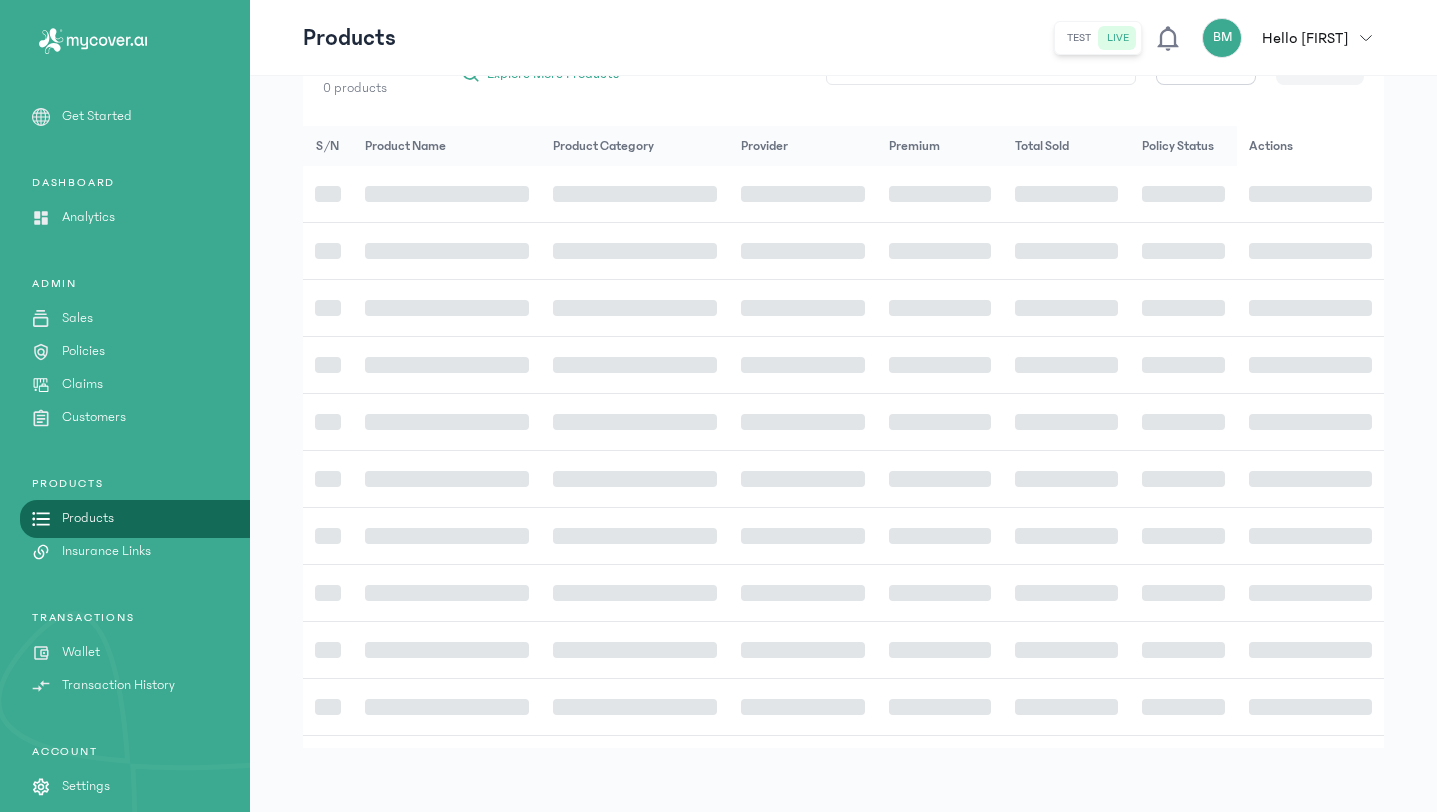 scroll, scrollTop: 330, scrollLeft: 0, axis: vertical 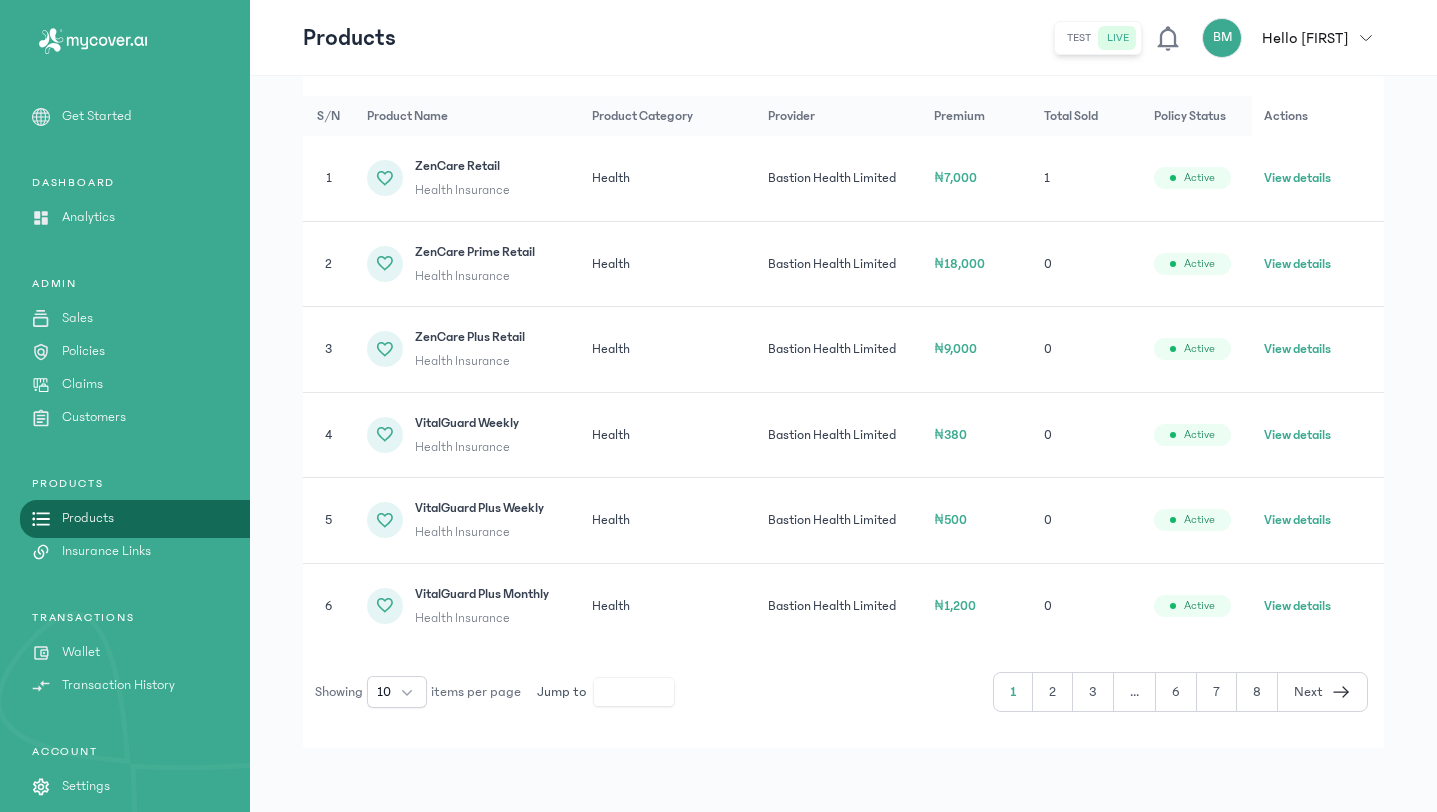 click on "..." 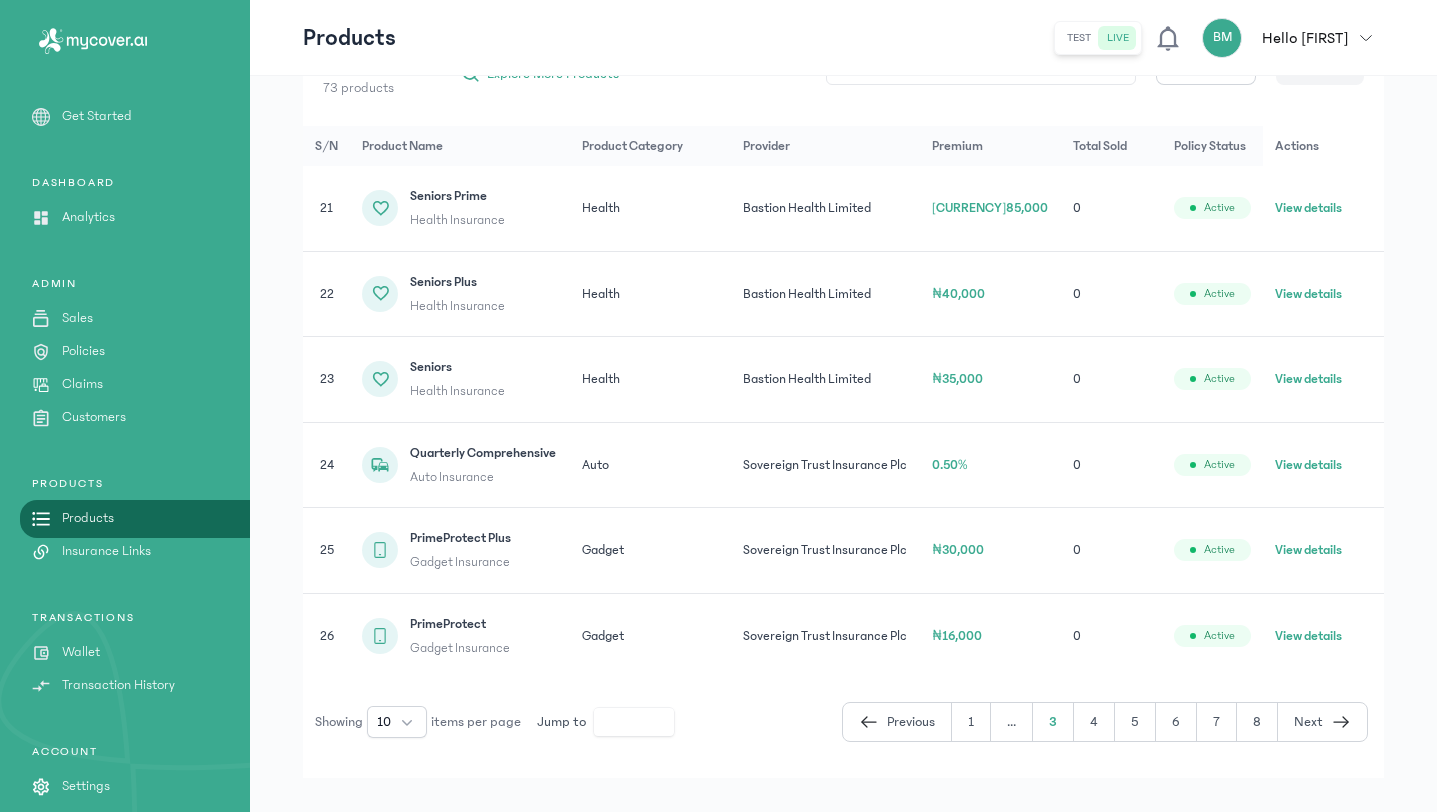 scroll, scrollTop: 330, scrollLeft: 0, axis: vertical 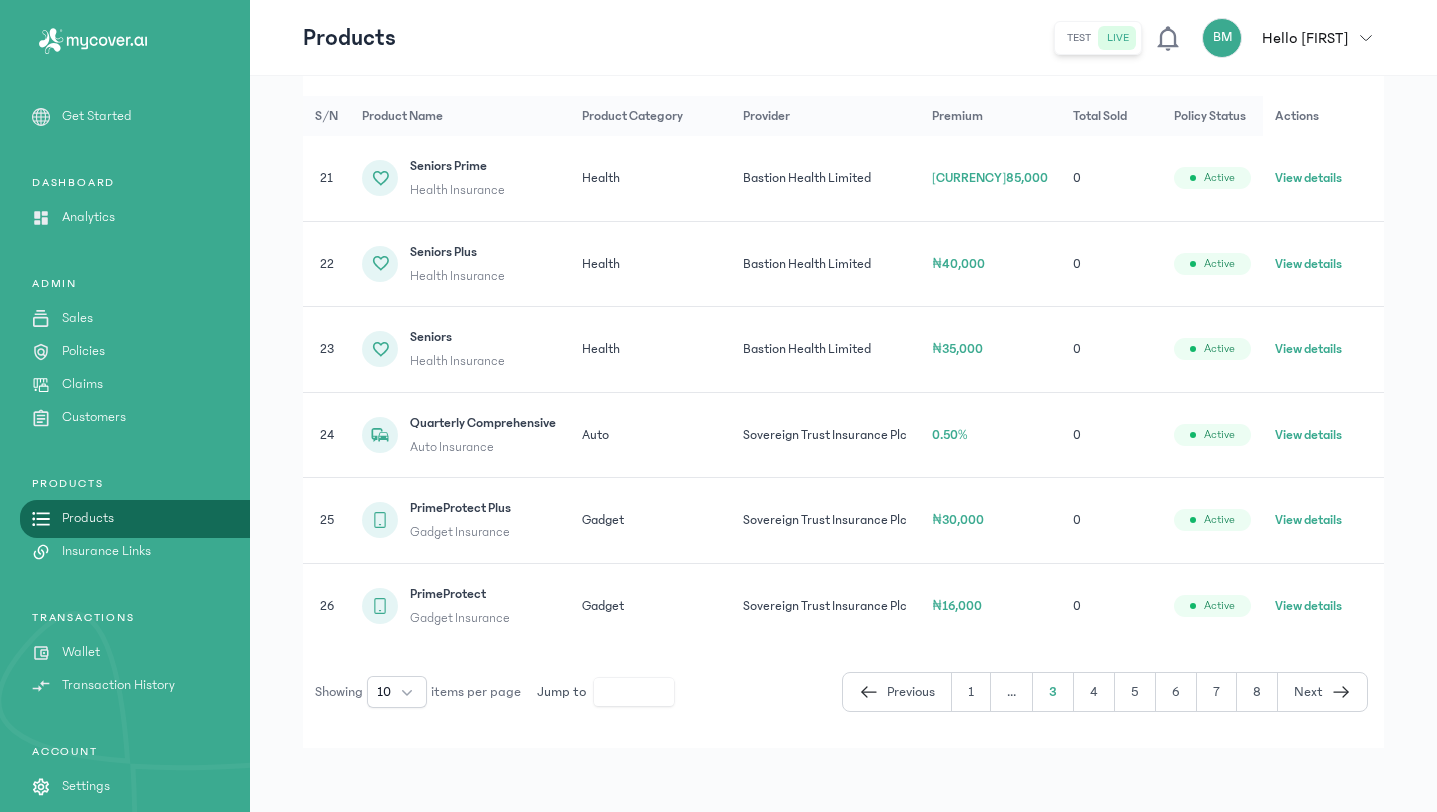 click on "4" 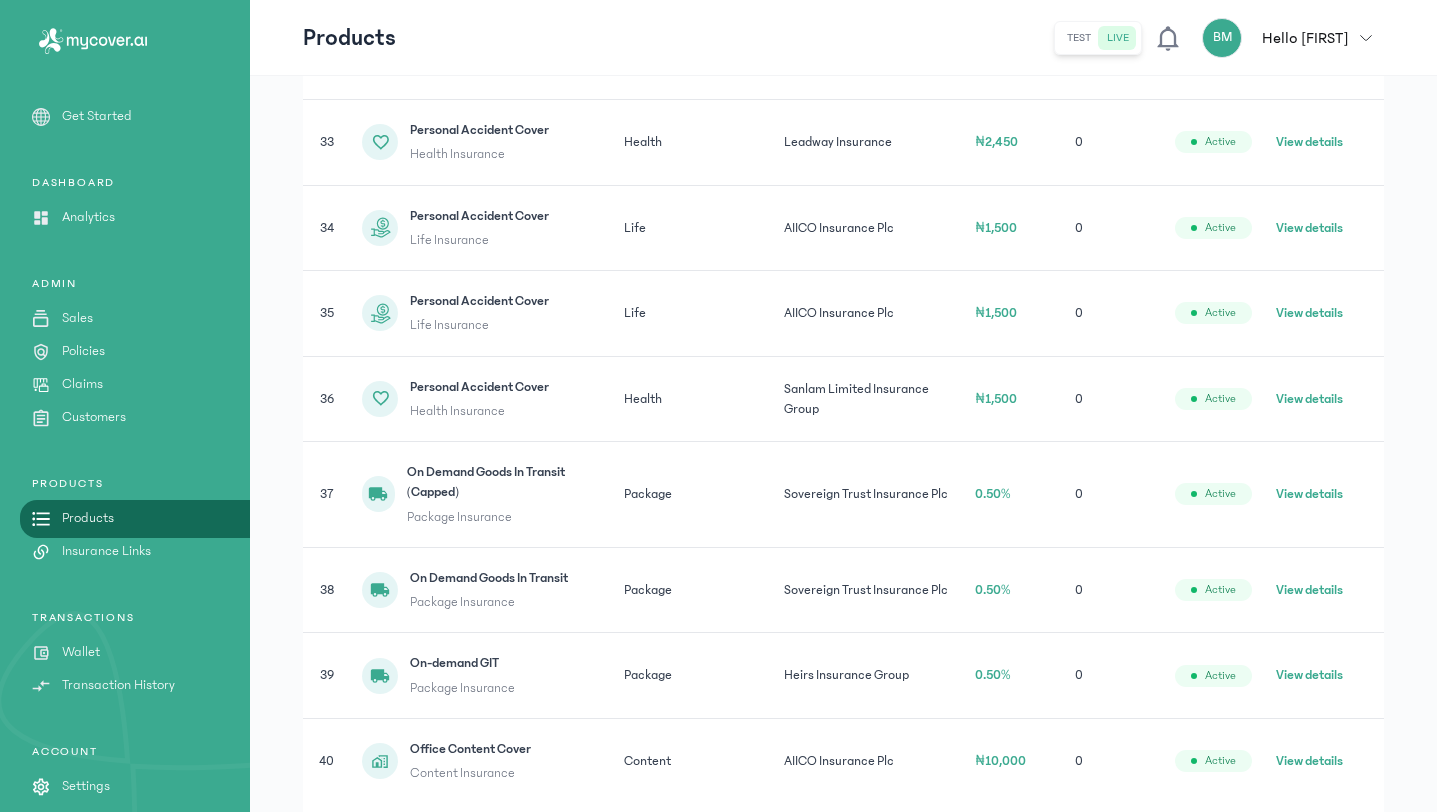 scroll, scrollTop: 692, scrollLeft: 0, axis: vertical 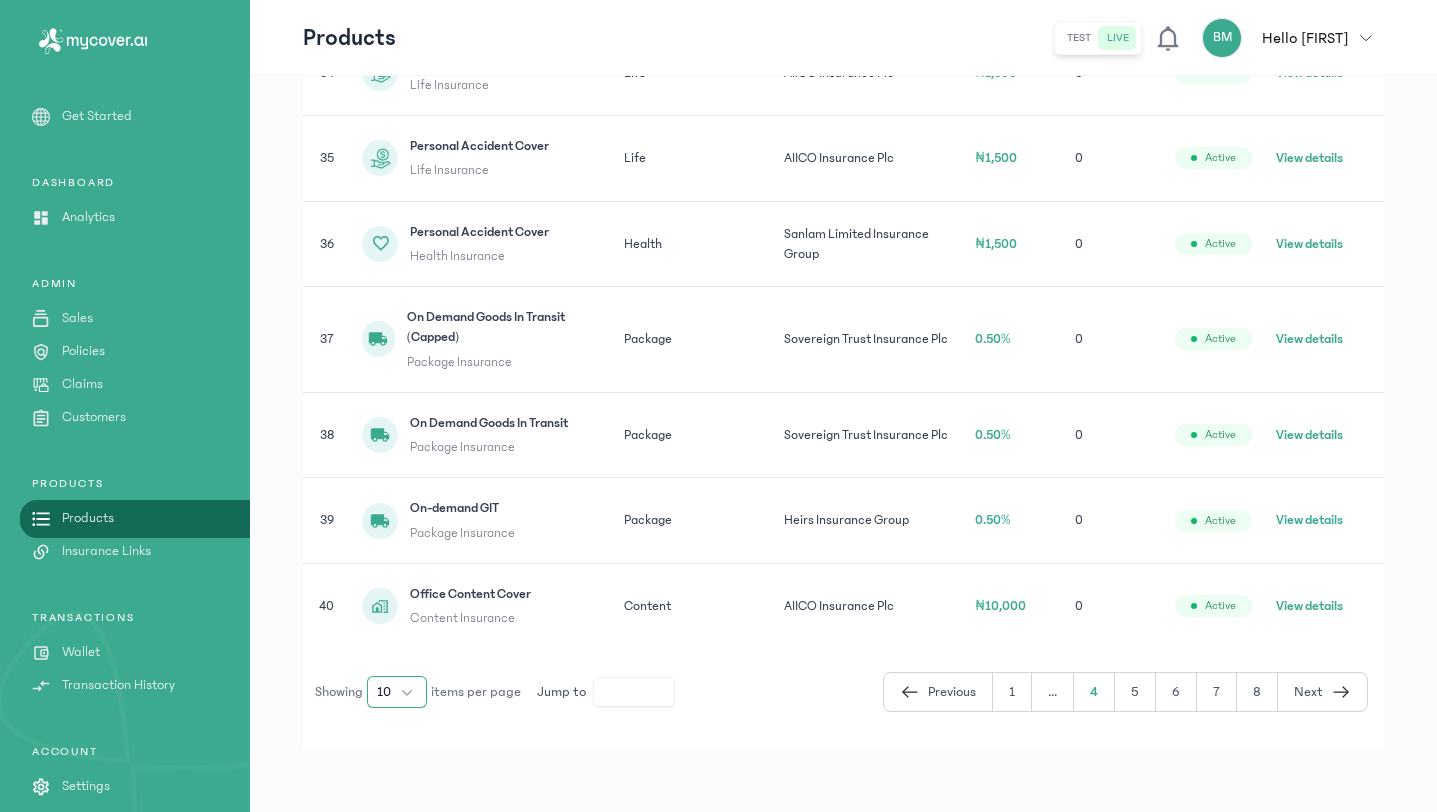 click on "10" 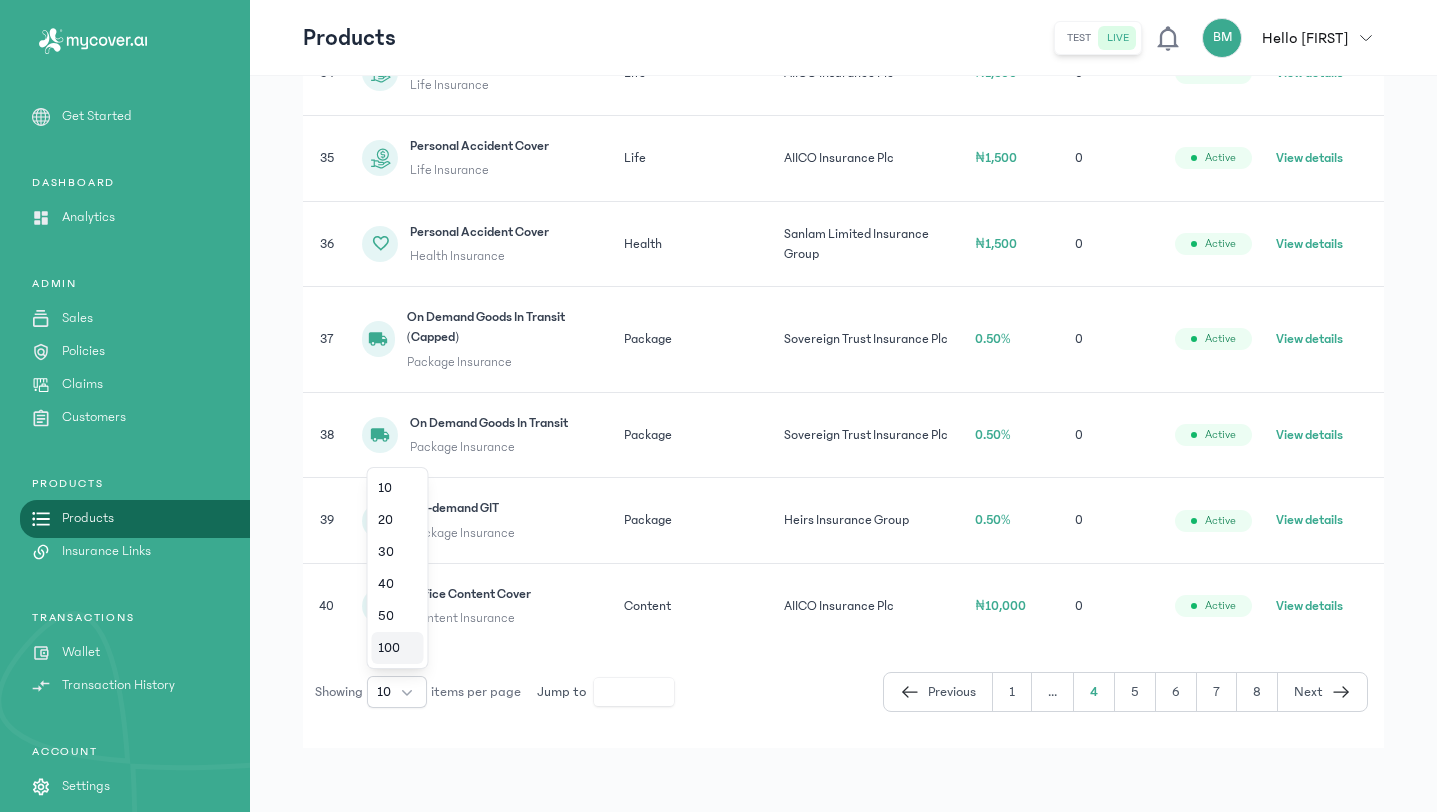 click on "100" 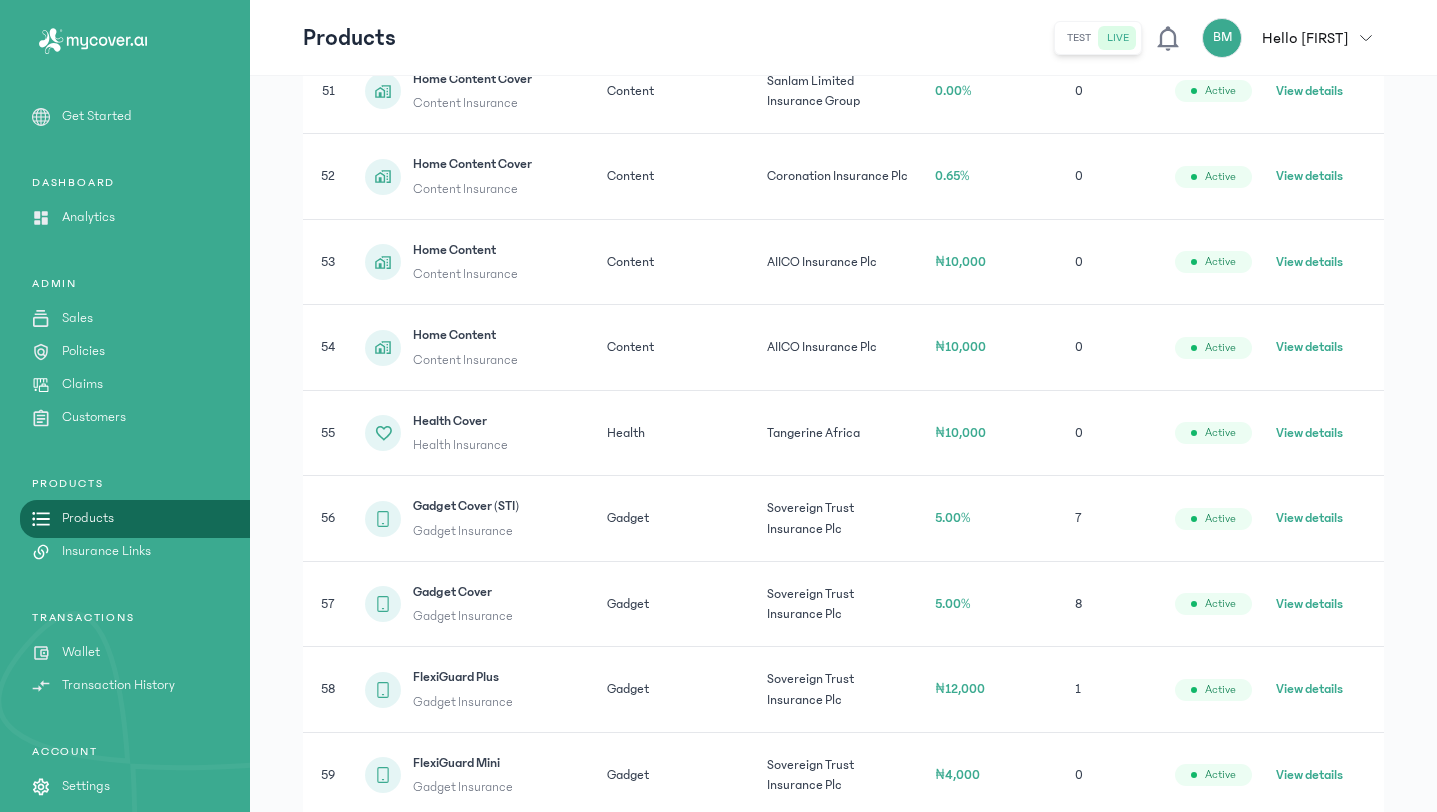 scroll, scrollTop: 4750, scrollLeft: 0, axis: vertical 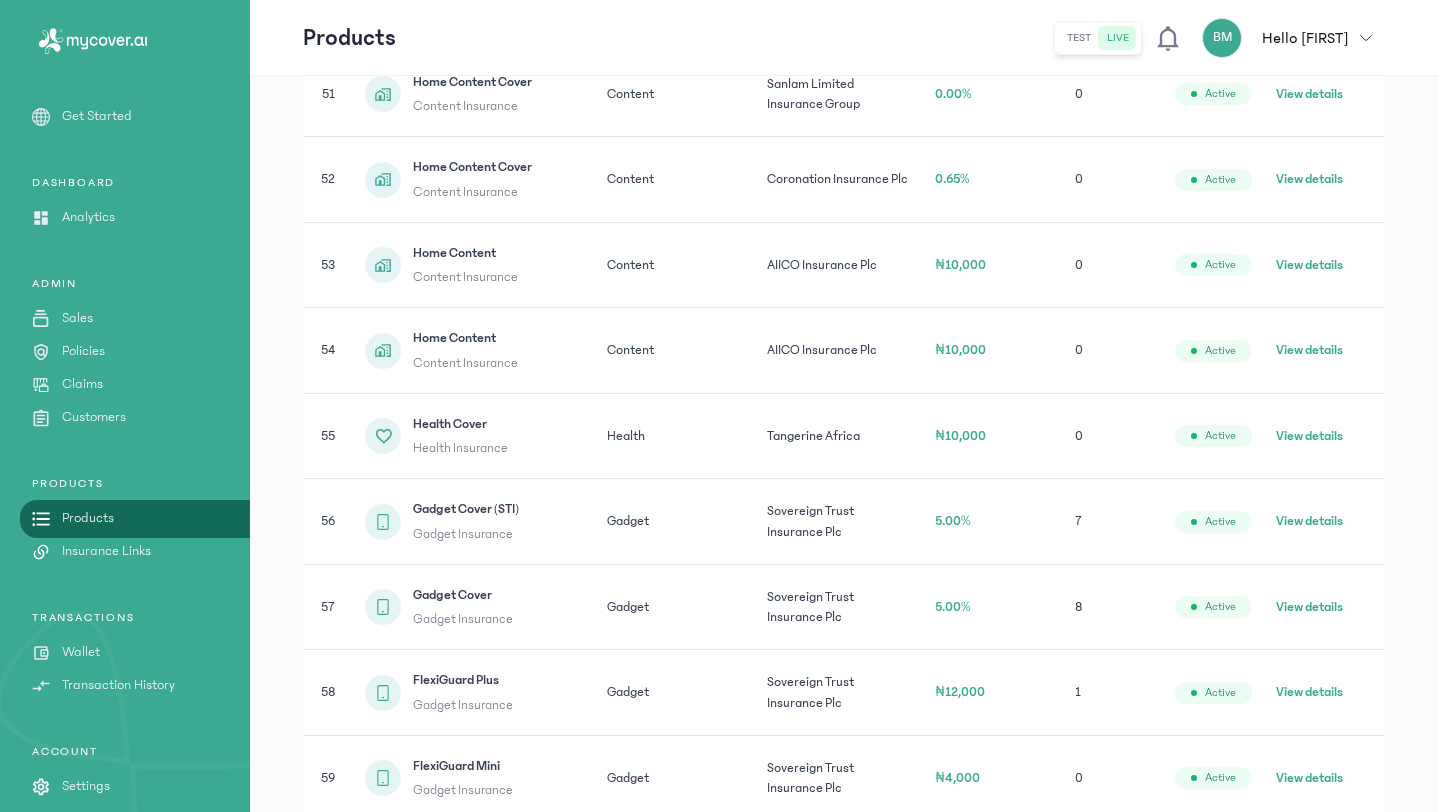 click on "Gadget Cover (STI) Gadget Insurance" 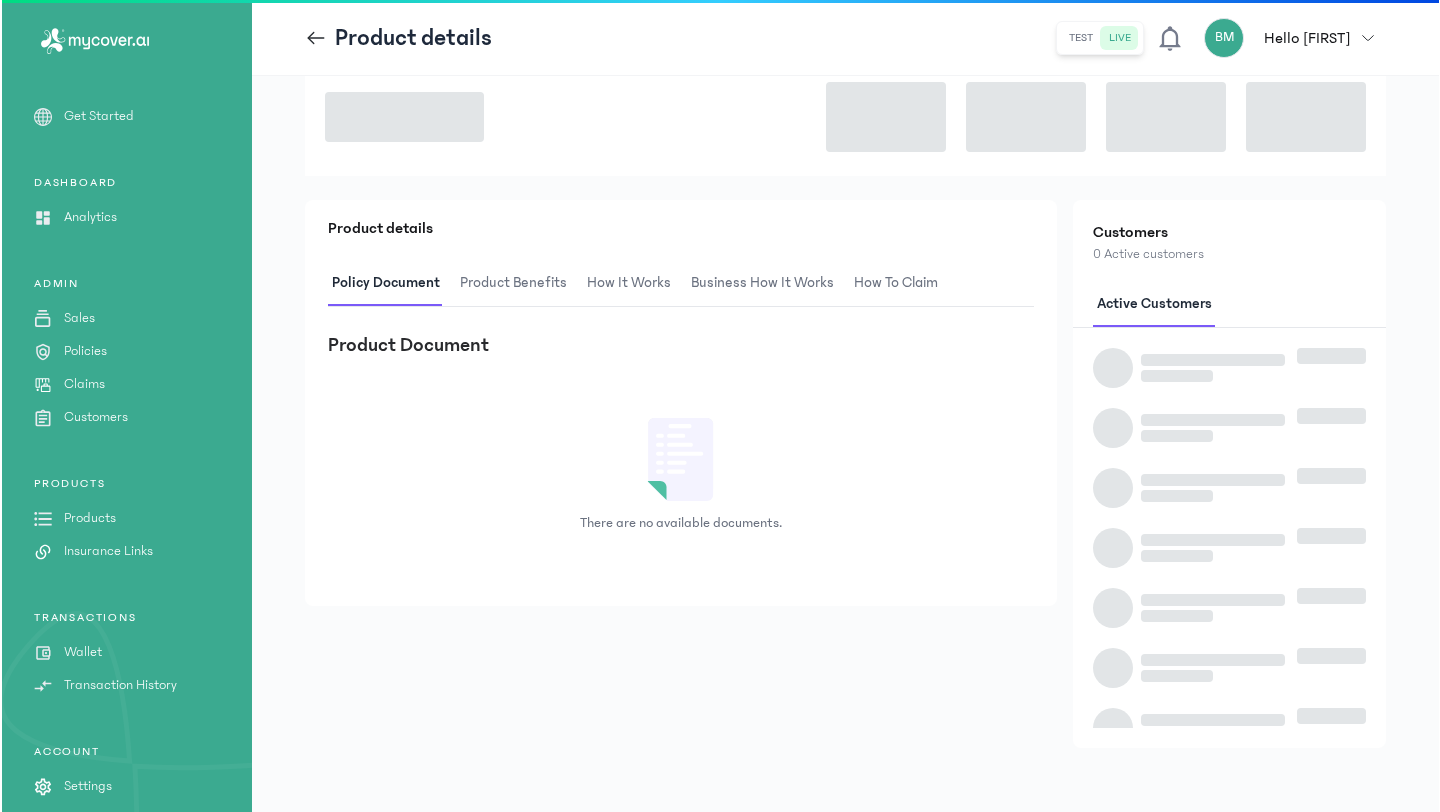 scroll, scrollTop: 0, scrollLeft: 0, axis: both 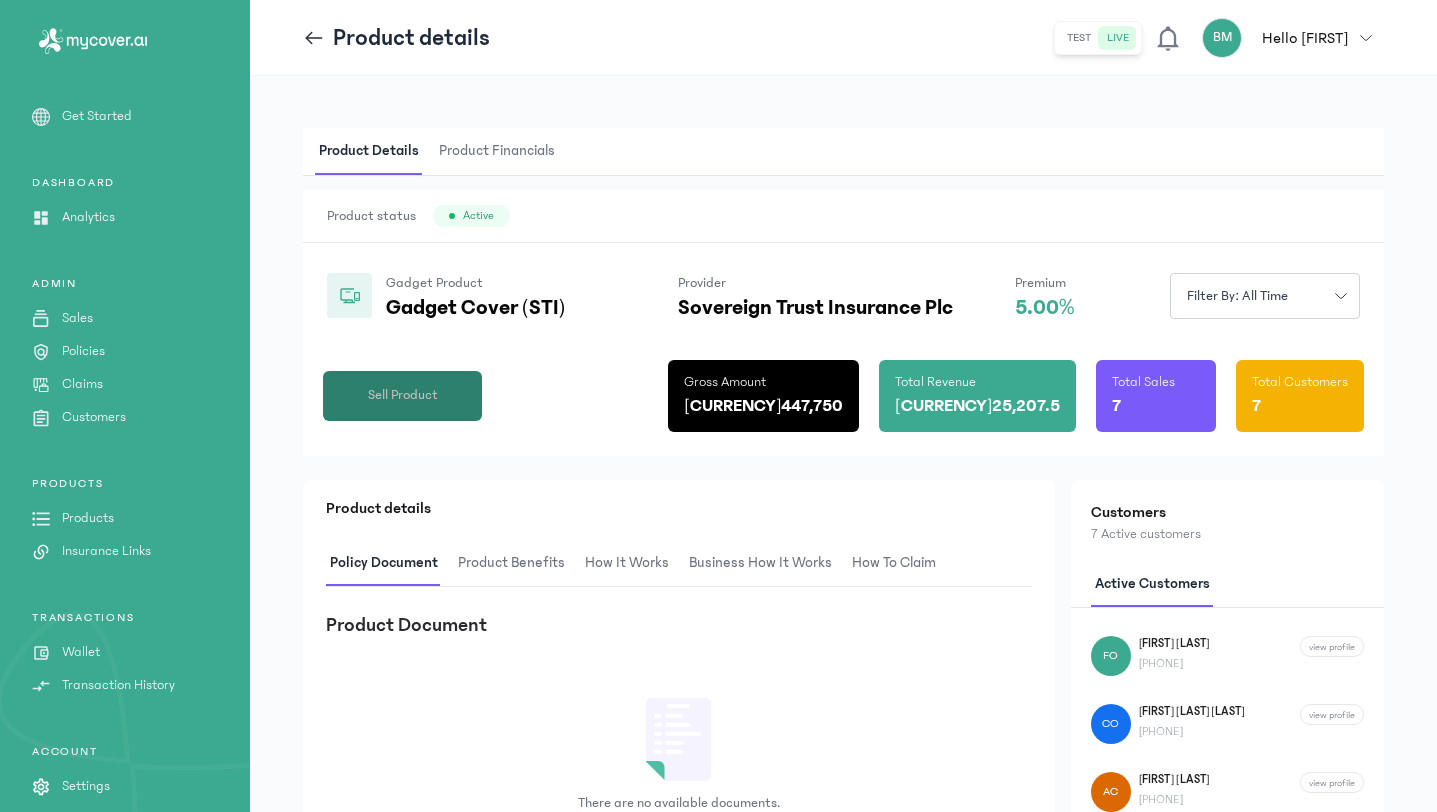 click on "Sell Product" at bounding box center [403, 395] 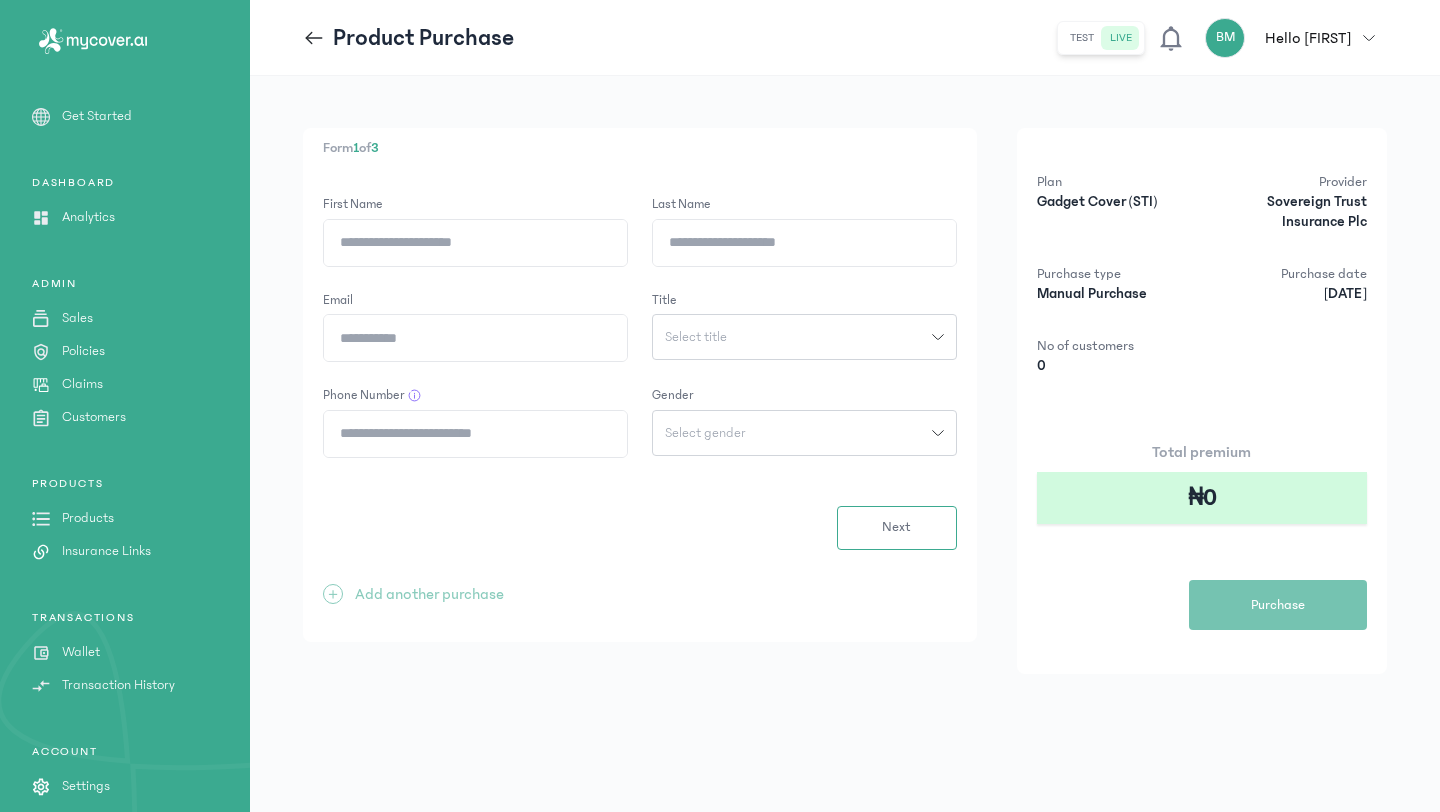 click on "First Name" 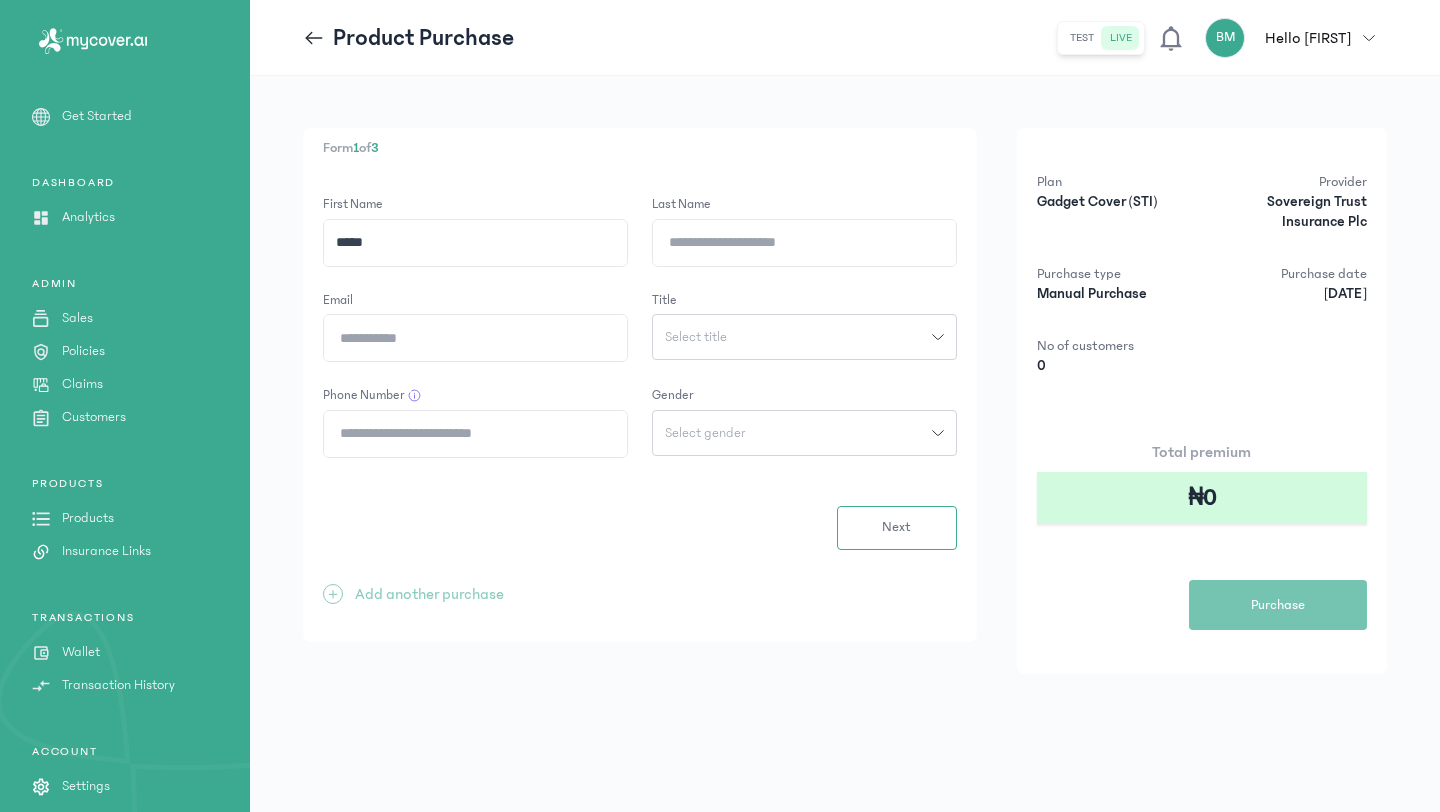type on "*****" 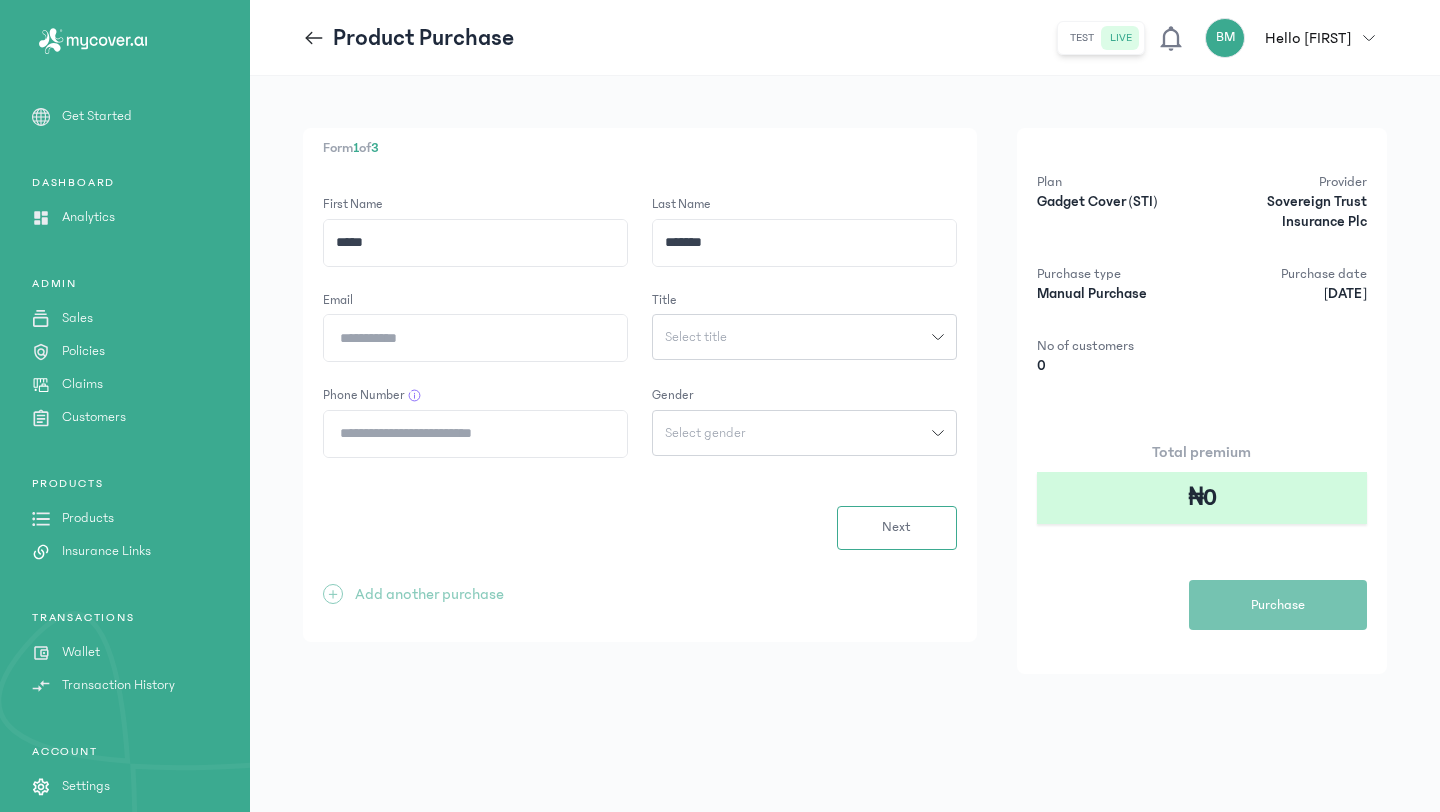 click on "Email" 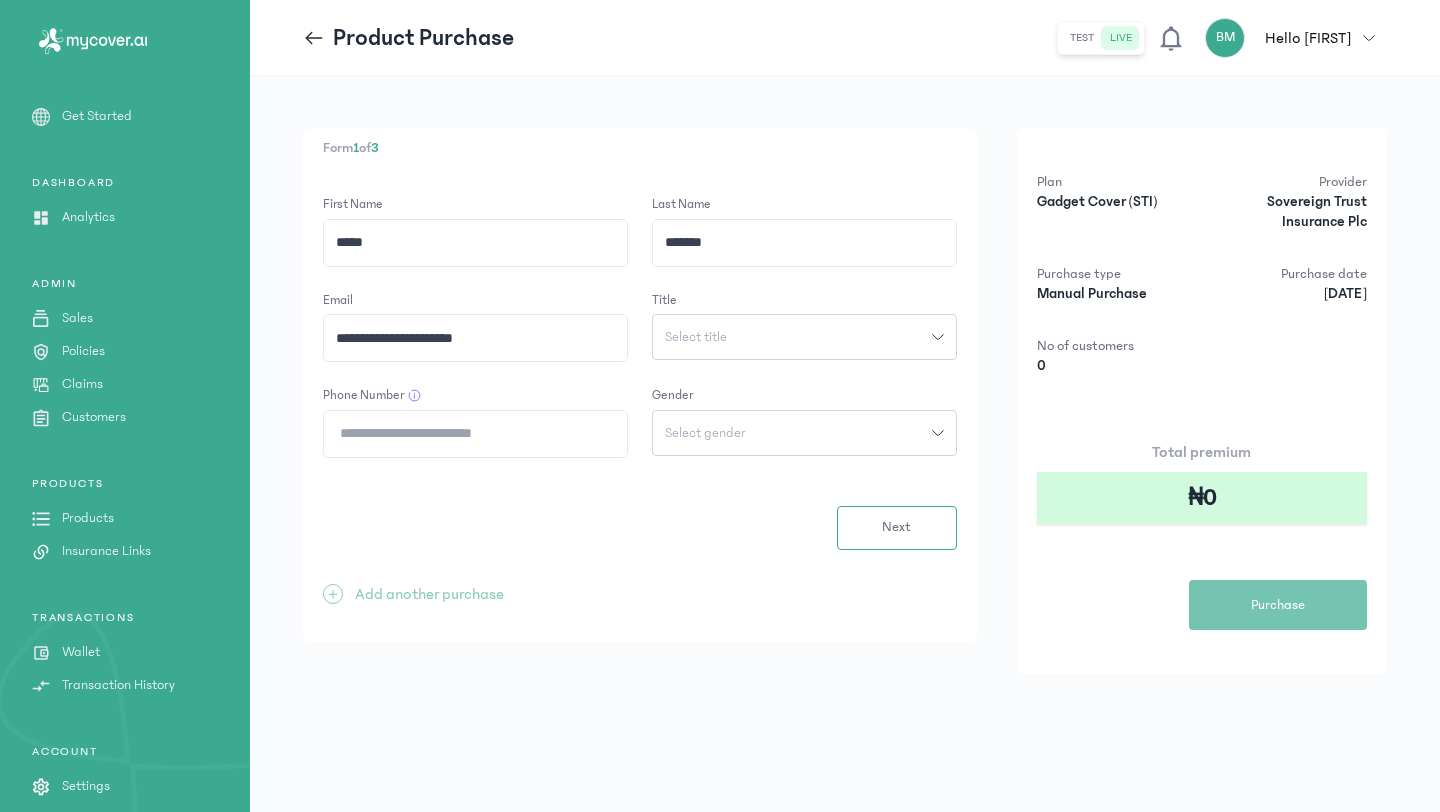 type on "**********" 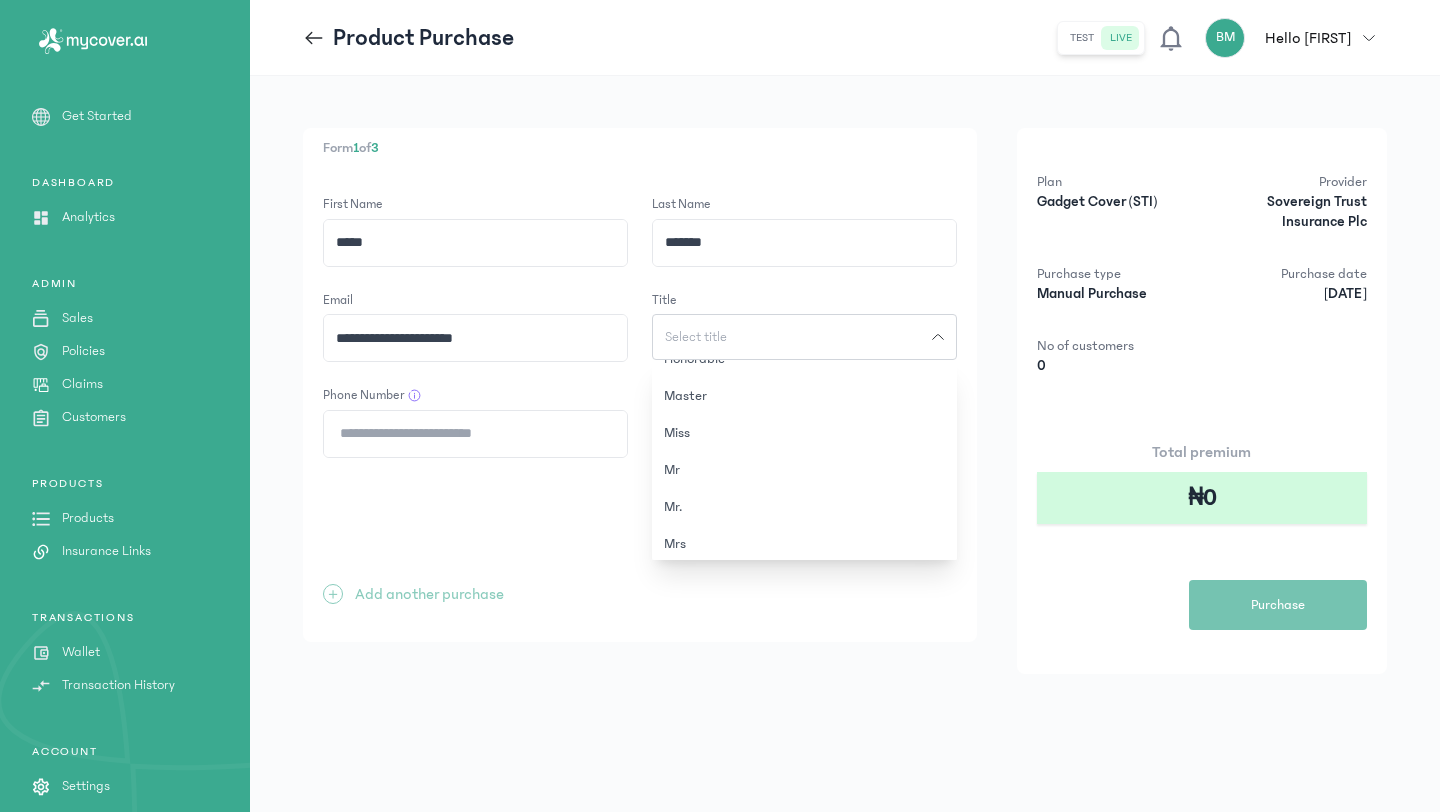 scroll, scrollTop: 364, scrollLeft: 0, axis: vertical 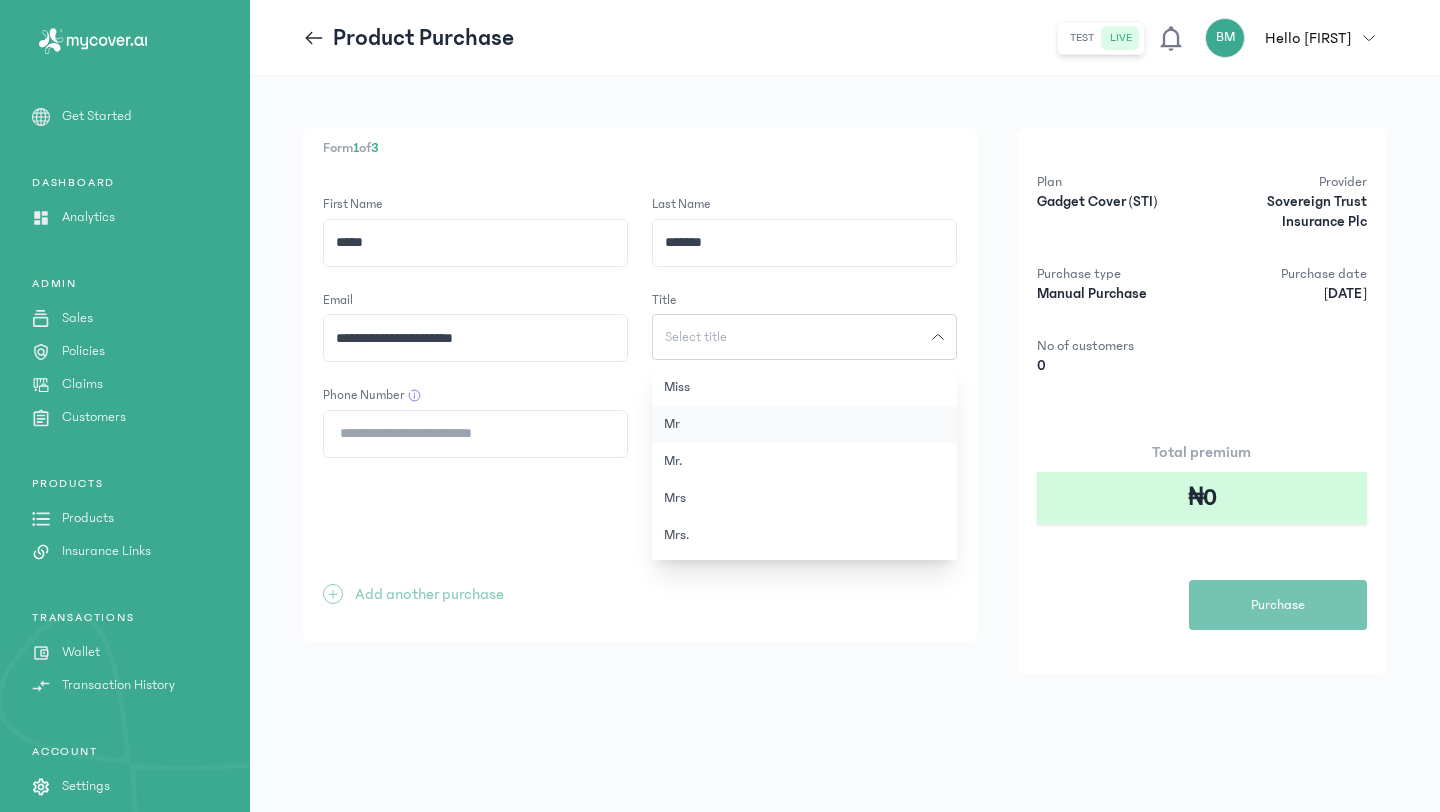 click on "Mr" 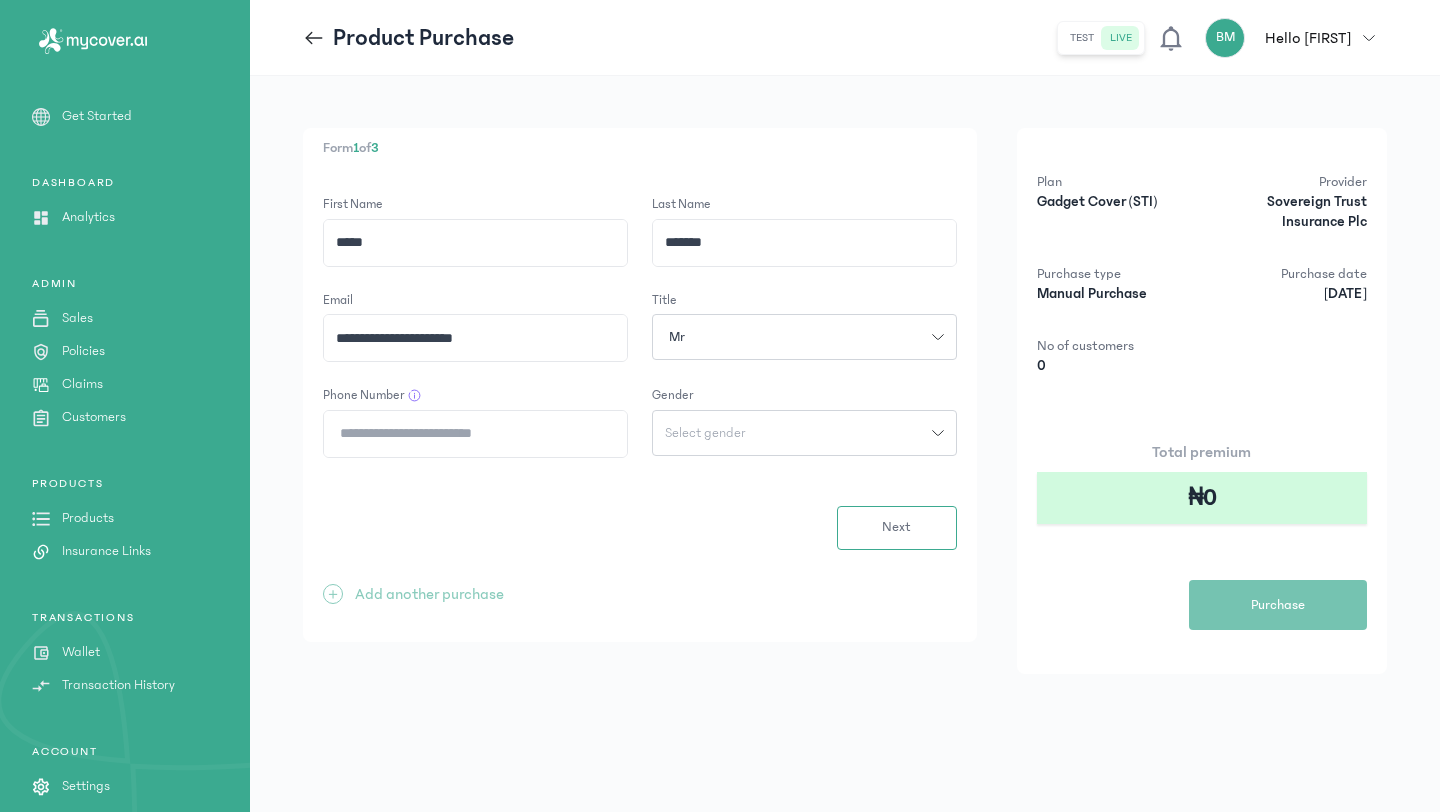 click on "Phone Number" 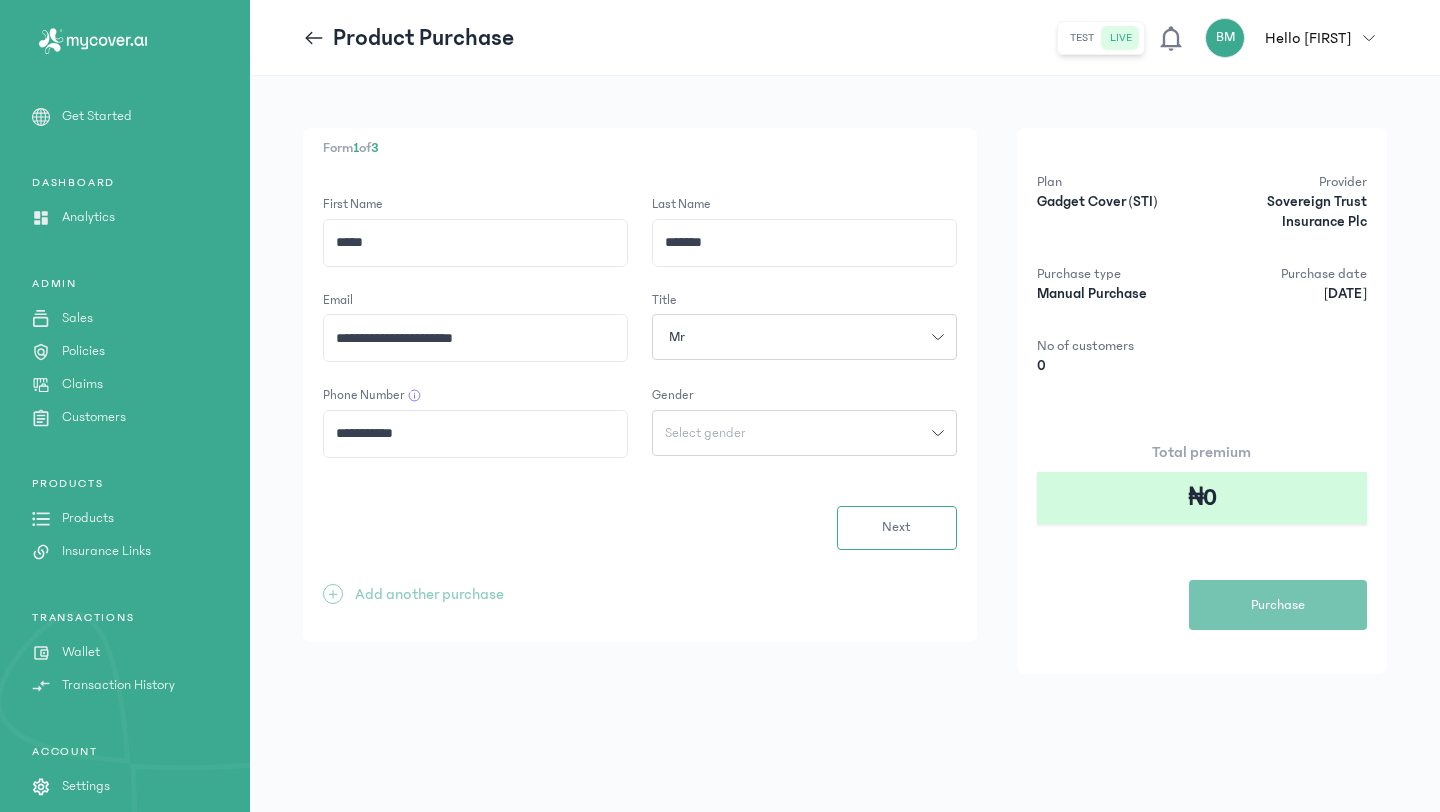 type on "**********" 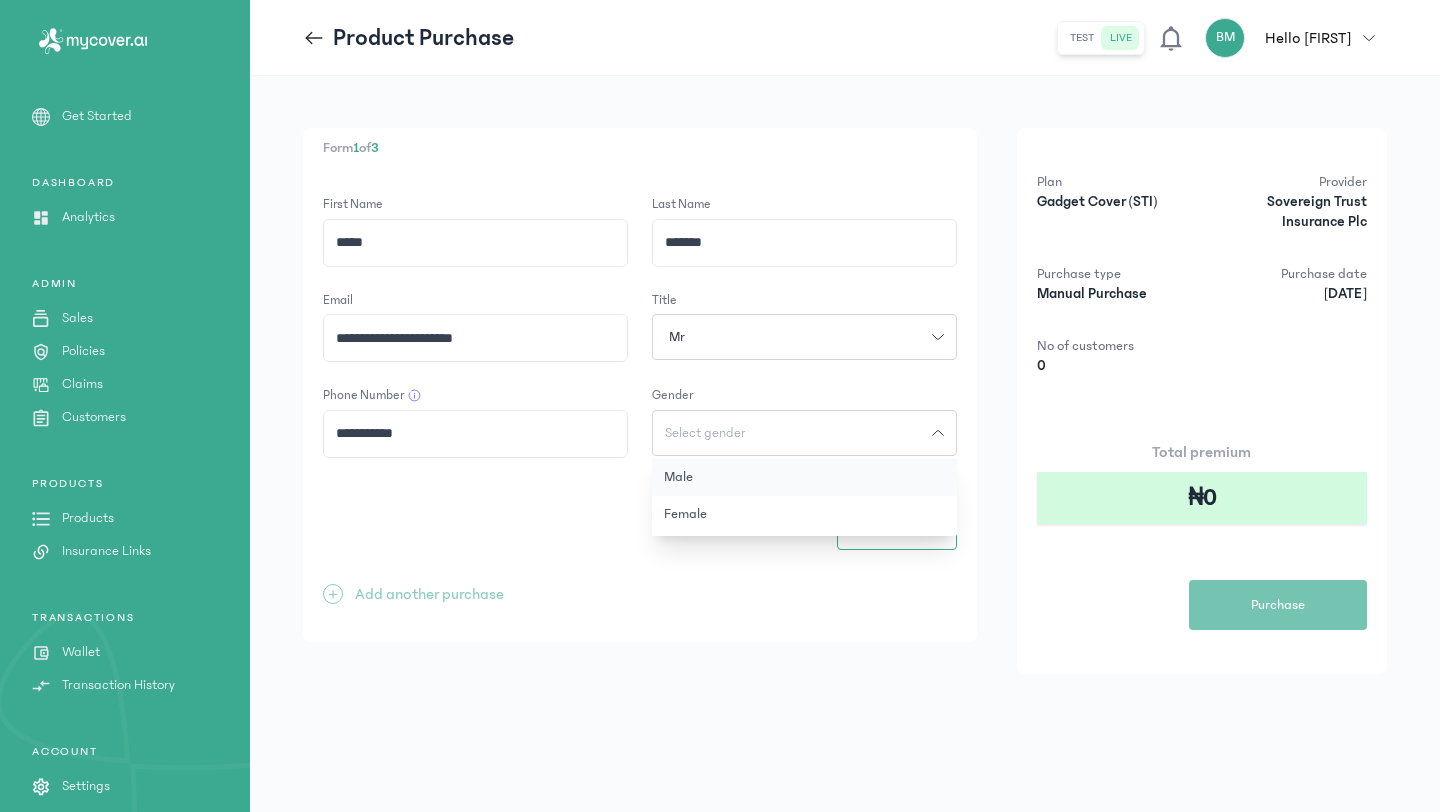 click on "Male" 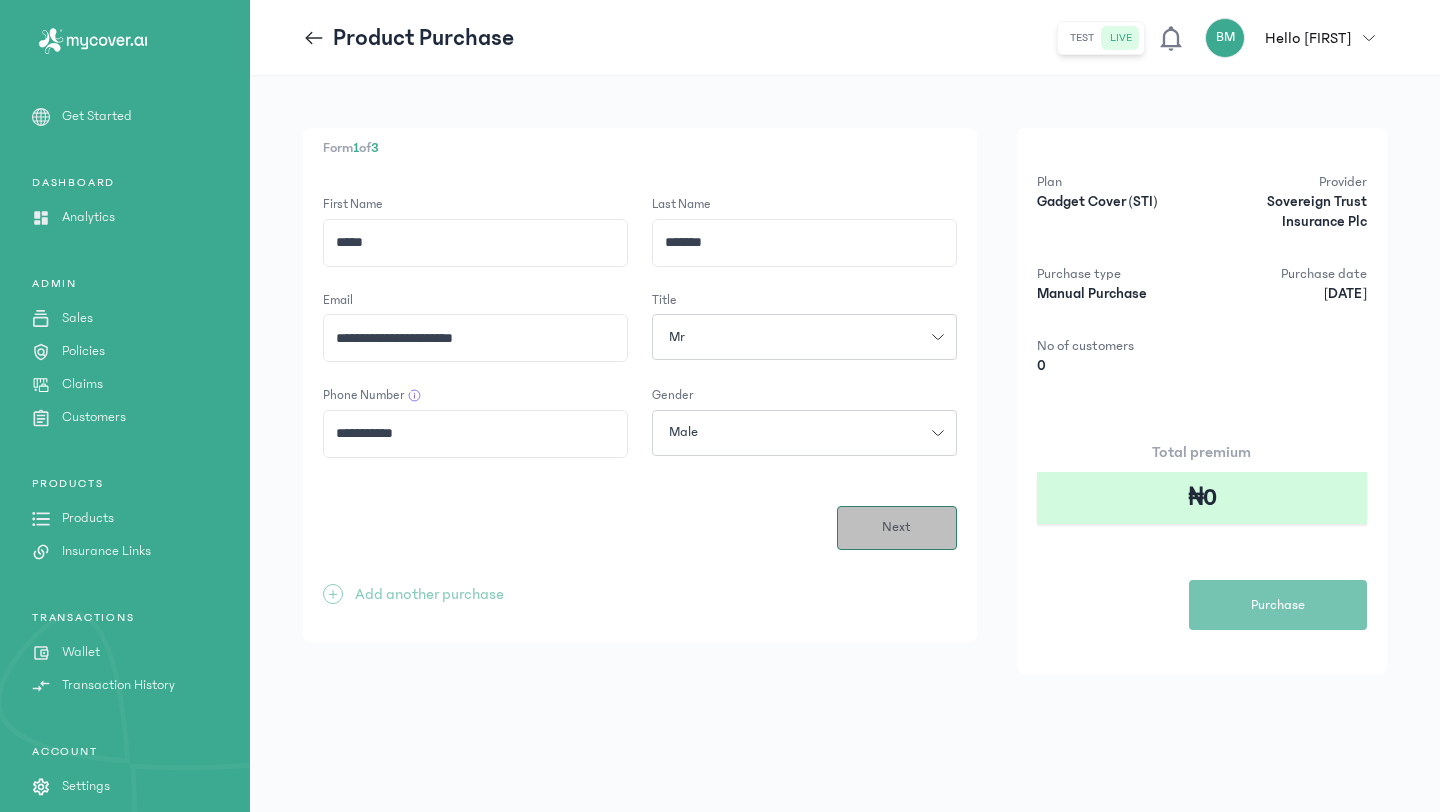 click on "Next" at bounding box center (897, 528) 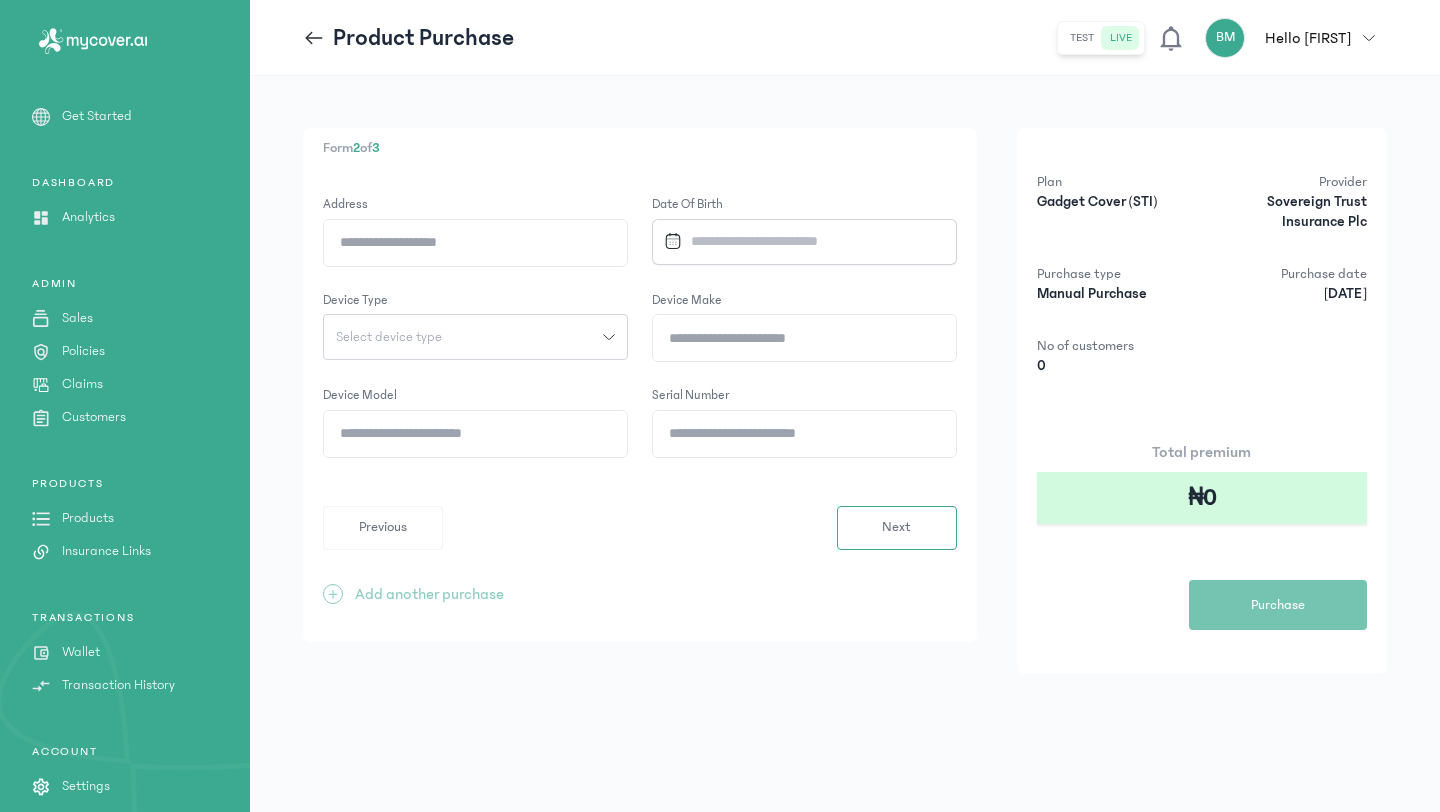 click on "Address" 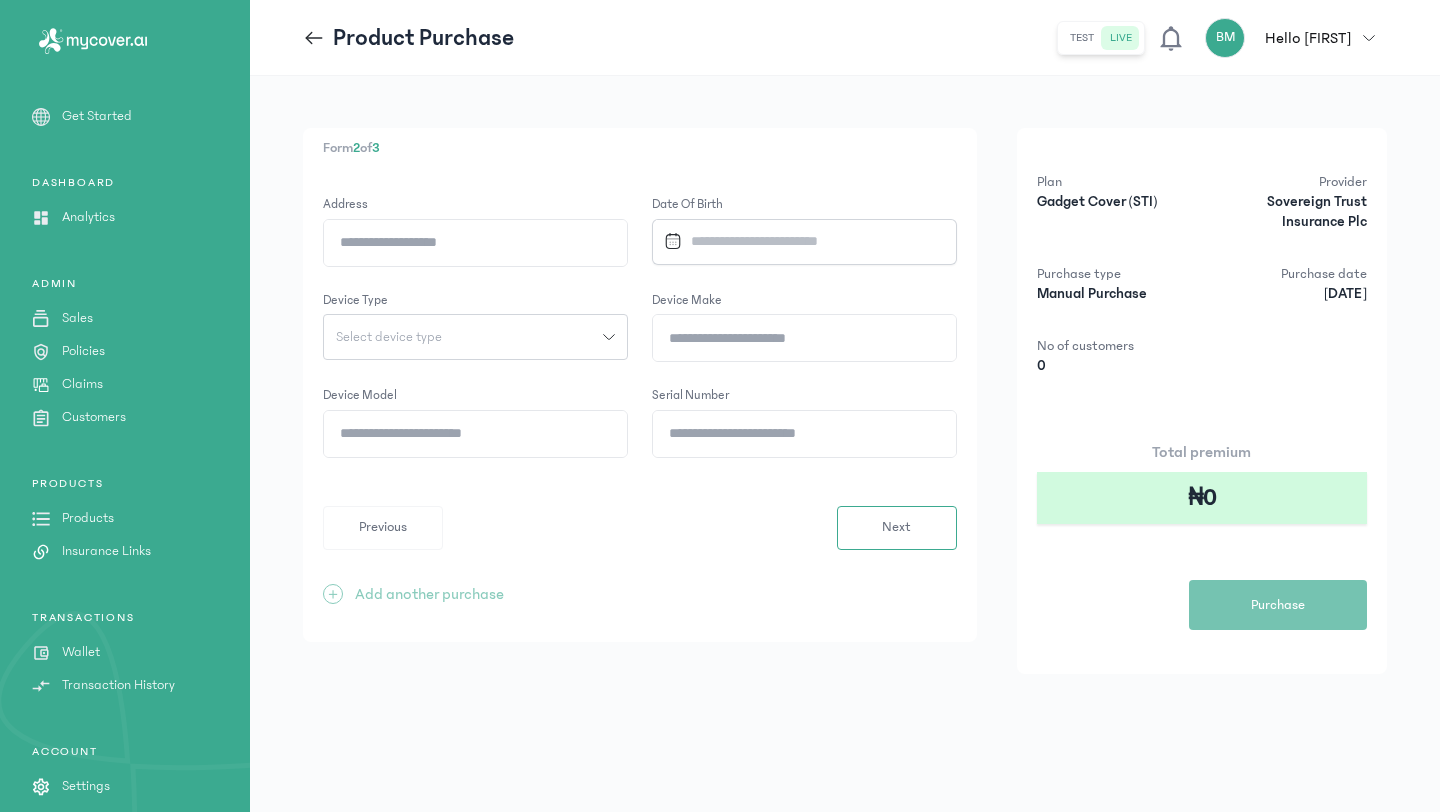click on "Select device type" at bounding box center [389, 337] 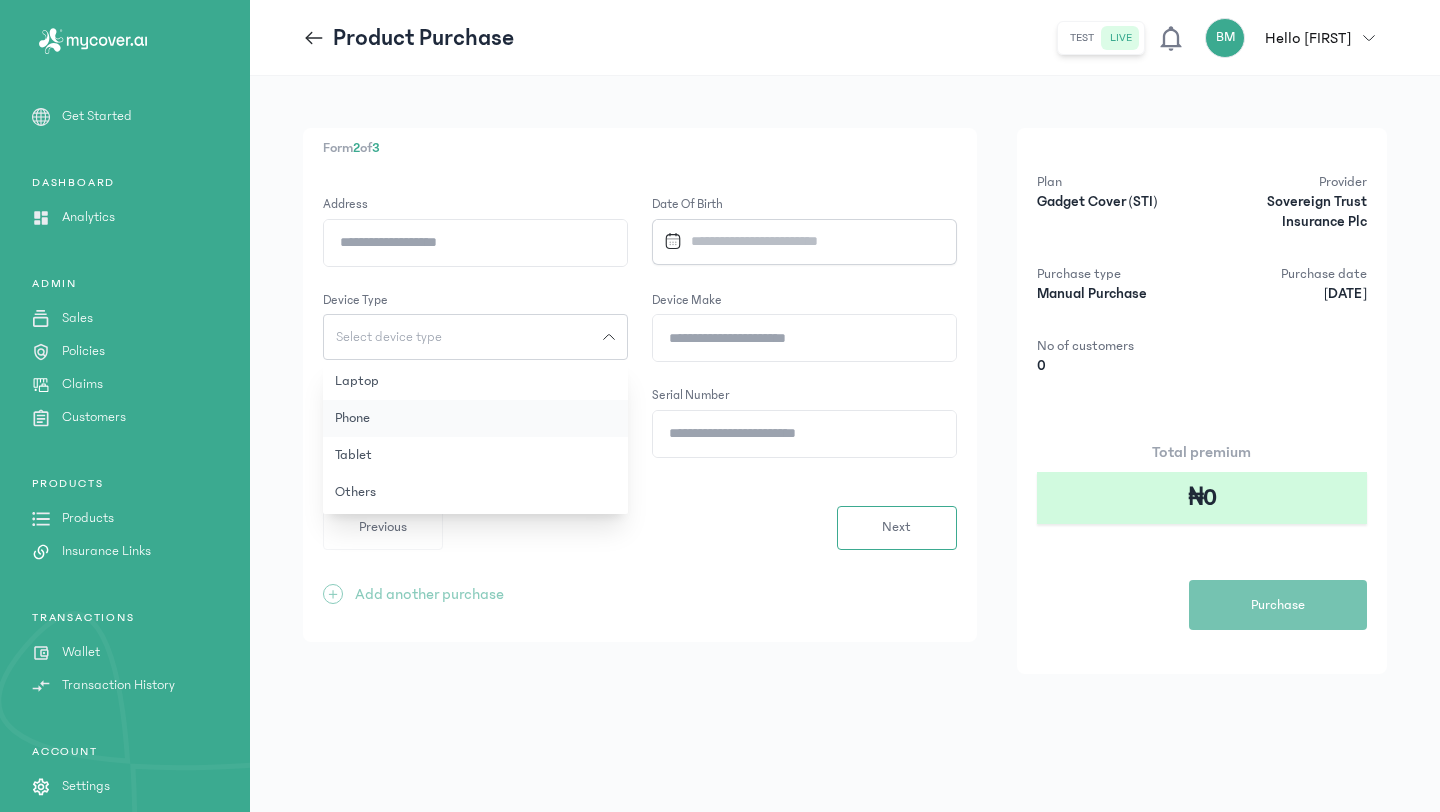 click on "Phone" 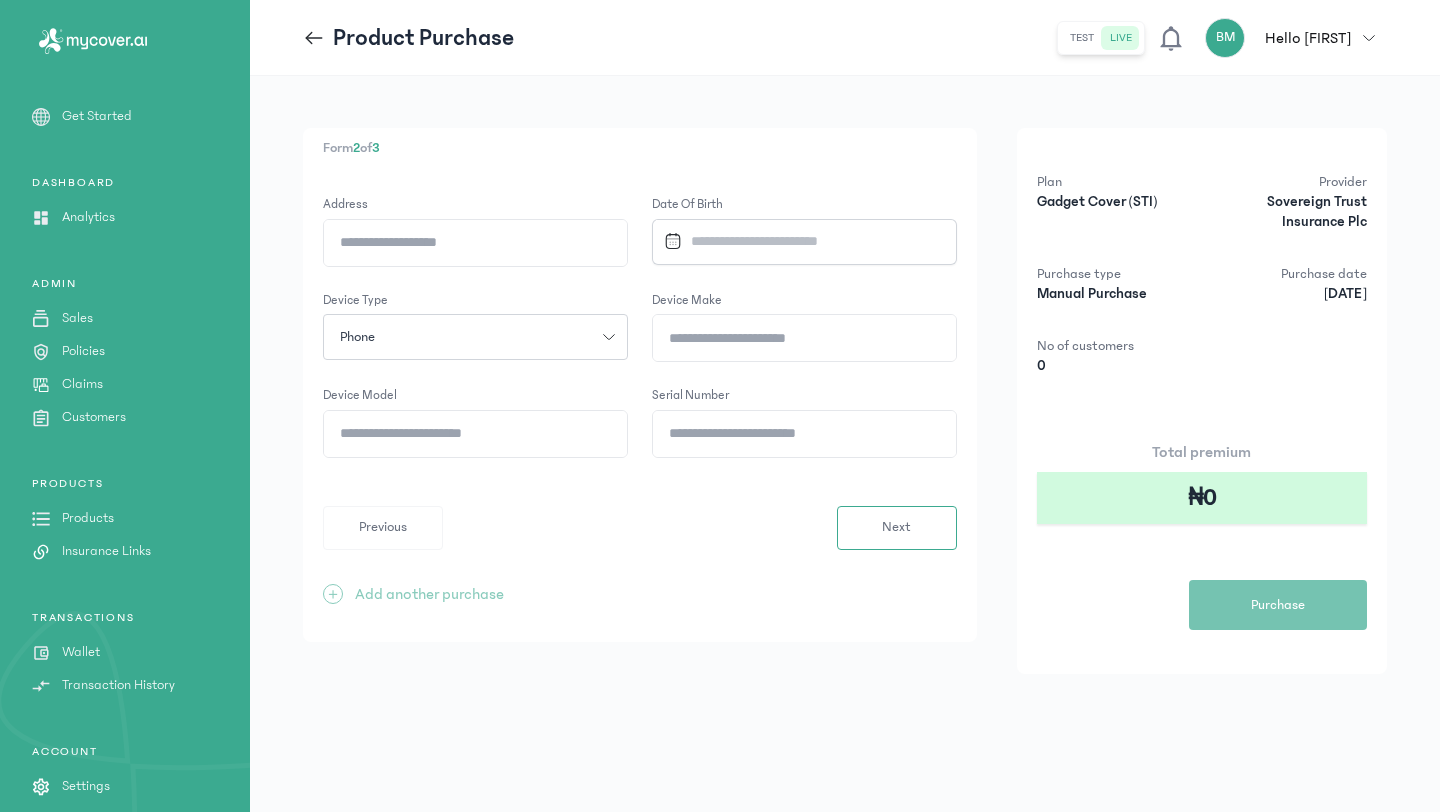 click on "Device Make" 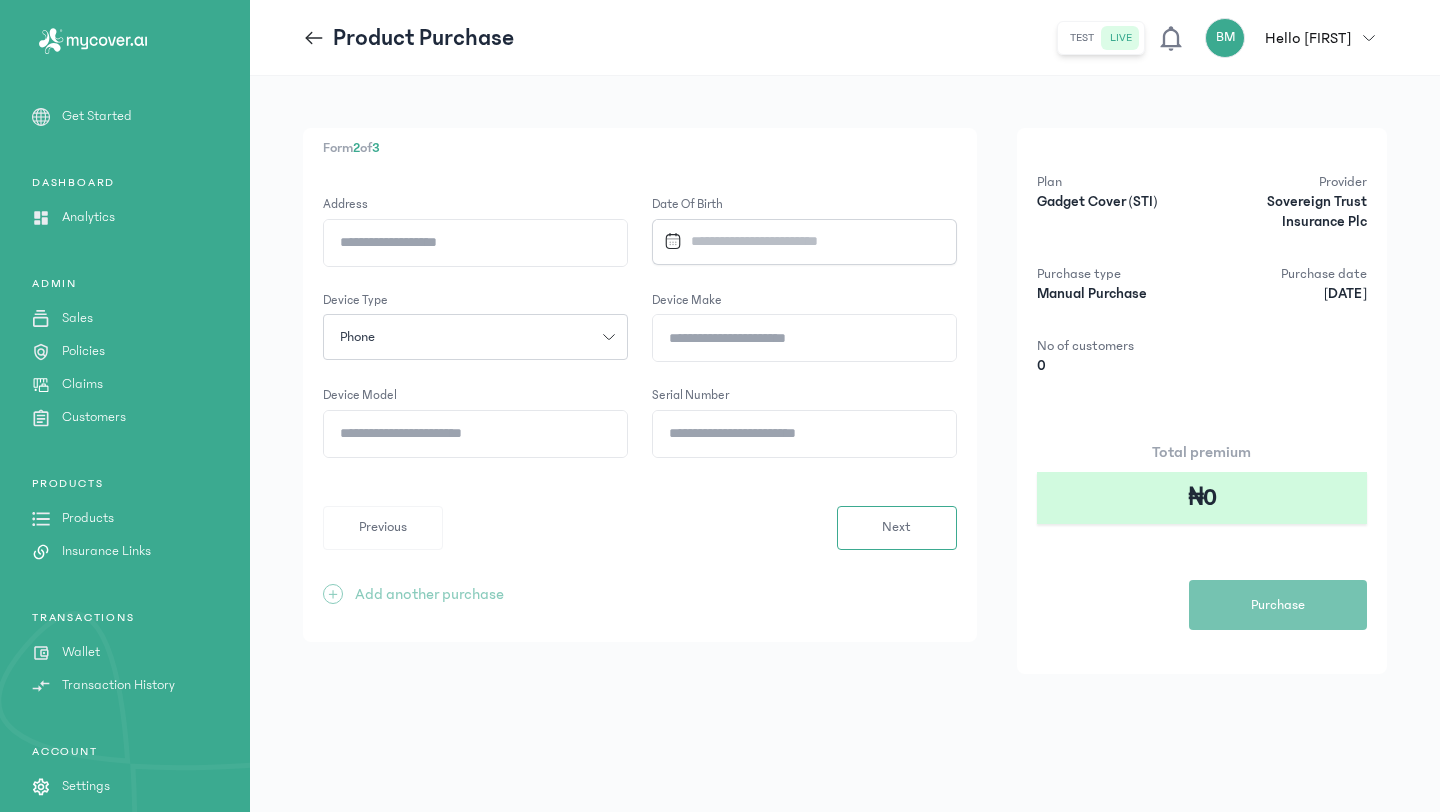 type on "*******" 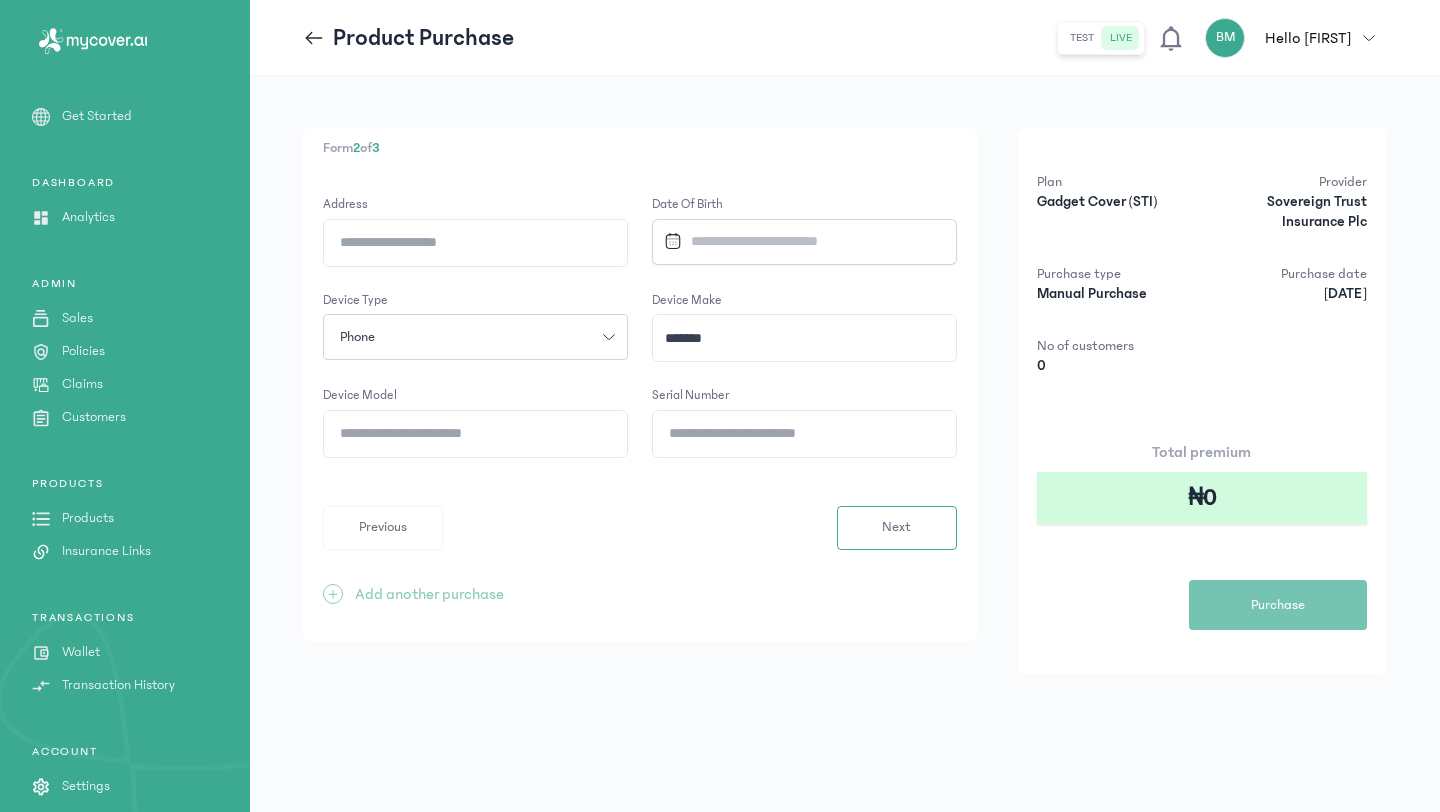 click on "Device Model" 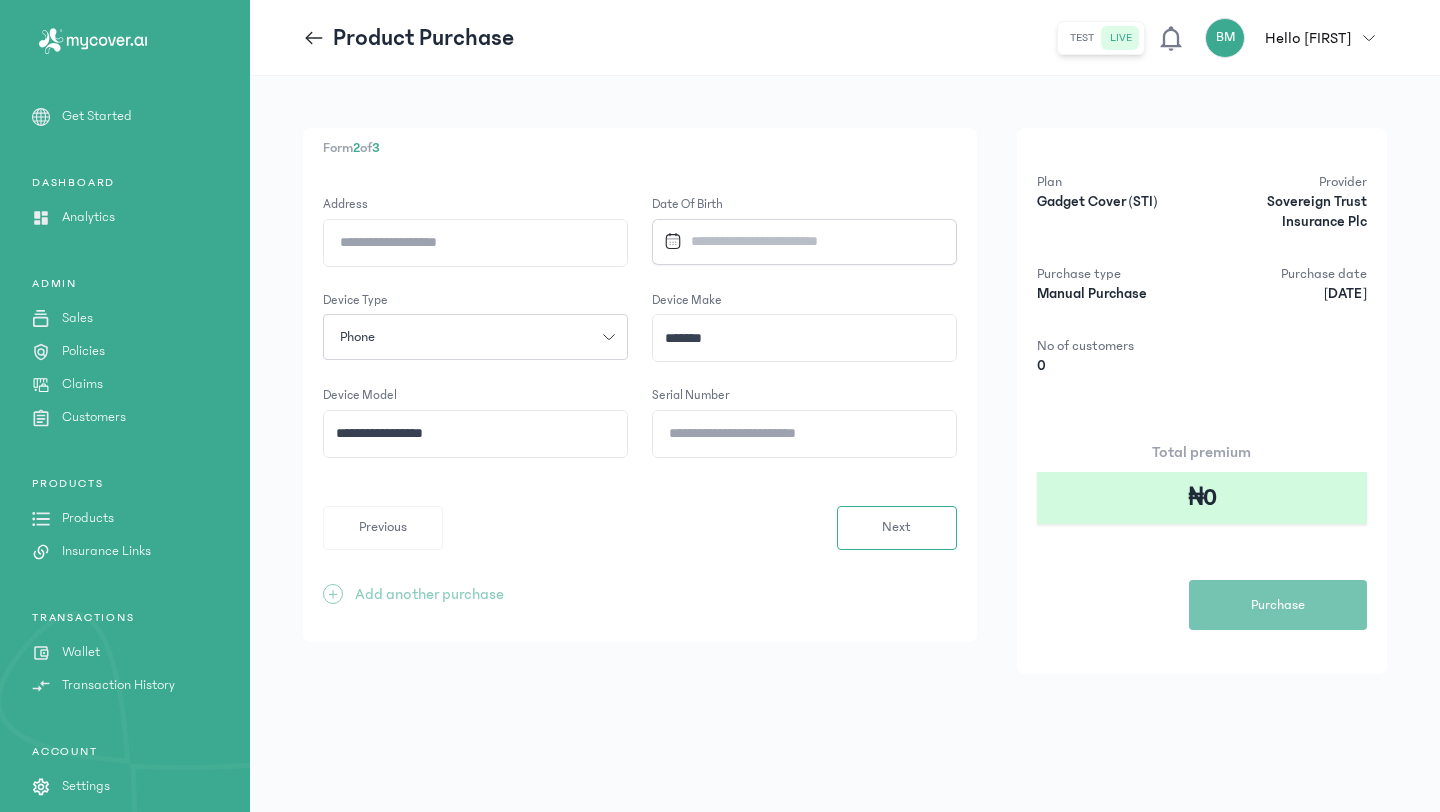 click on "**********" 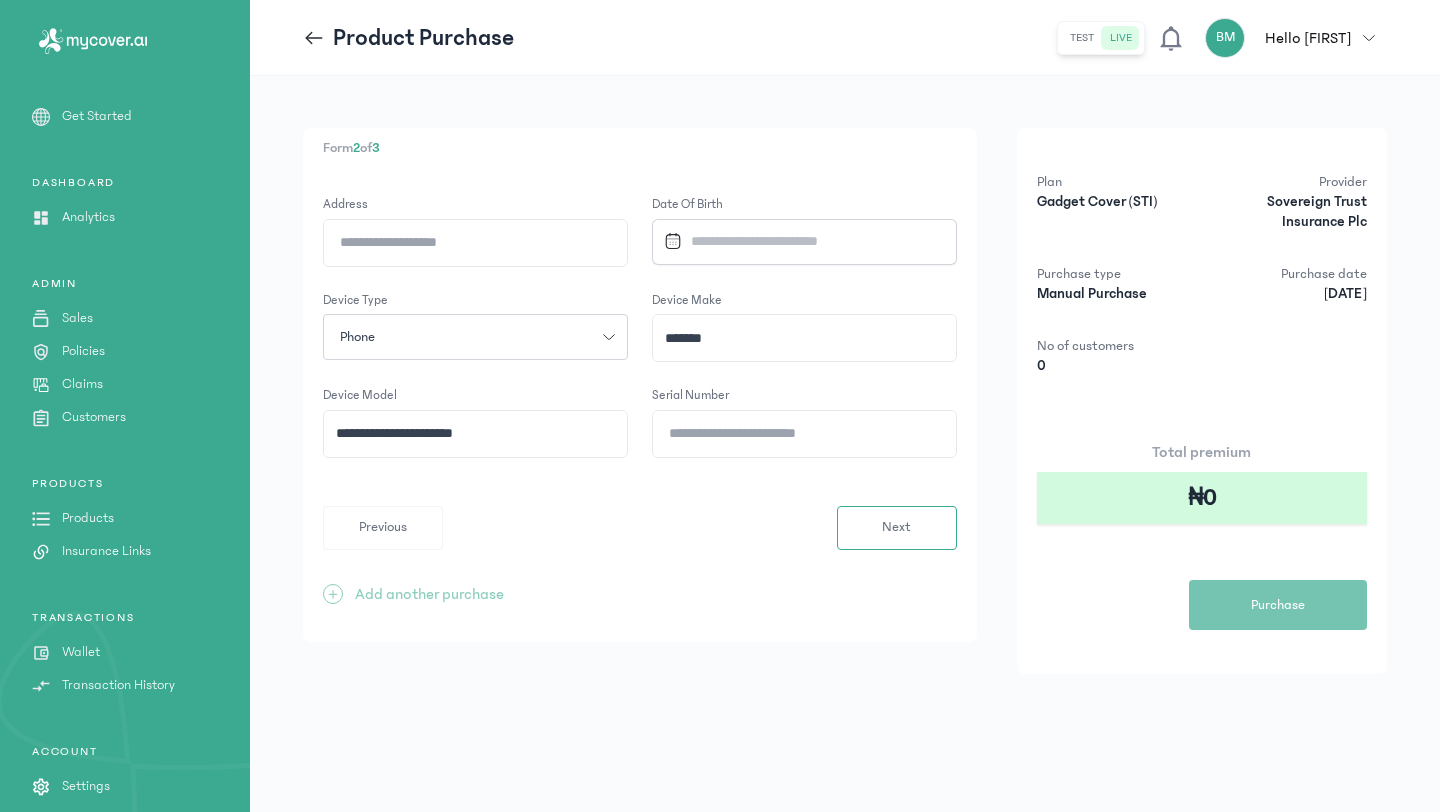 type on "**********" 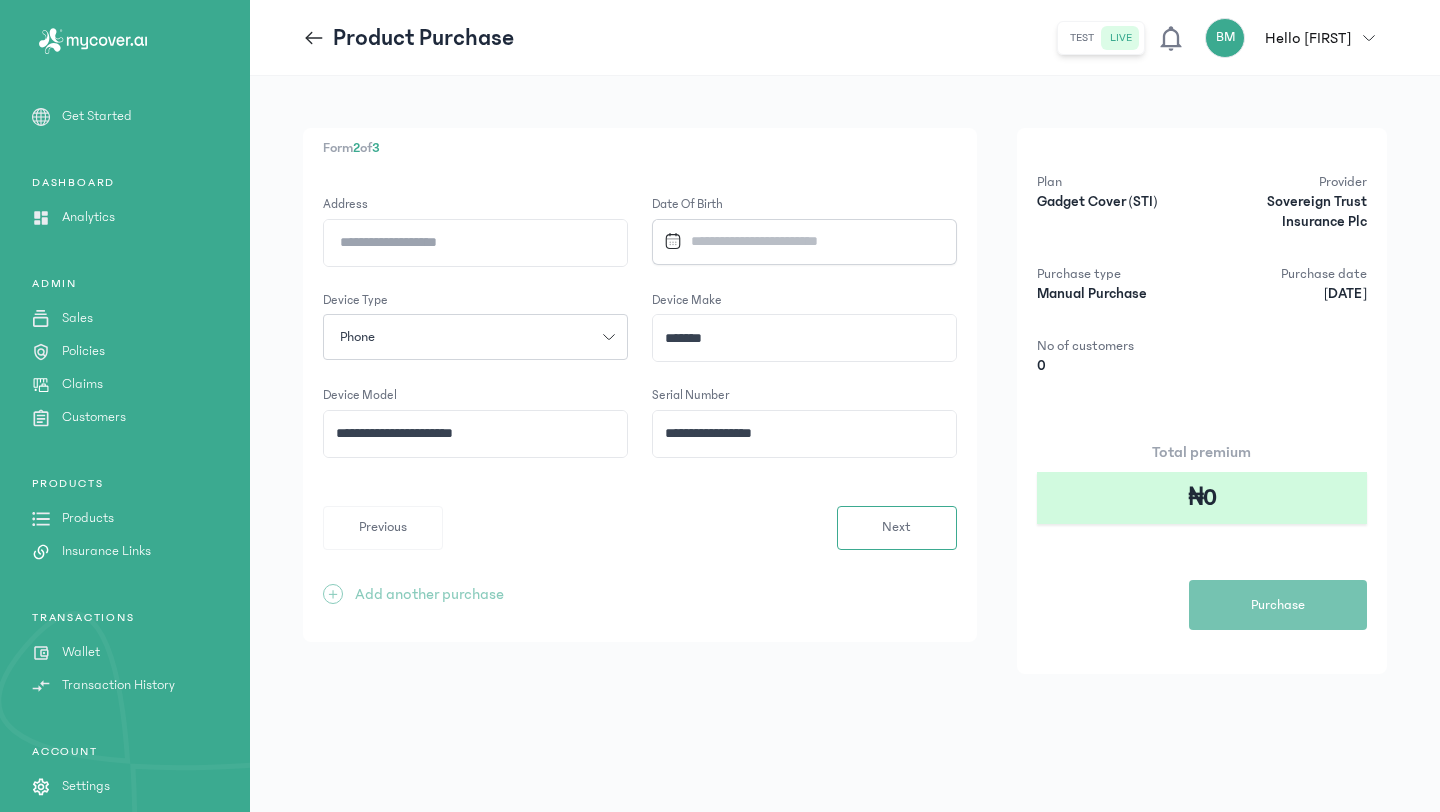 type on "**********" 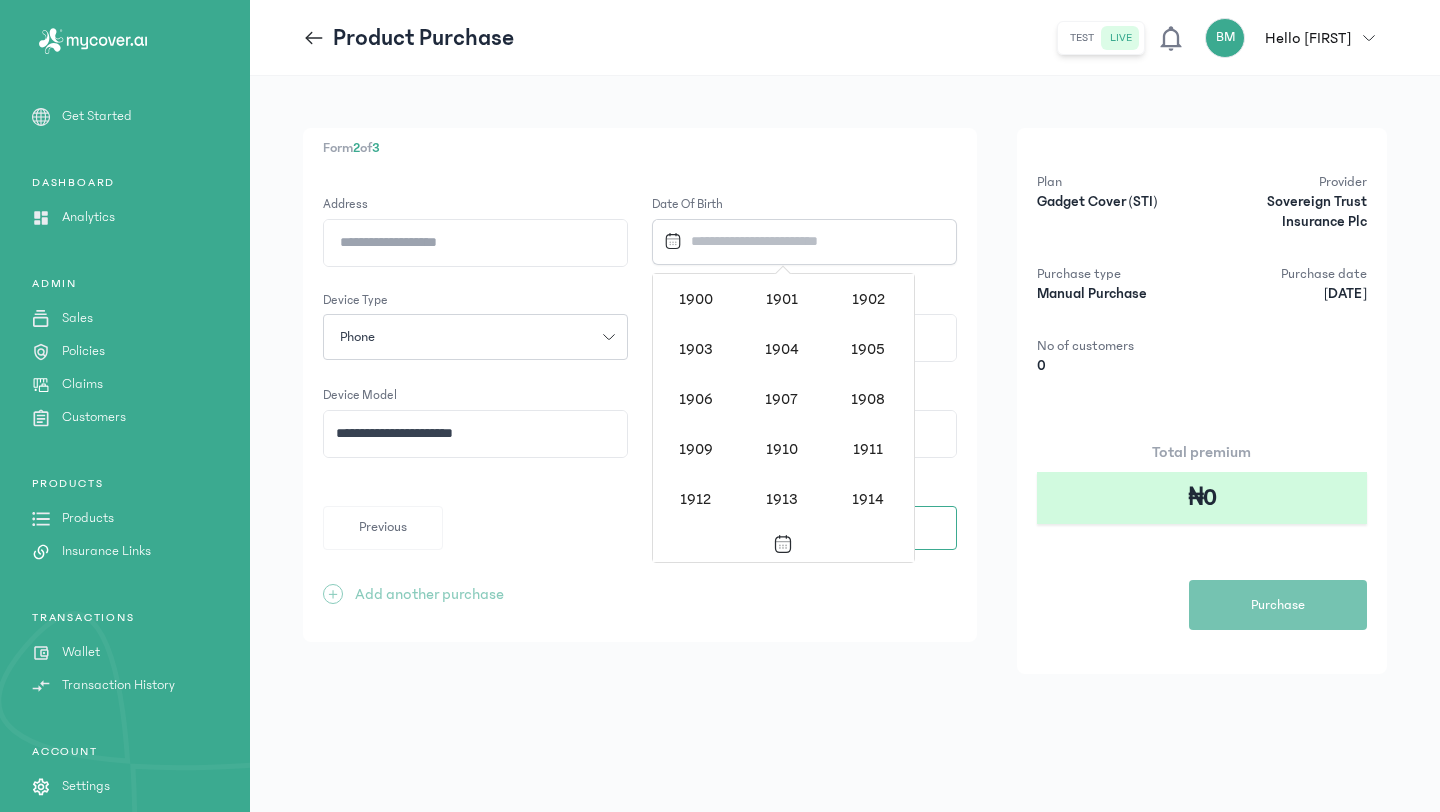 scroll, scrollTop: 1938, scrollLeft: 0, axis: vertical 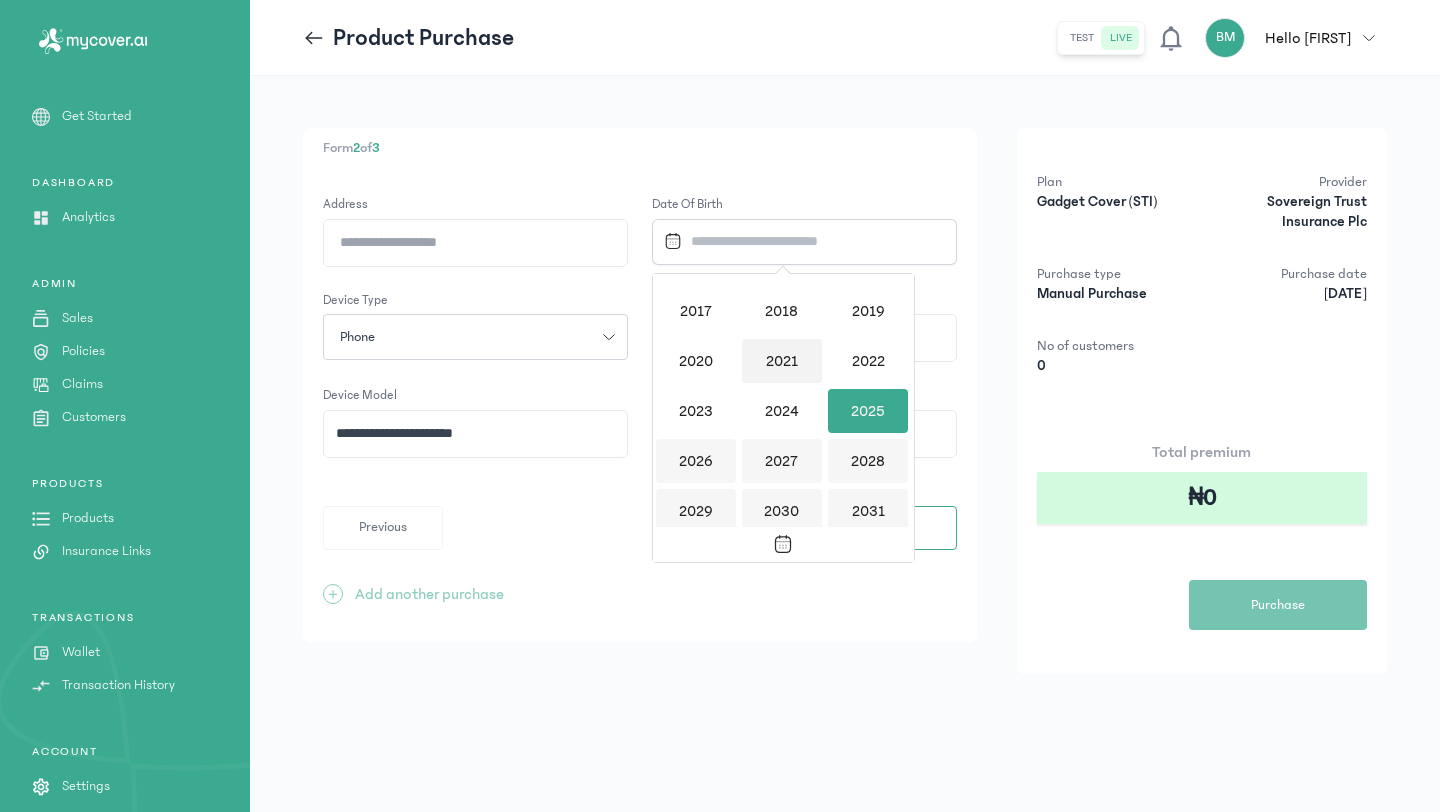 click on "2021" at bounding box center [782, 361] 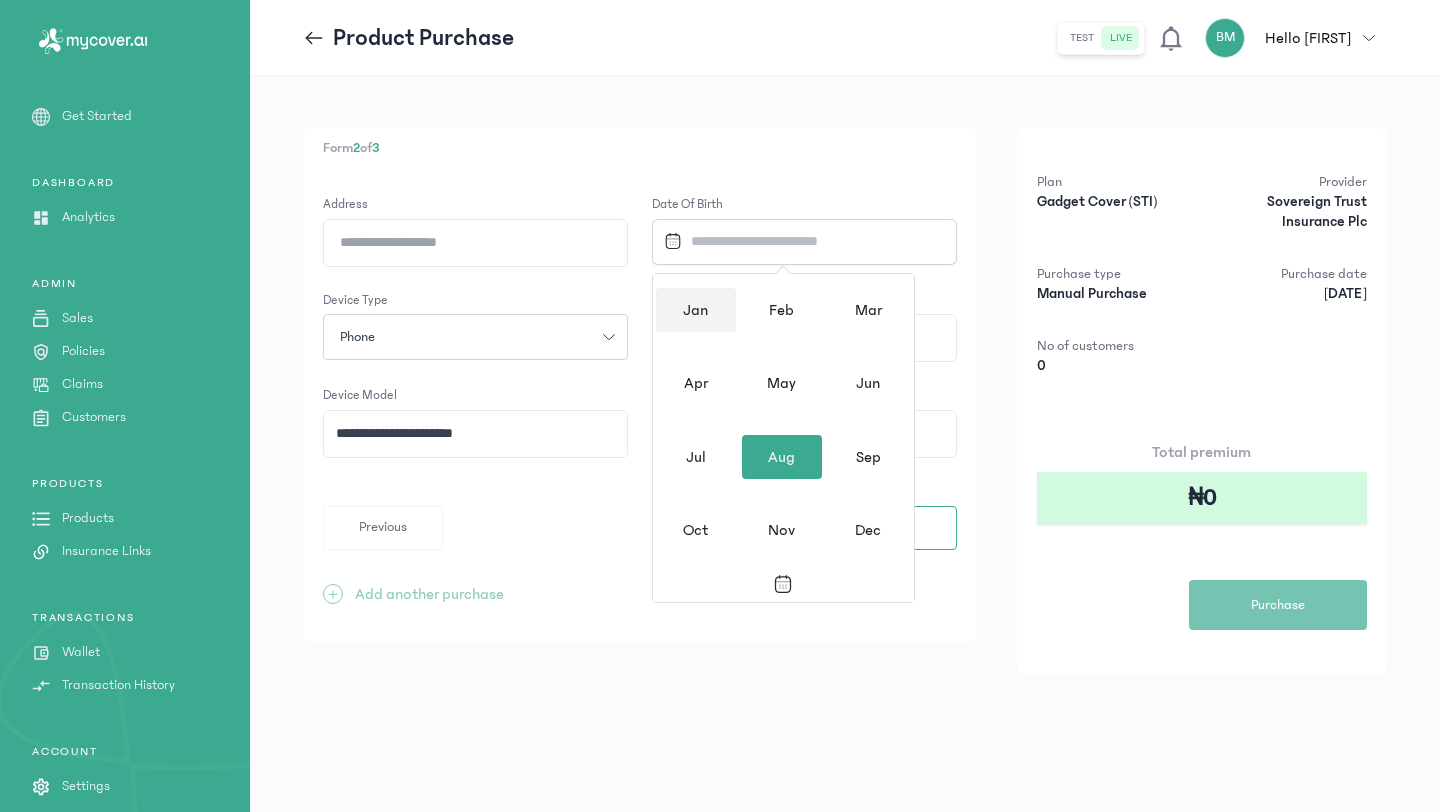 click on "Jan" at bounding box center (696, 310) 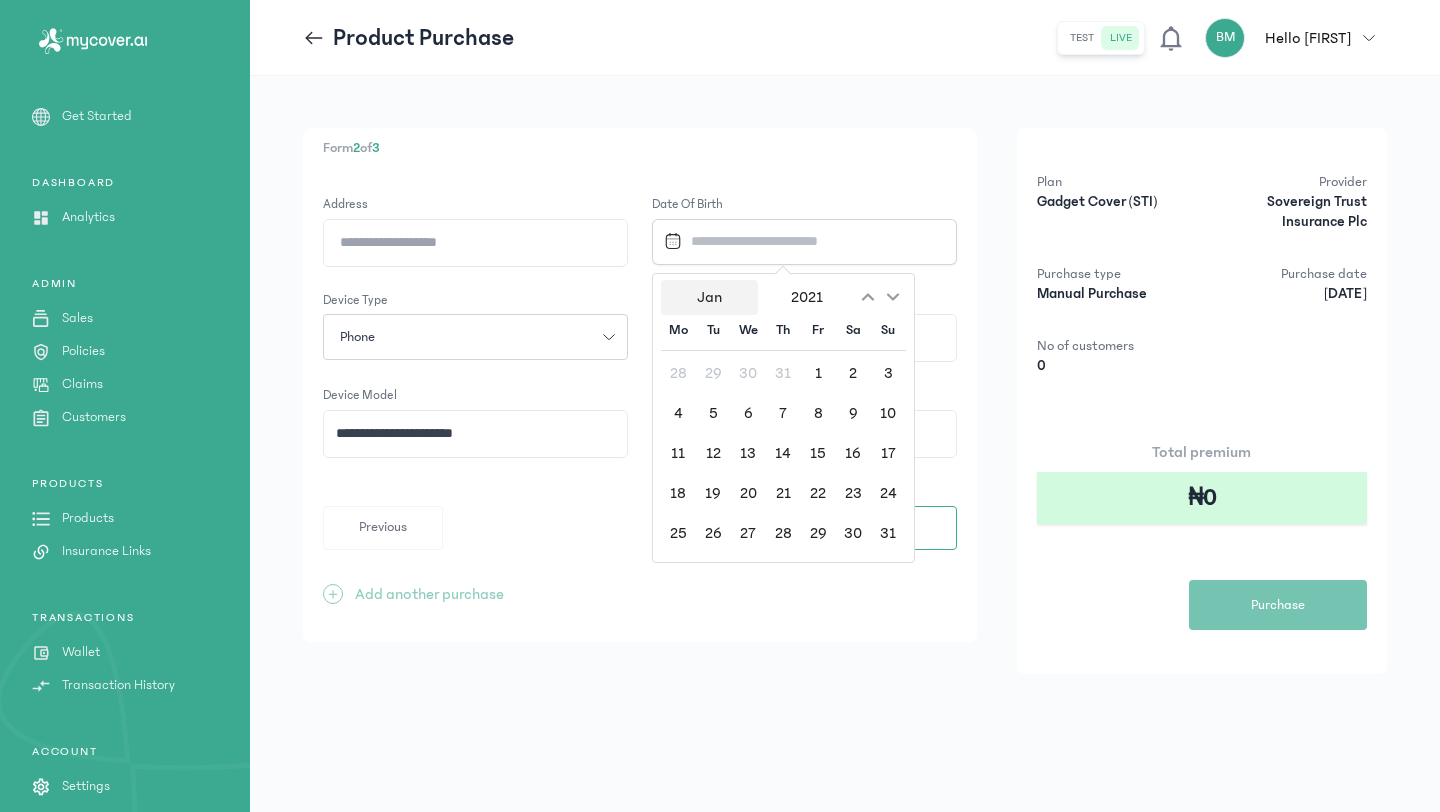 click on "Jan" 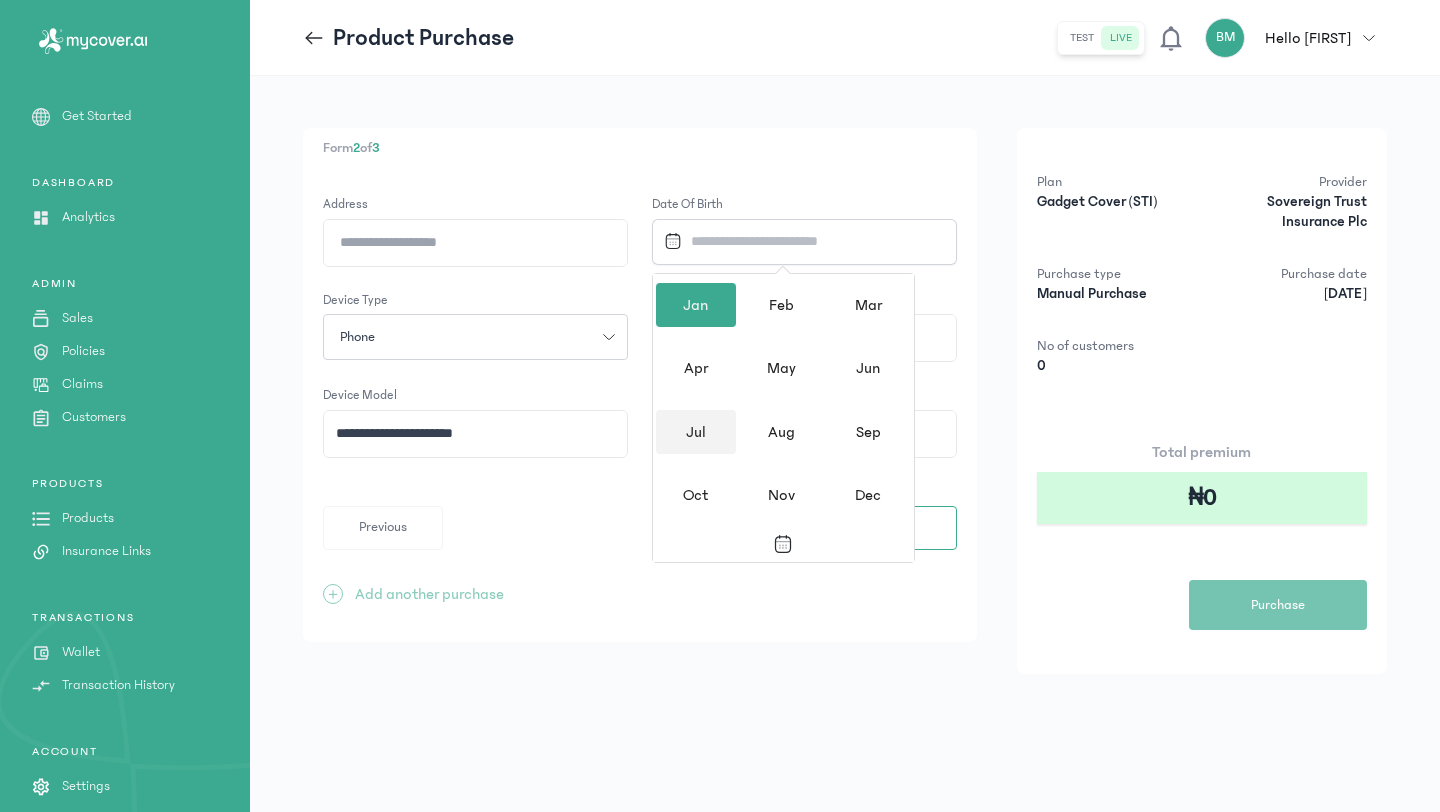 drag, startPoint x: 703, startPoint y: 487, endPoint x: 693, endPoint y: 445, distance: 43.174065 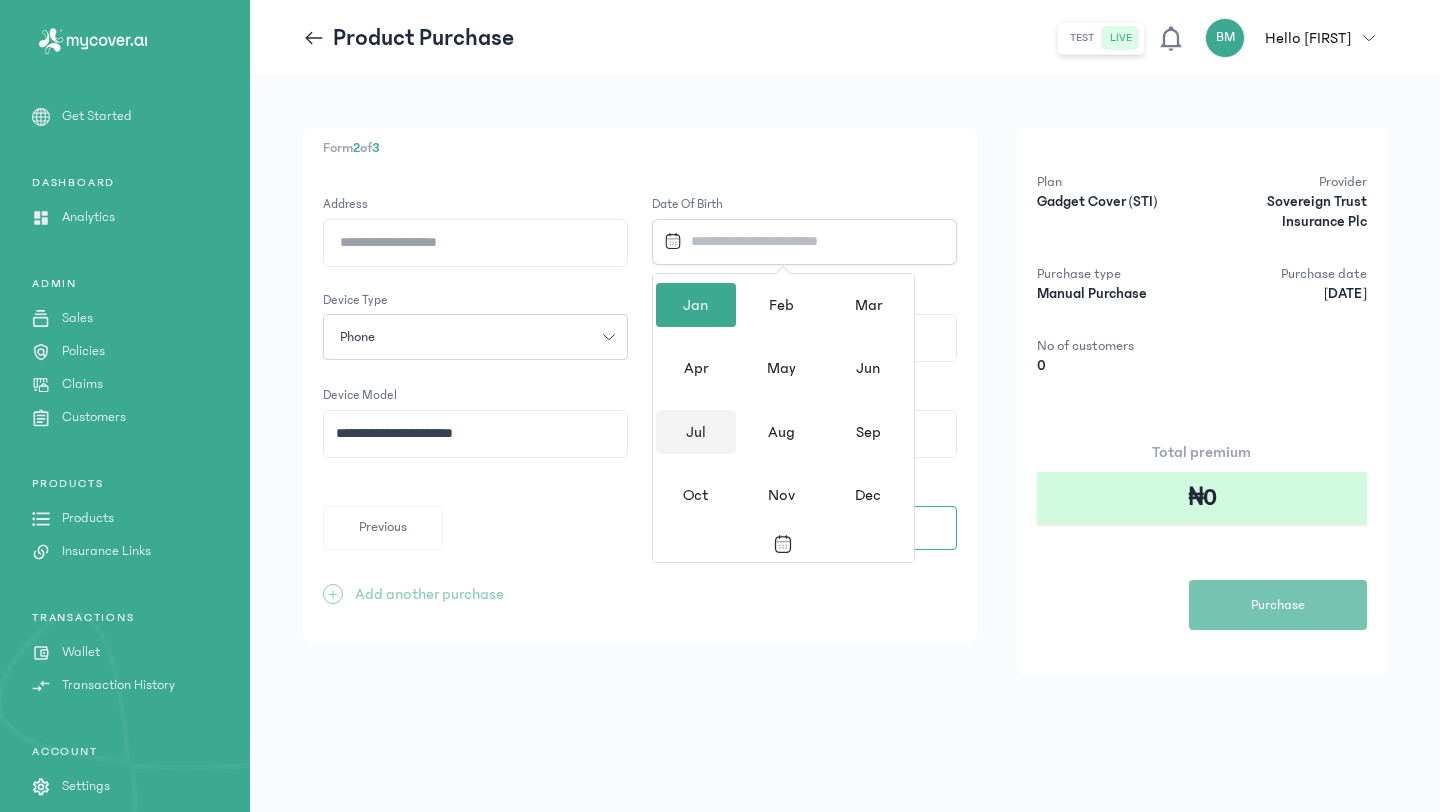 click on "Jan Feb Mar Apr May Jun Jul Aug Sep Oct Nov Dec" at bounding box center (783, 400) 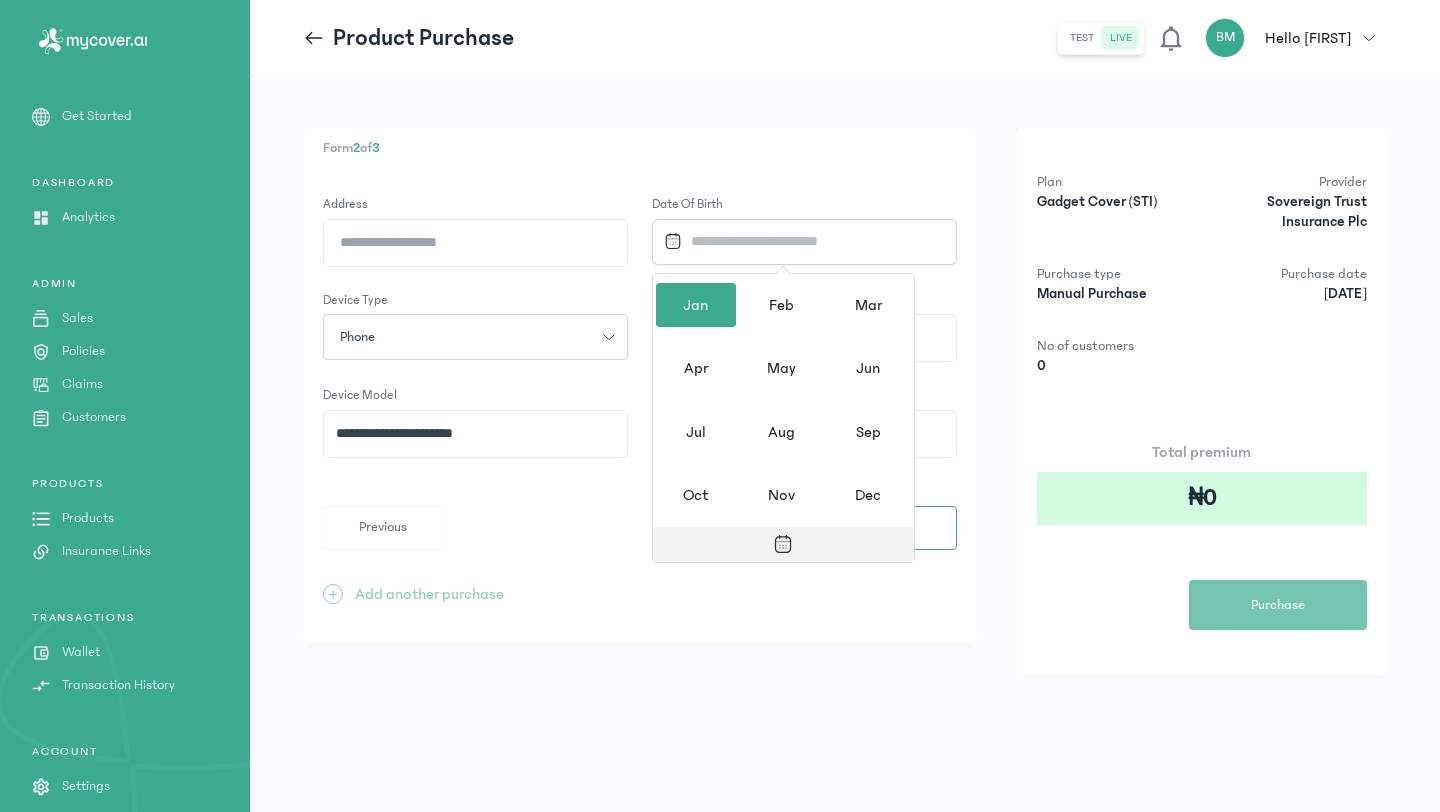 click 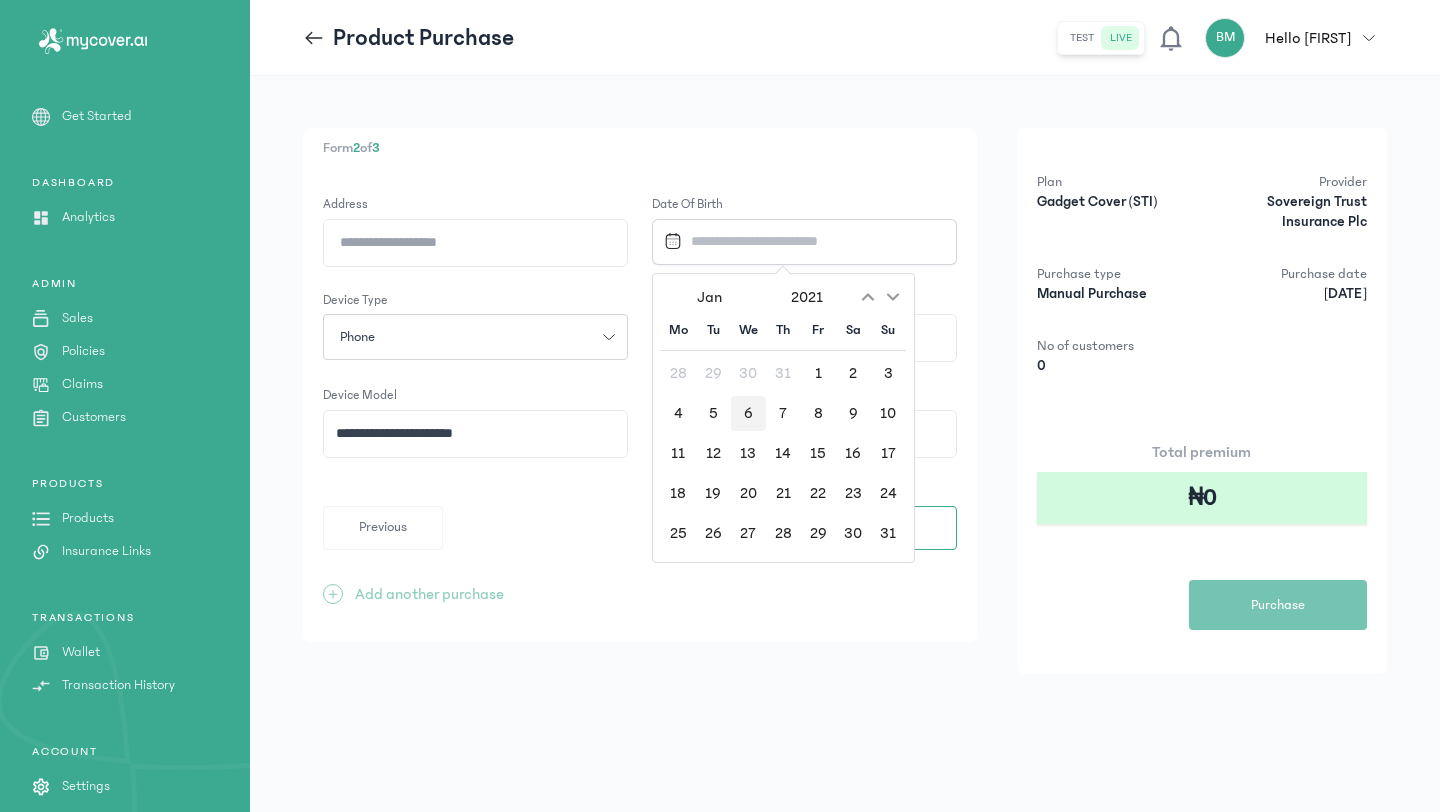 click on "6" at bounding box center (748, 413) 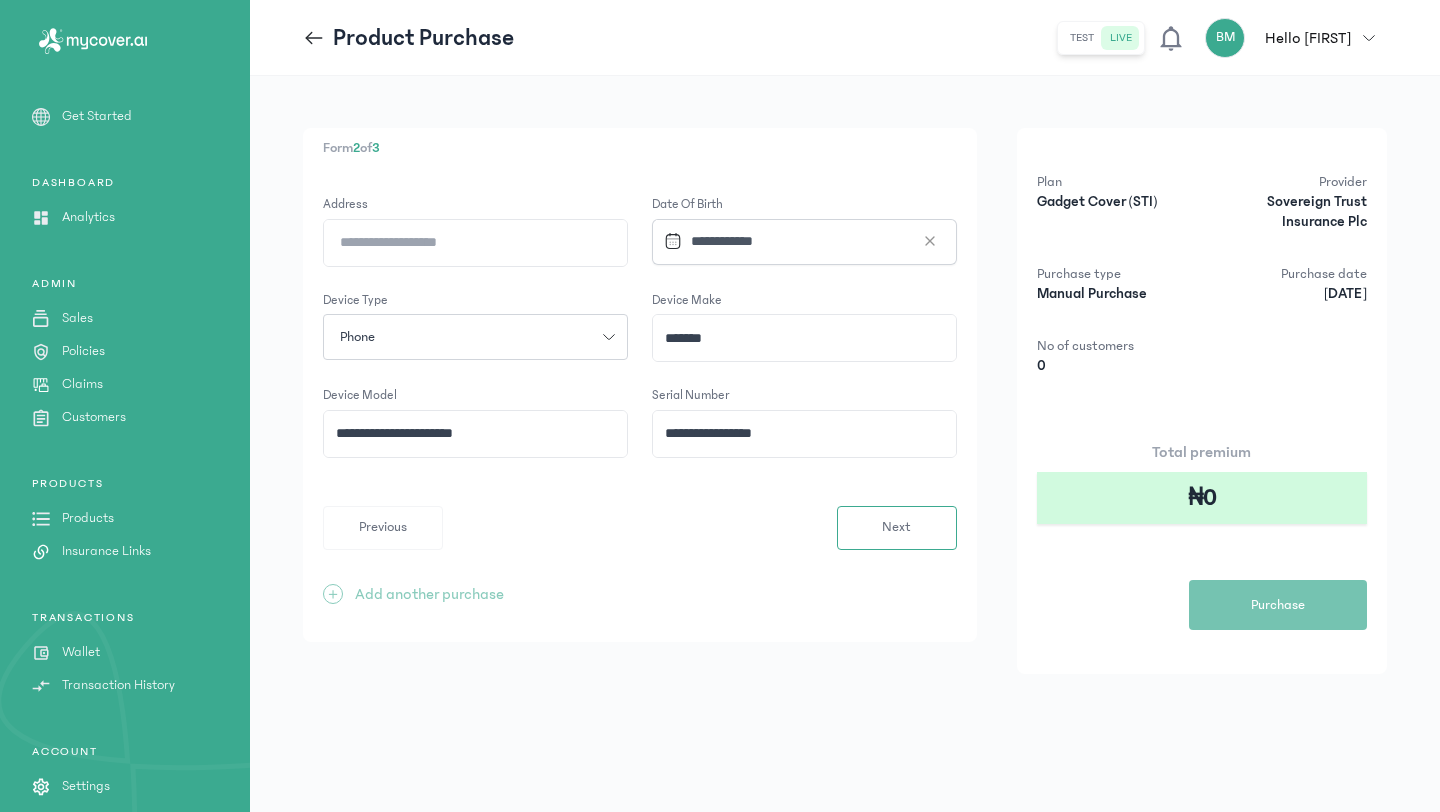 click on "Address" 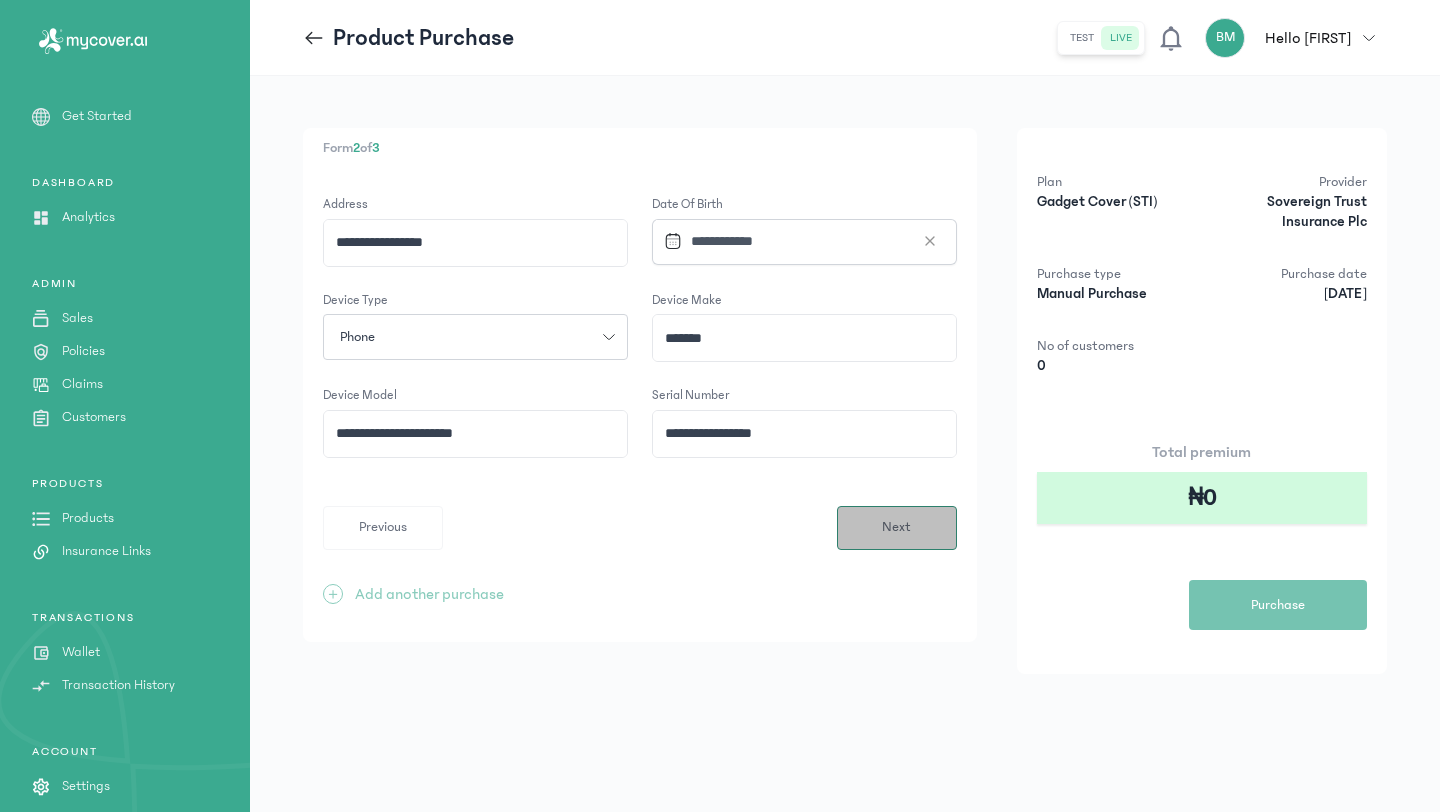 type on "**********" 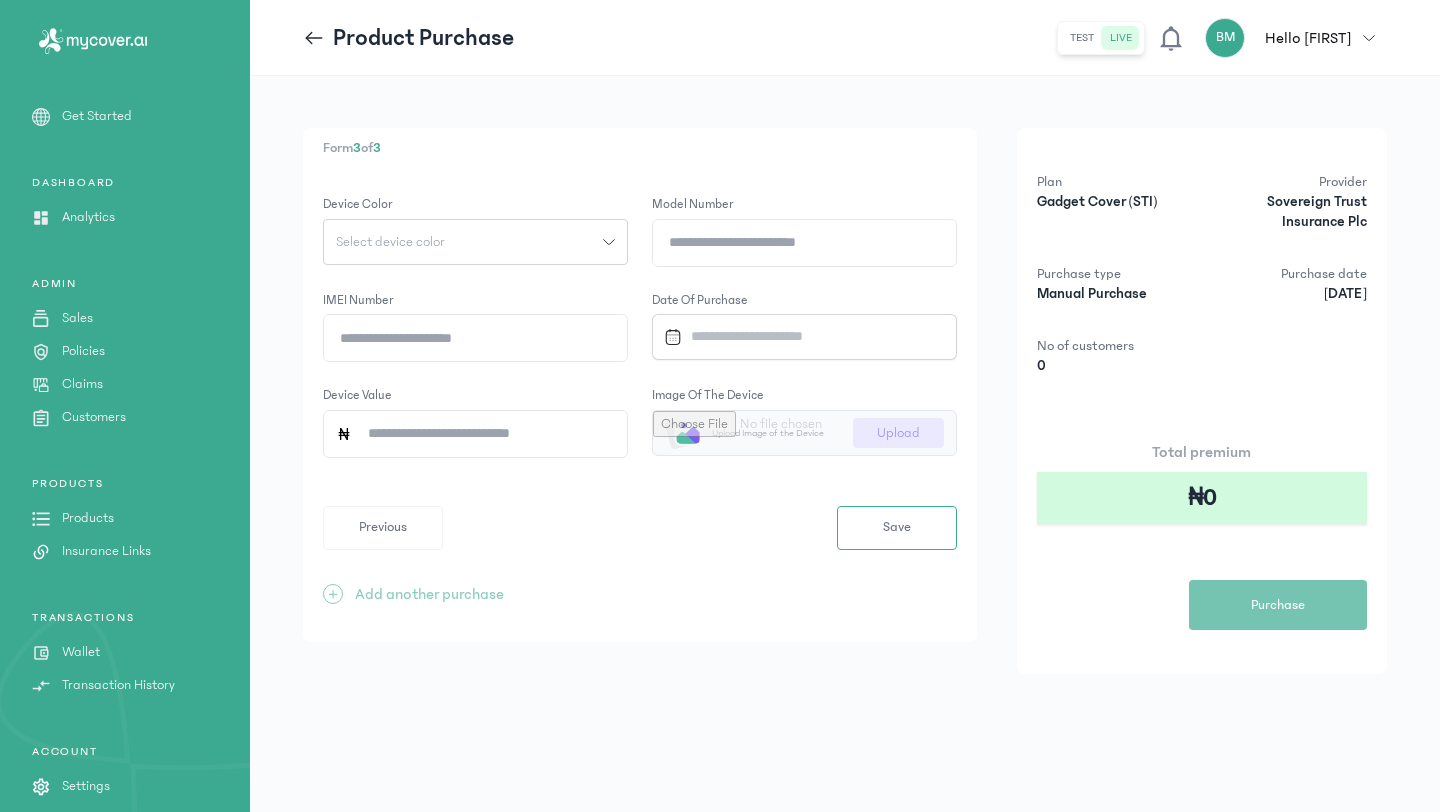 click on "Select device color" 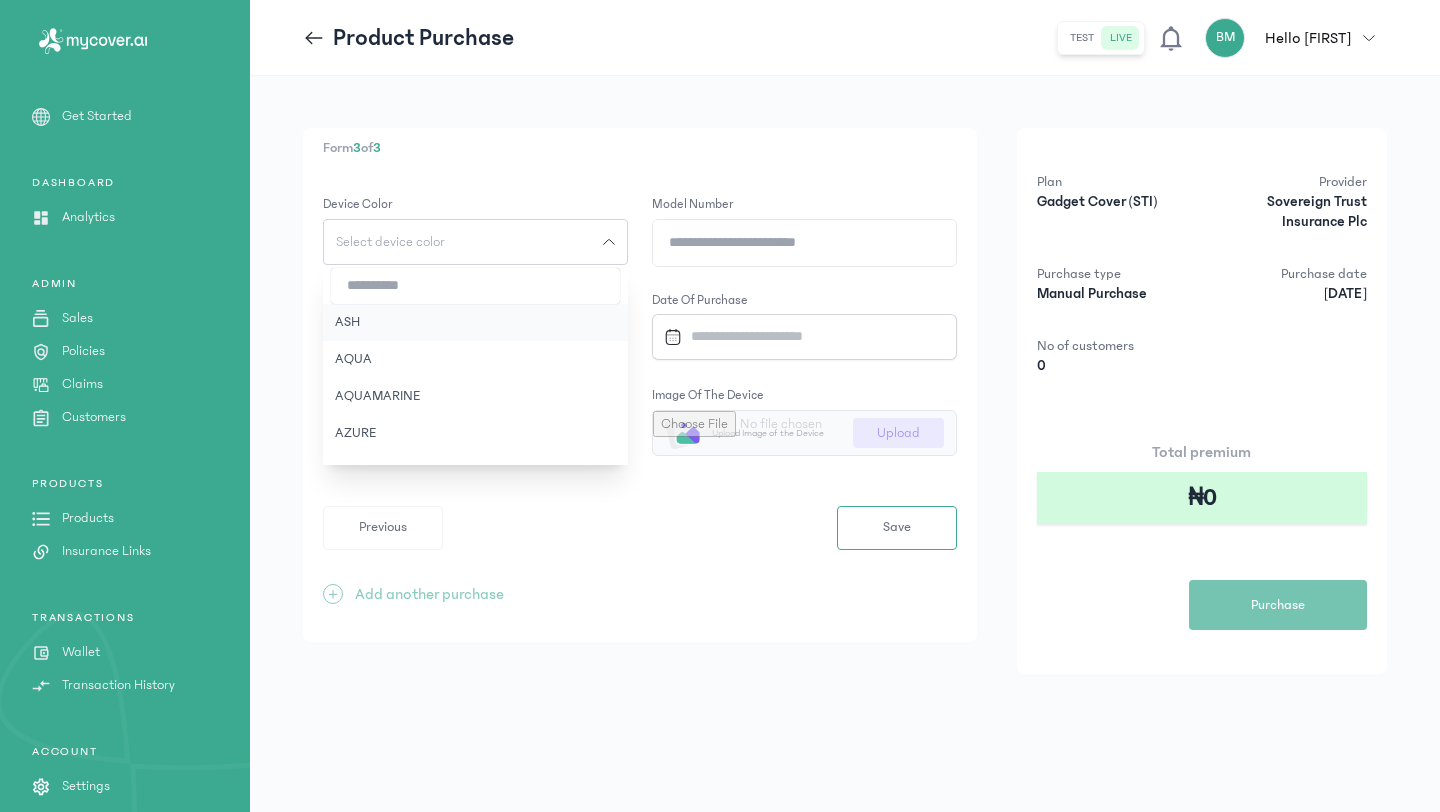 type 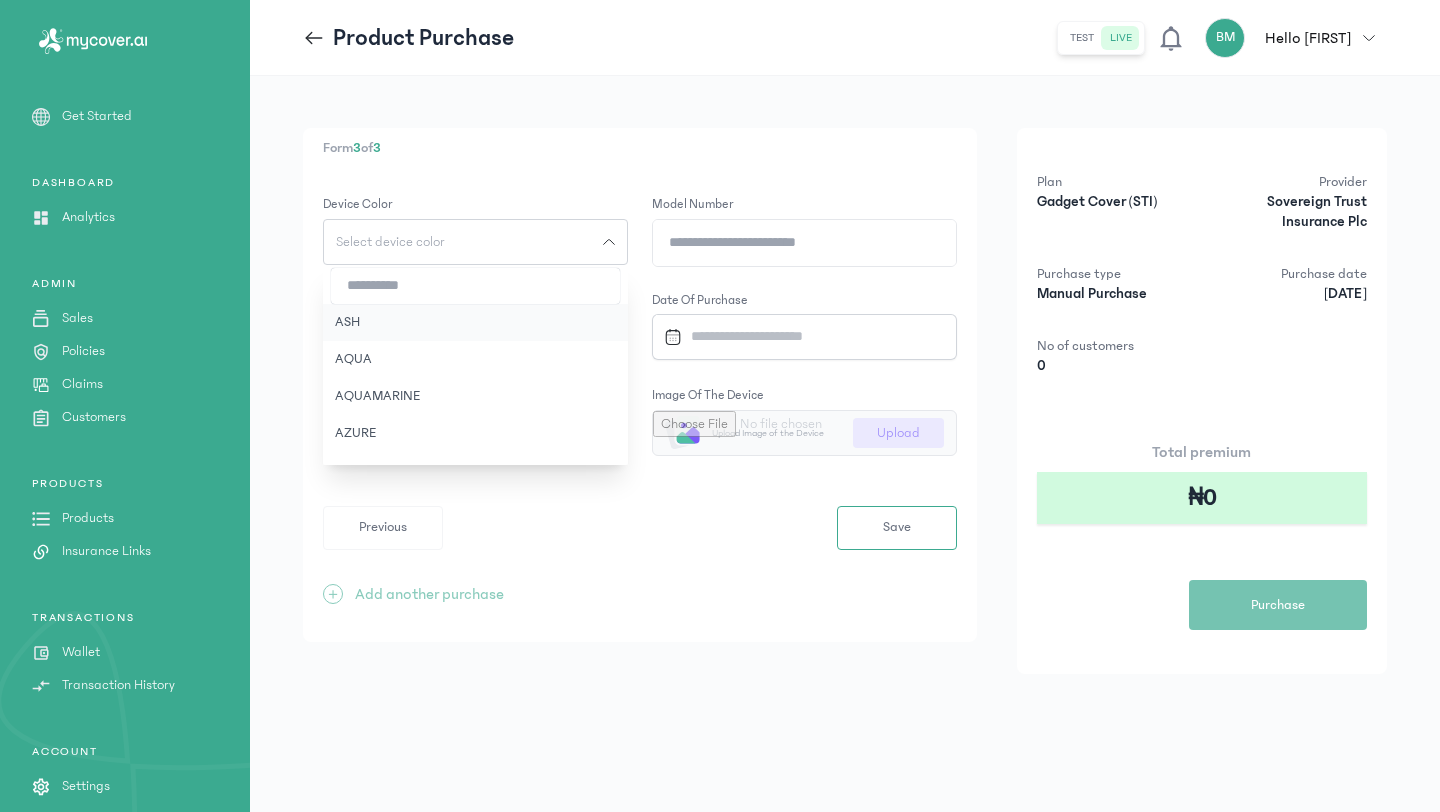 click on "ASH" 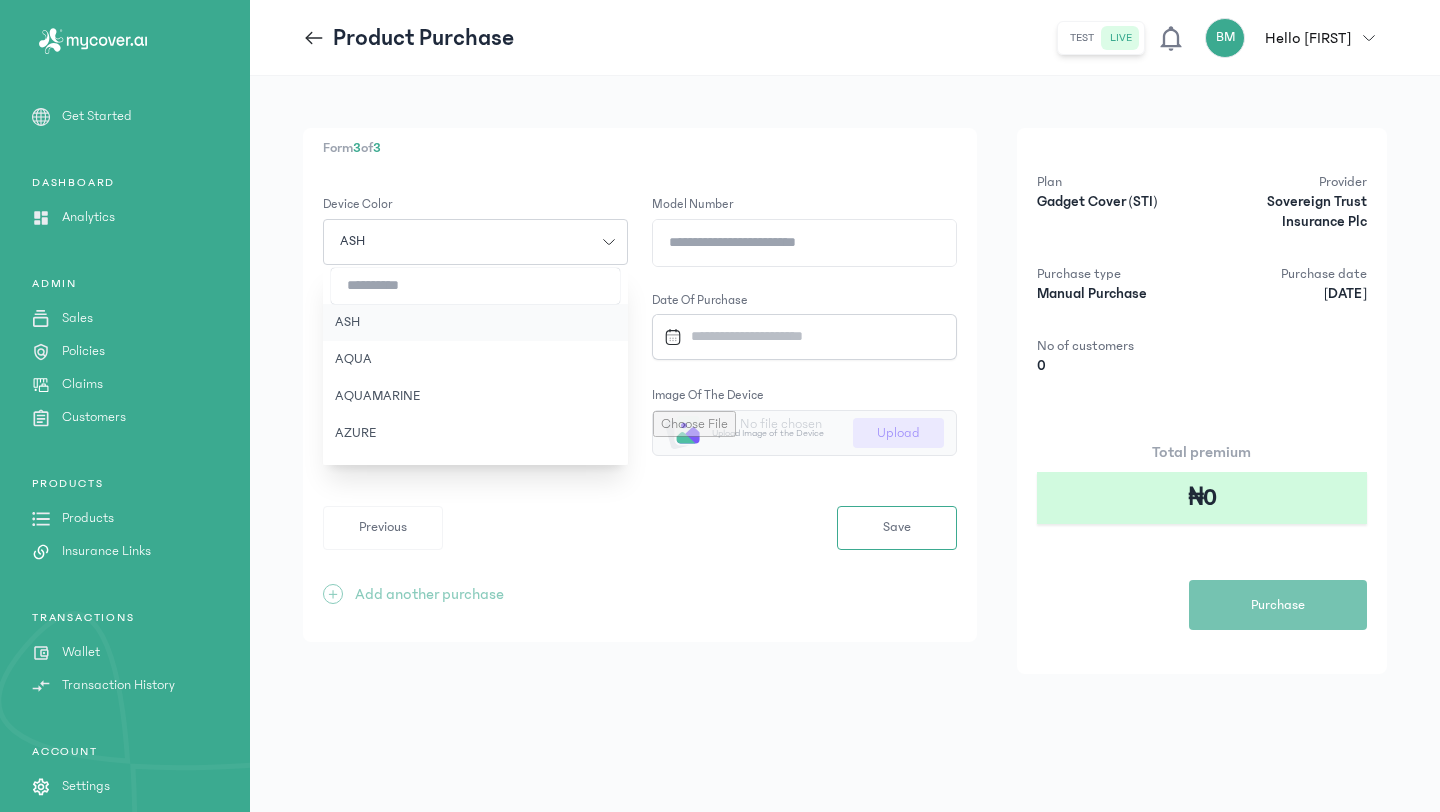 type 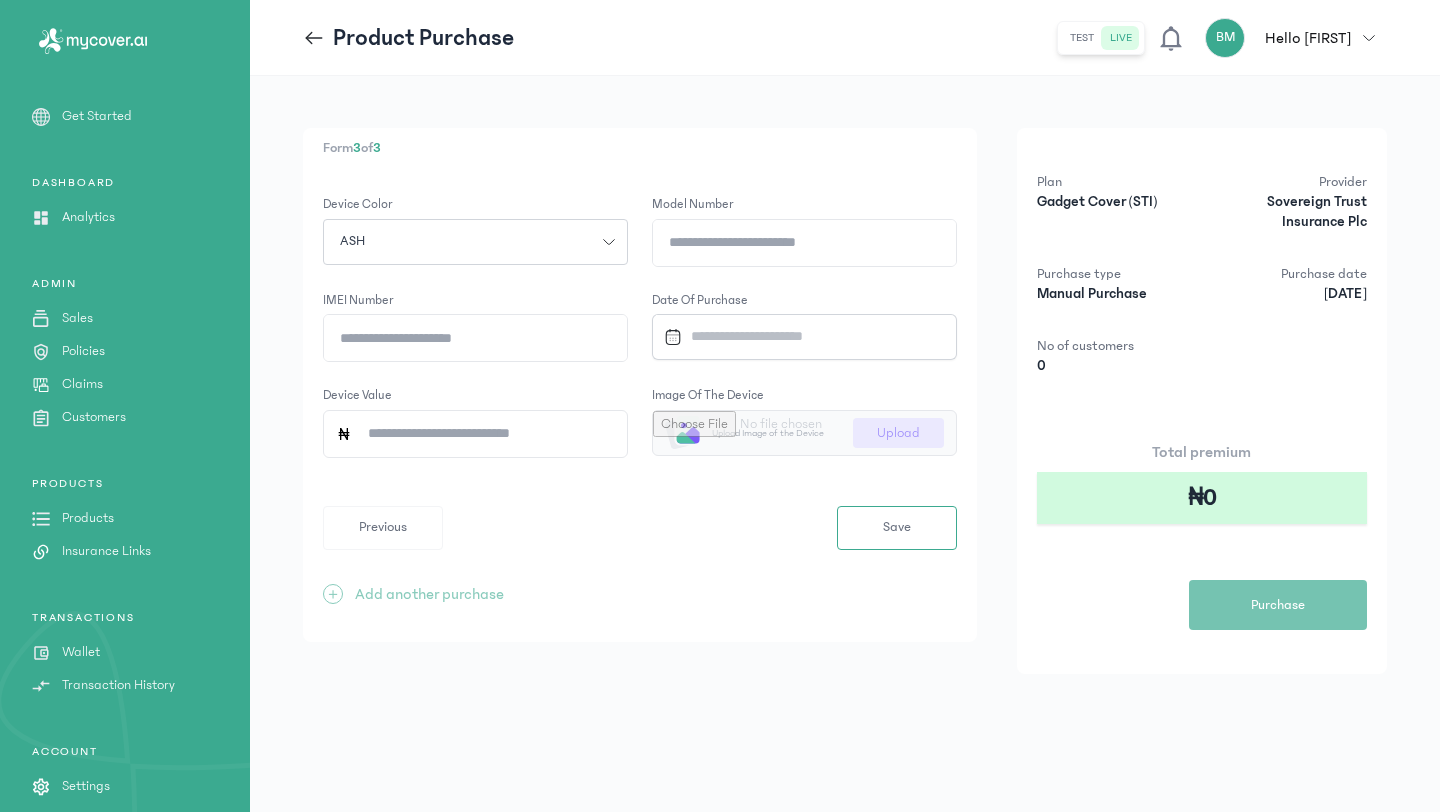 click on "ASH" 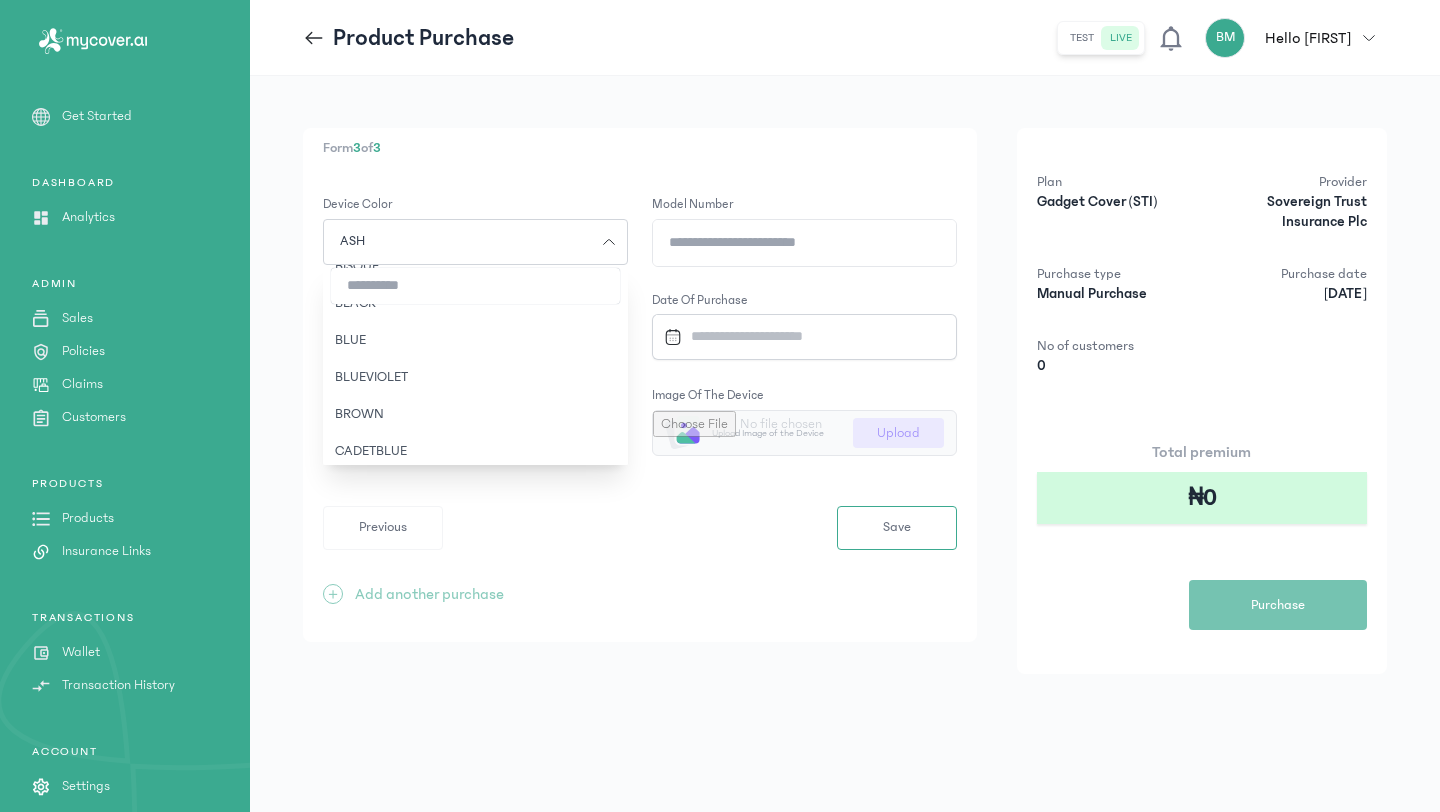 scroll, scrollTop: 189, scrollLeft: 0, axis: vertical 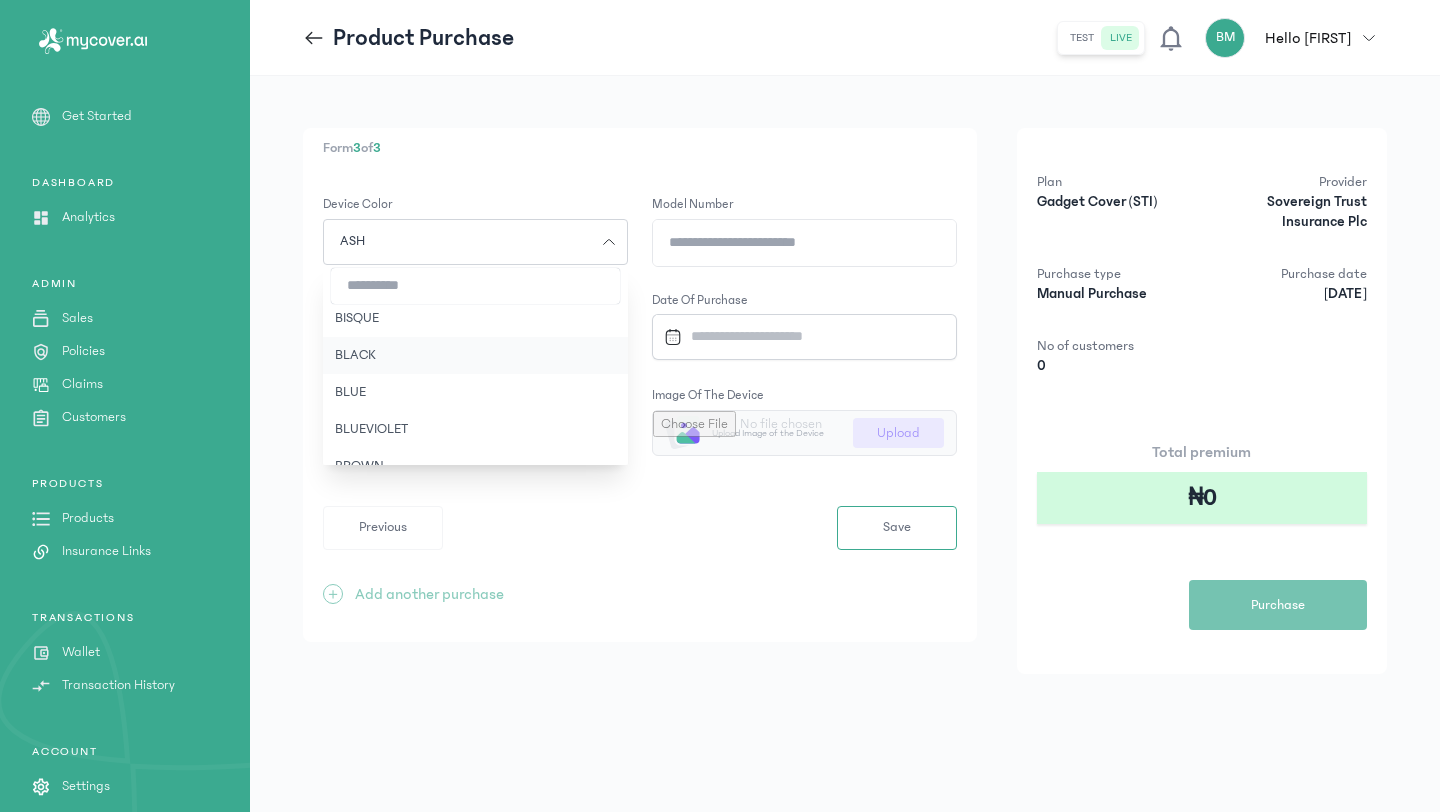 click on "BLACK" 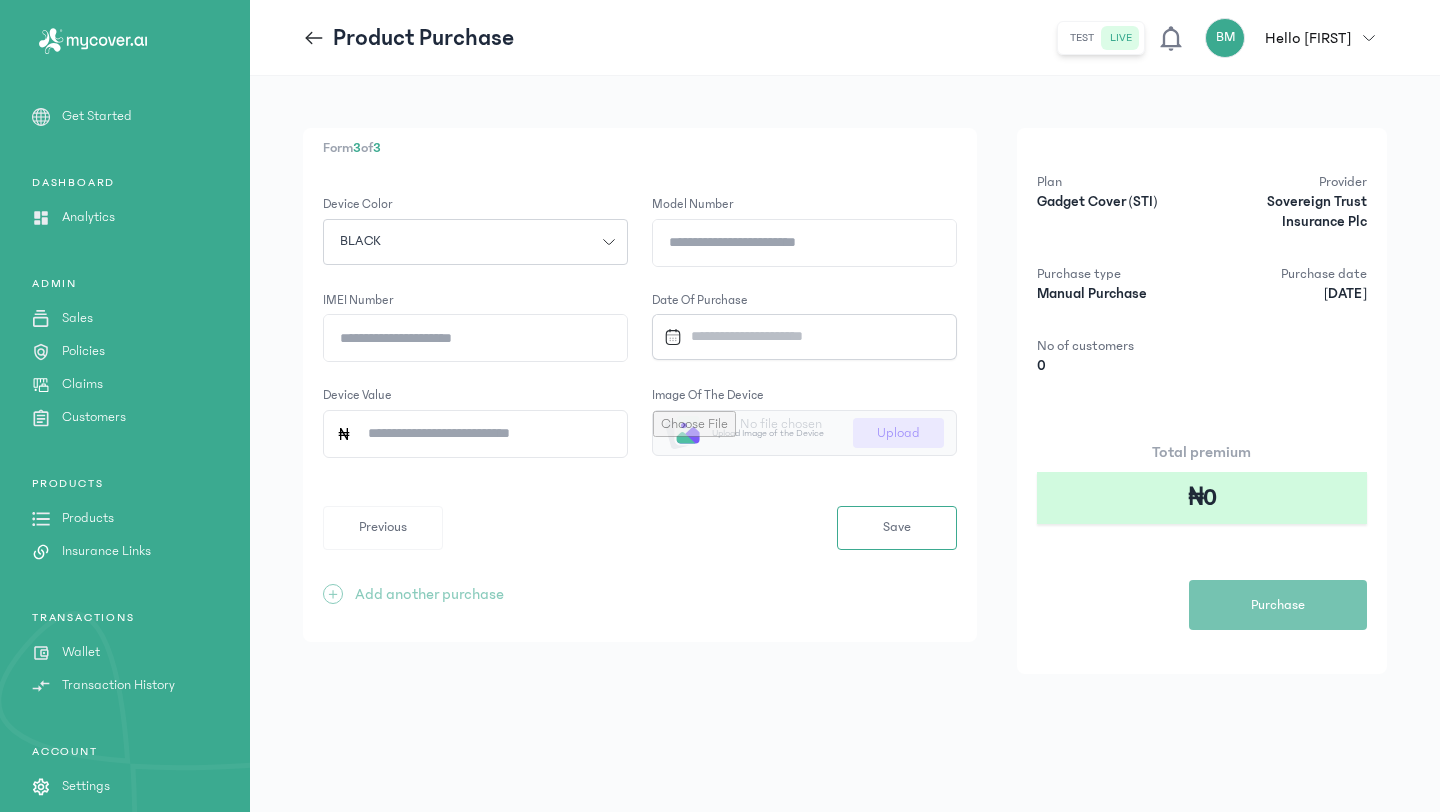 click on "Model Number" 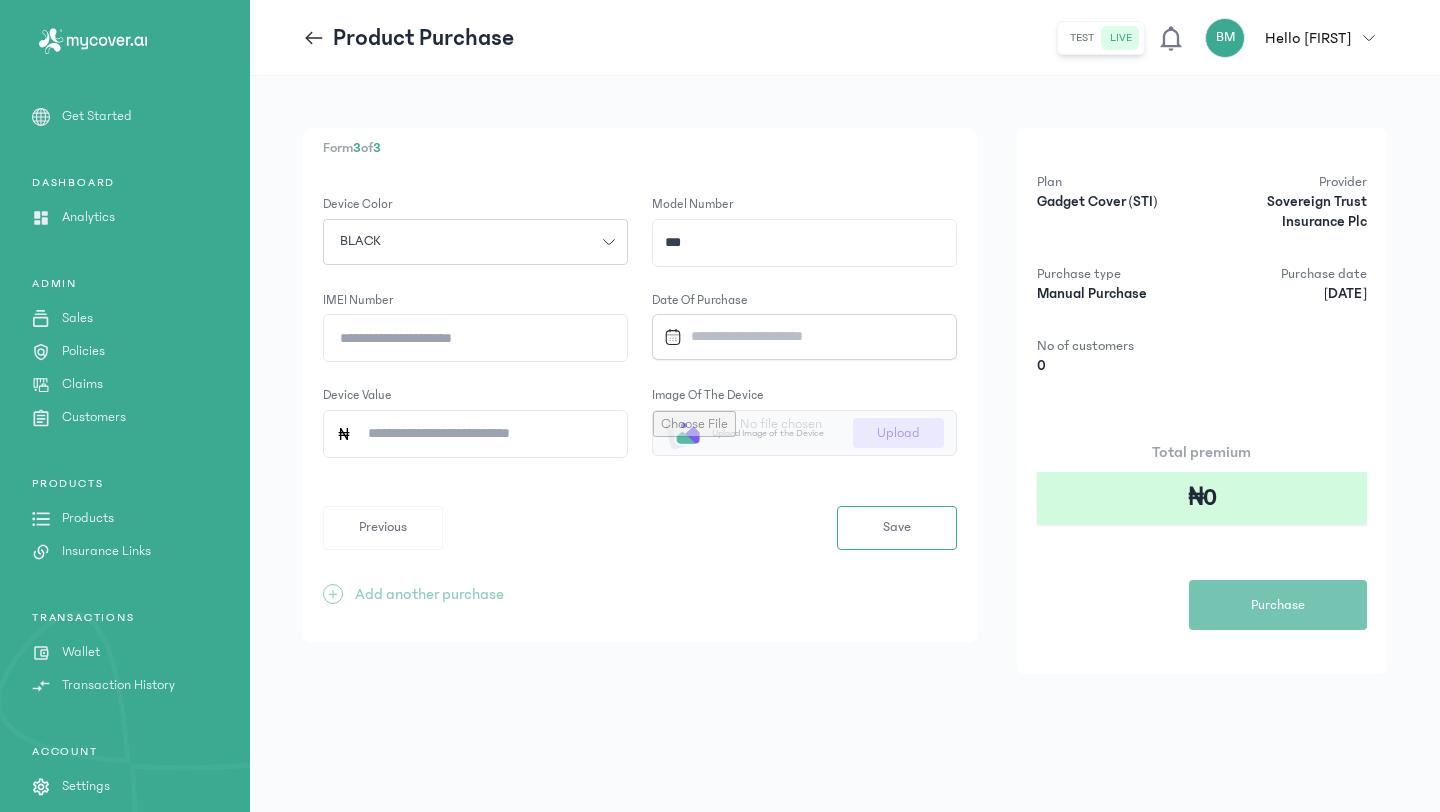 type on "***" 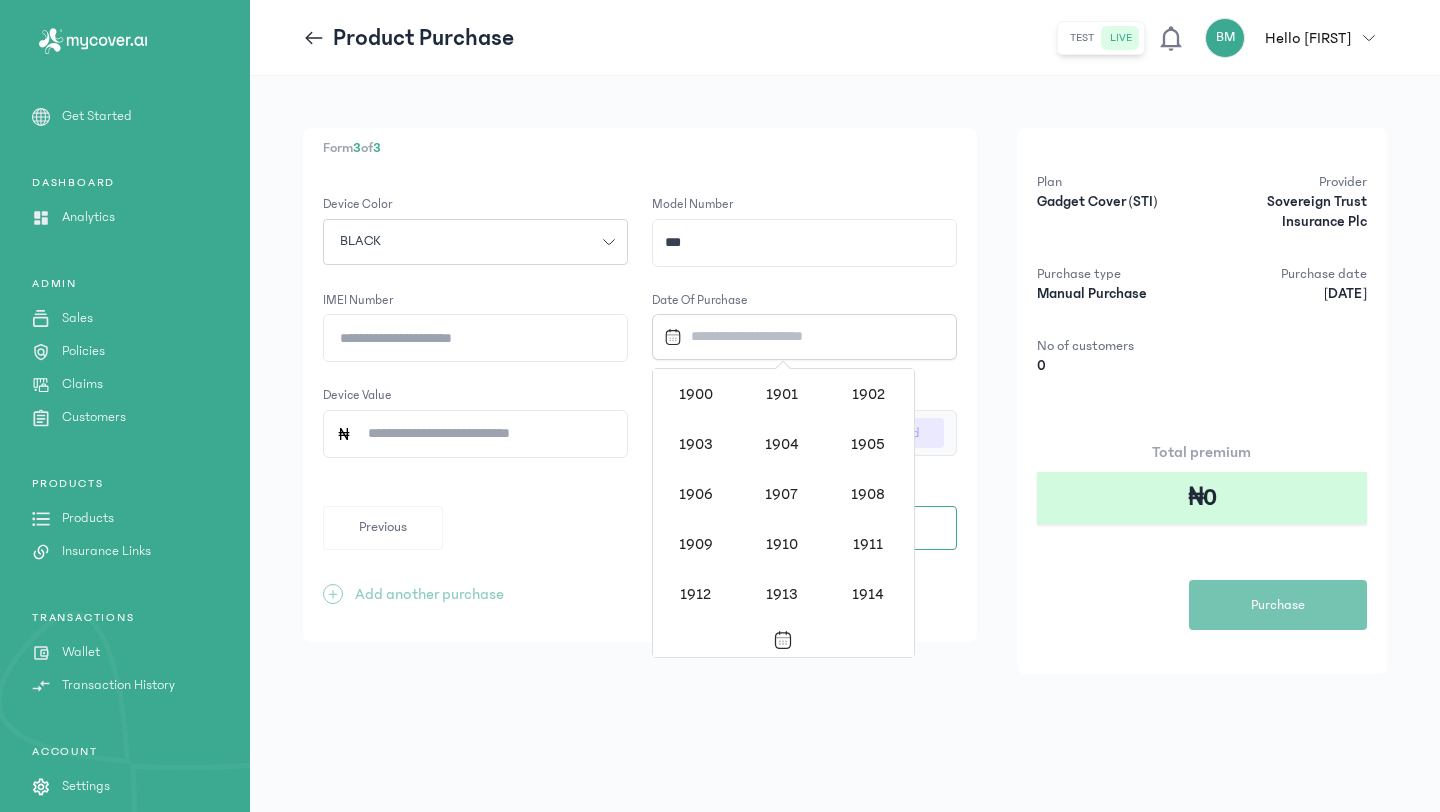 scroll, scrollTop: 1938, scrollLeft: 0, axis: vertical 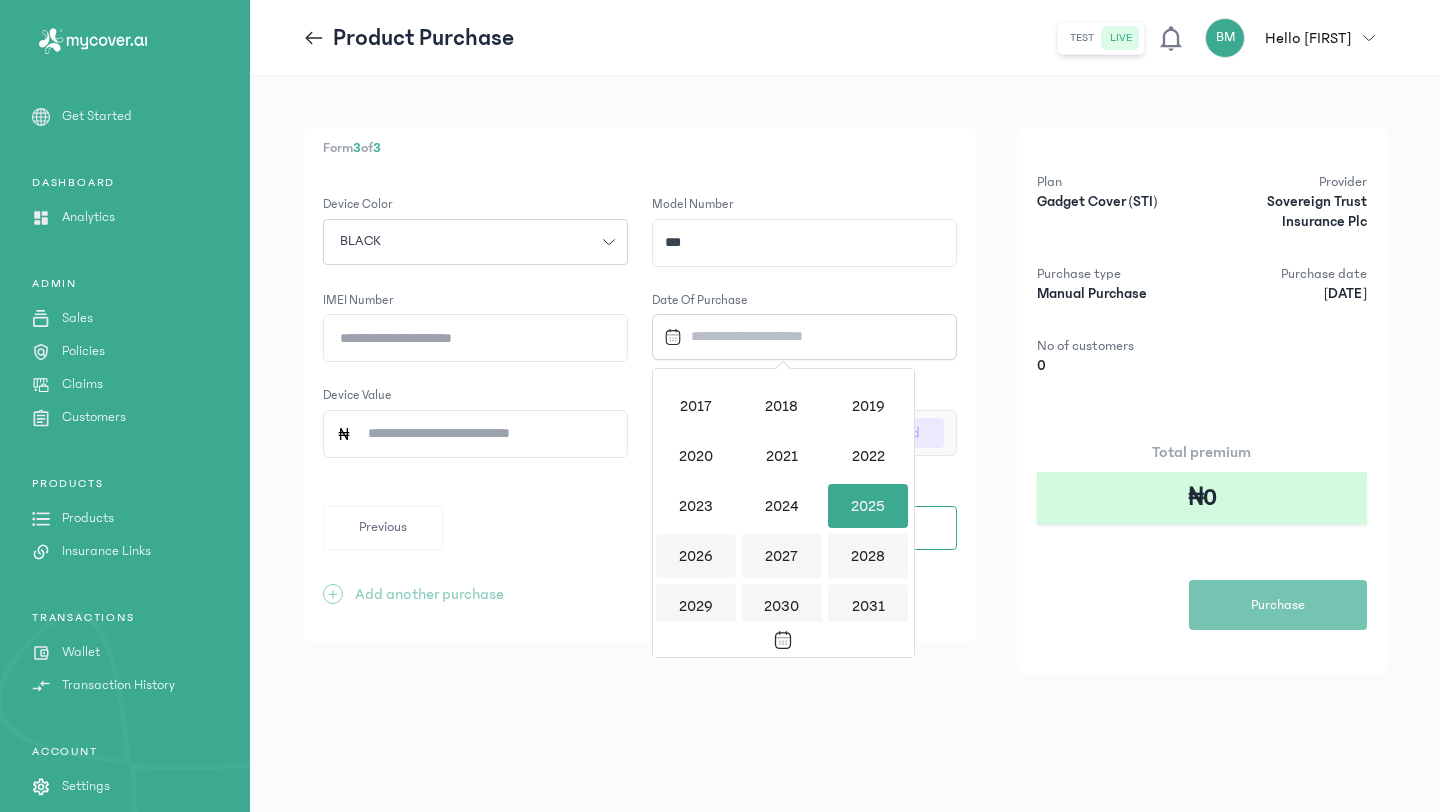 click on "2025" at bounding box center [868, 506] 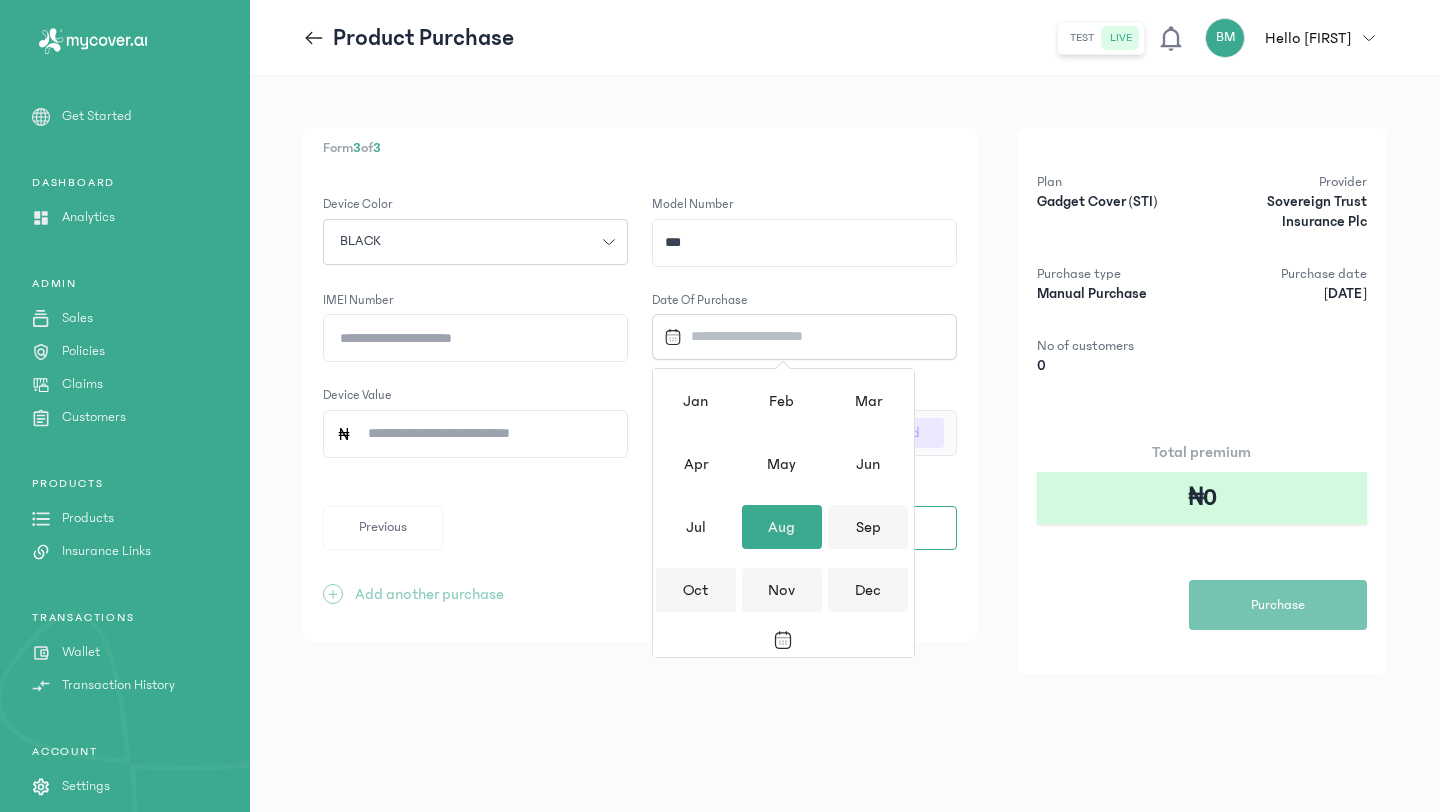 click on "Aug" at bounding box center (782, 527) 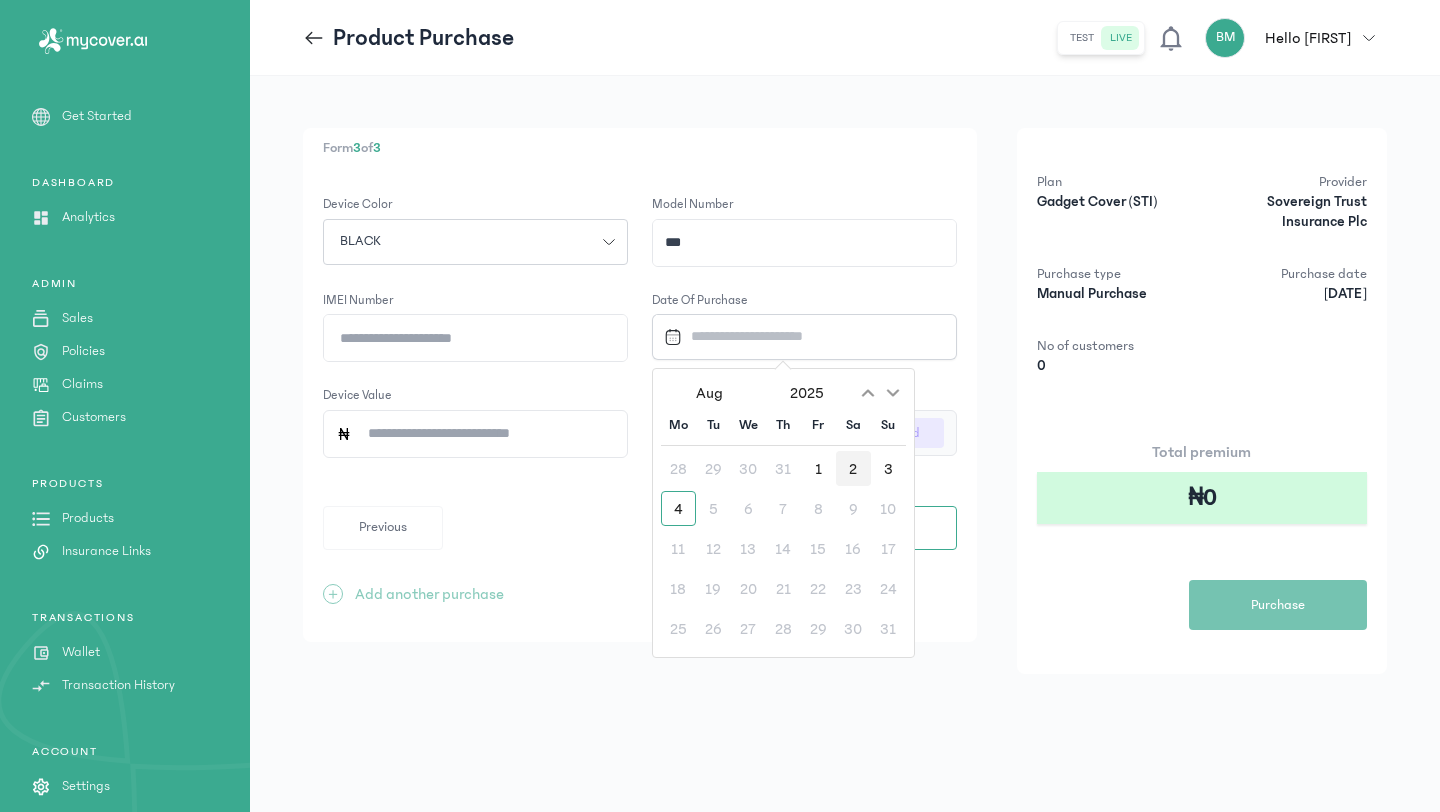 click on "2" at bounding box center (853, 468) 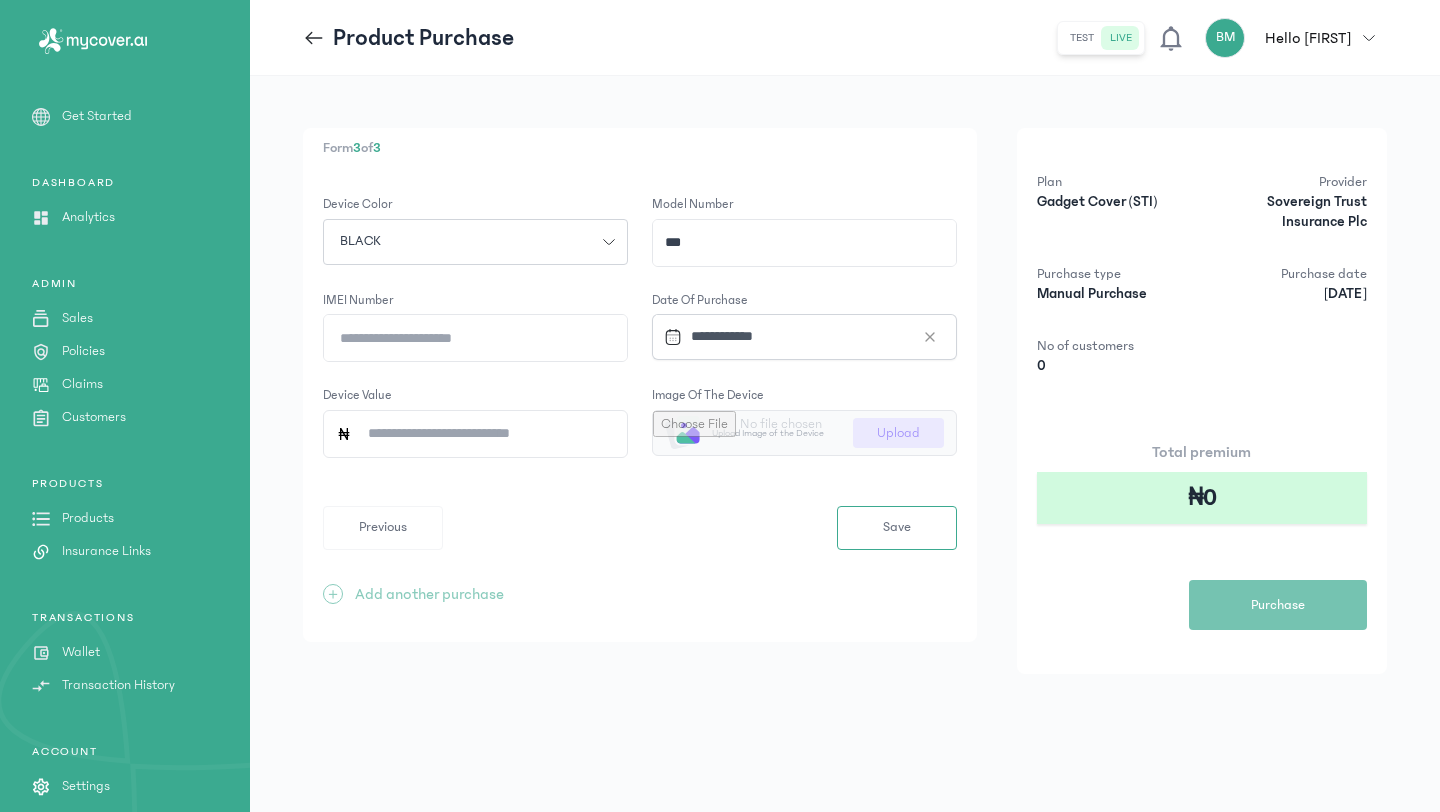 click on "IMEI number" 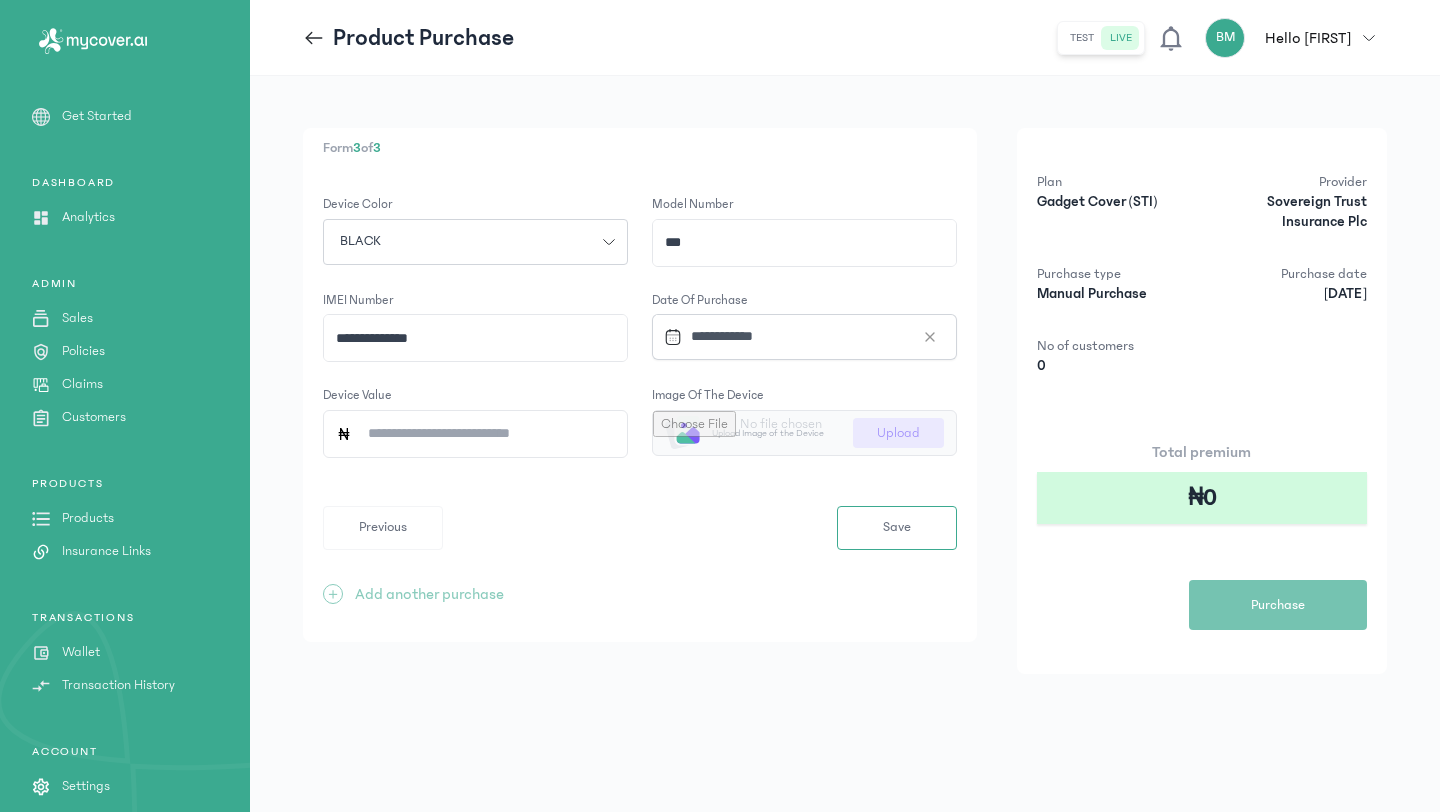 type on "**********" 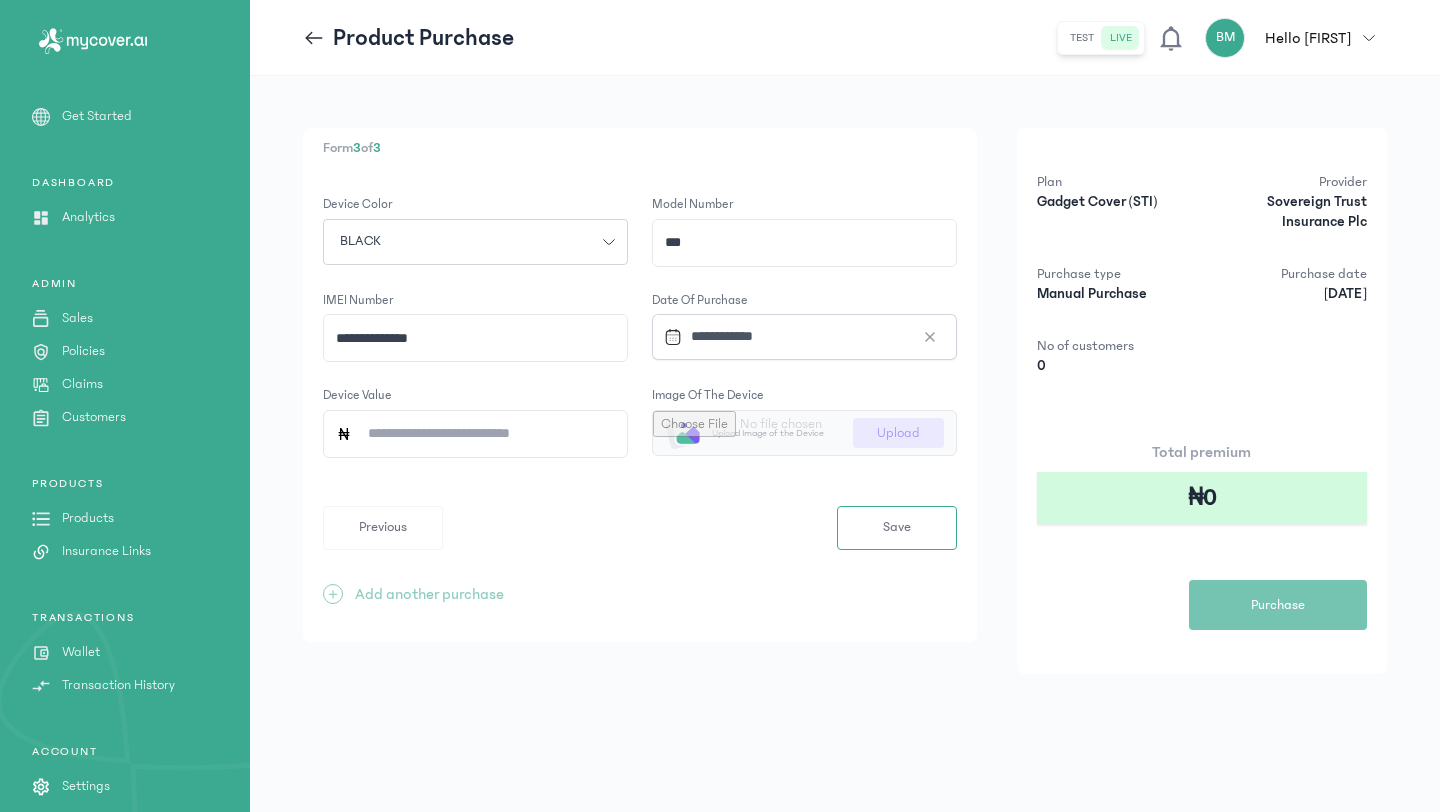 type on "*********" 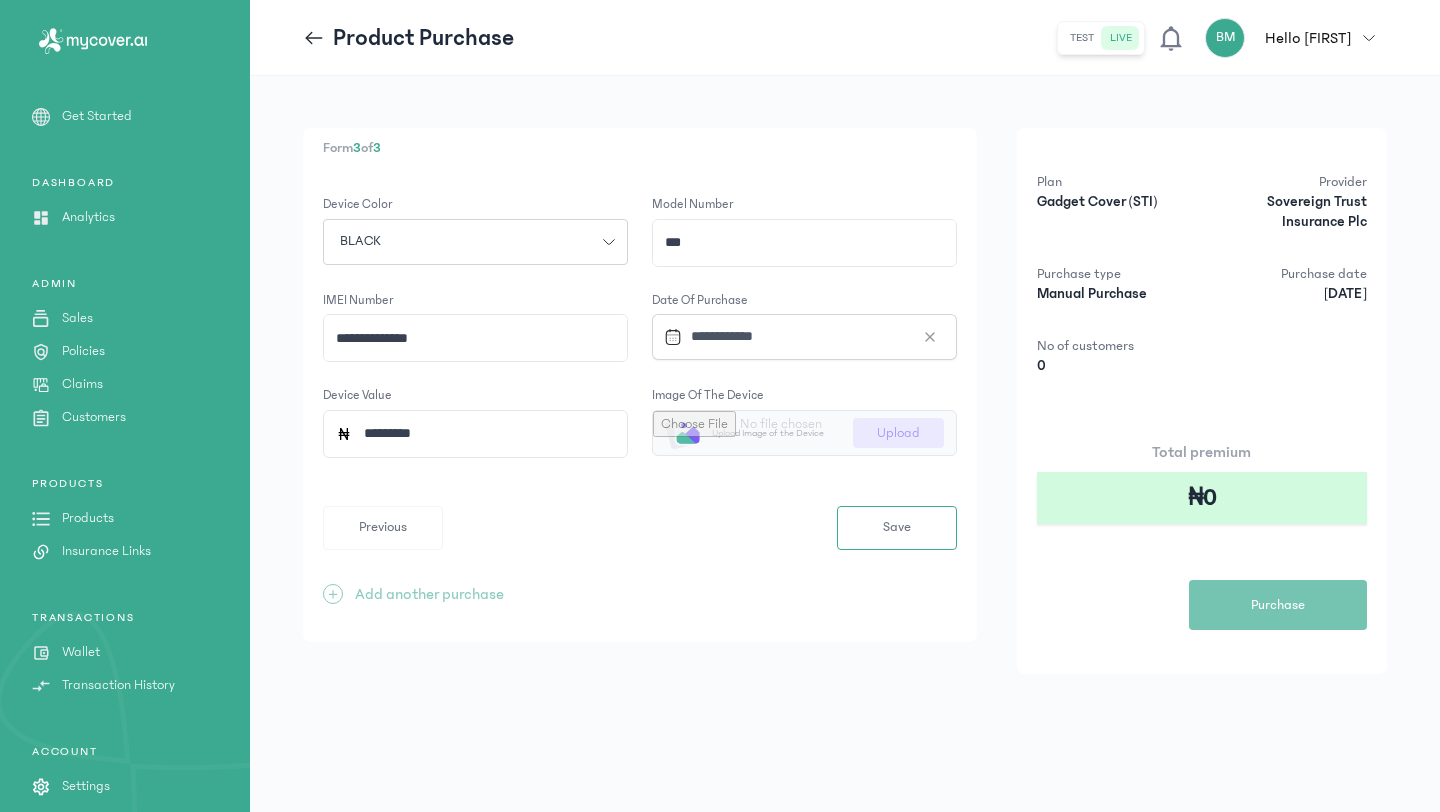 click at bounding box center [804, 433] 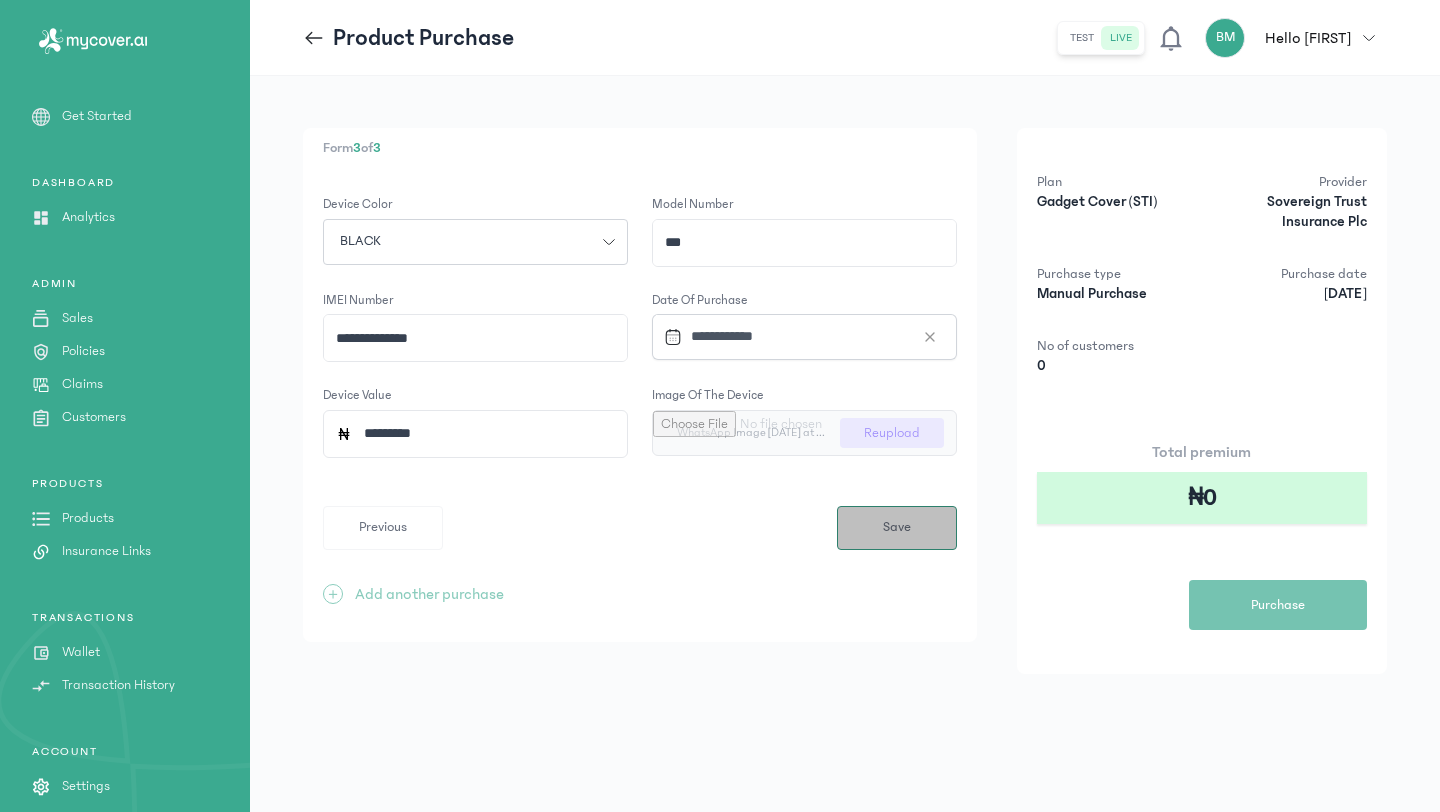 click on "Save" at bounding box center (897, 527) 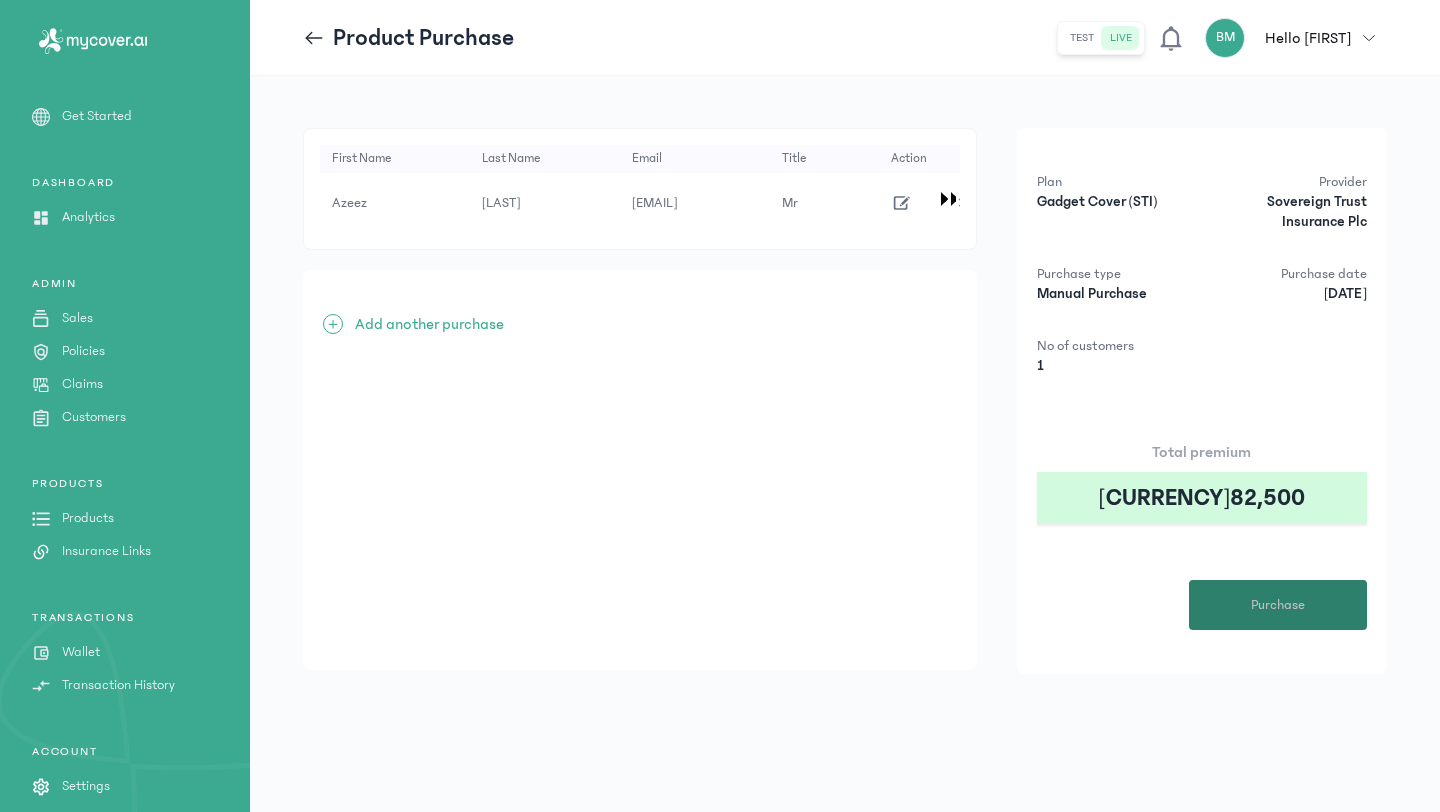 click on "Purchase" at bounding box center [1278, 605] 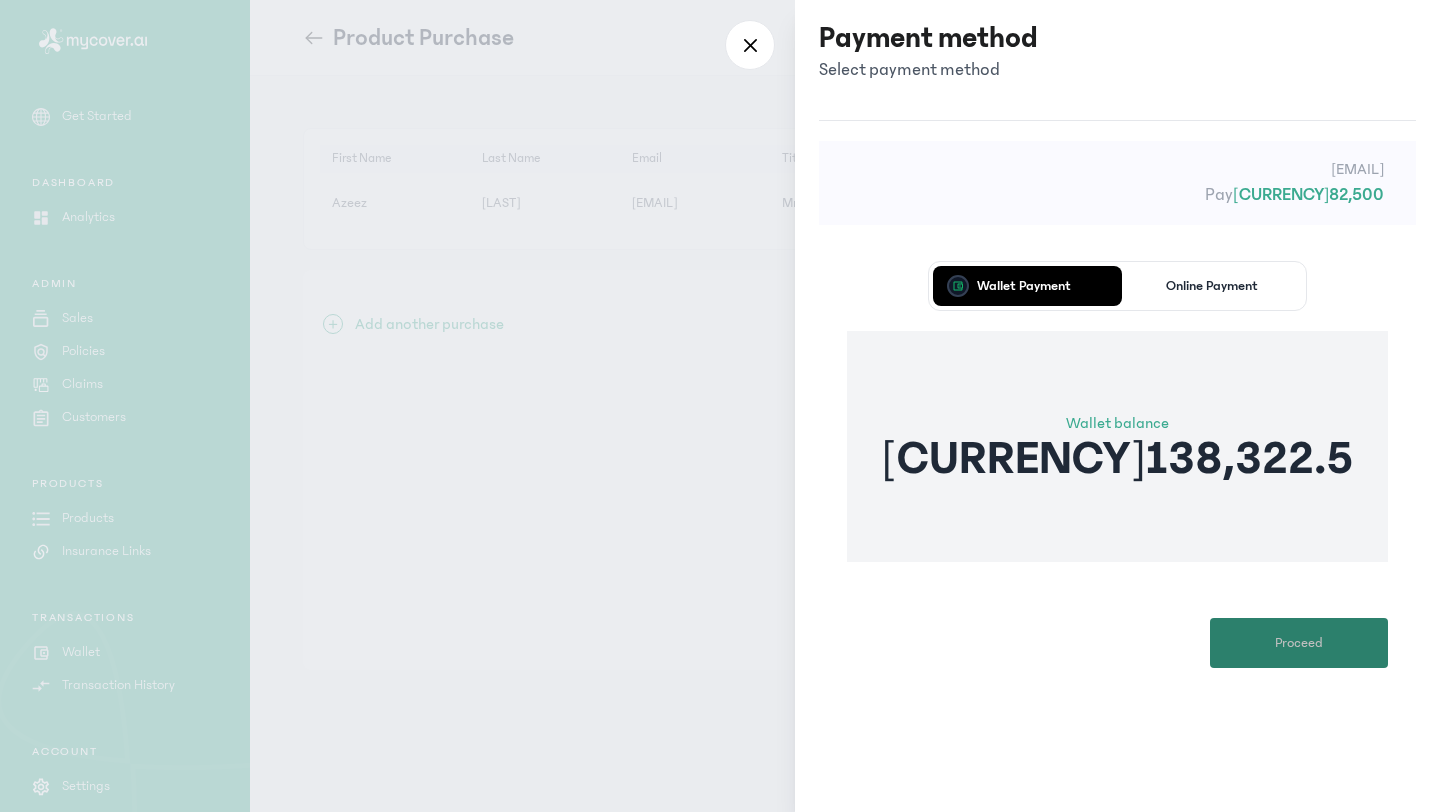 click on "Proceed" at bounding box center [1299, 643] 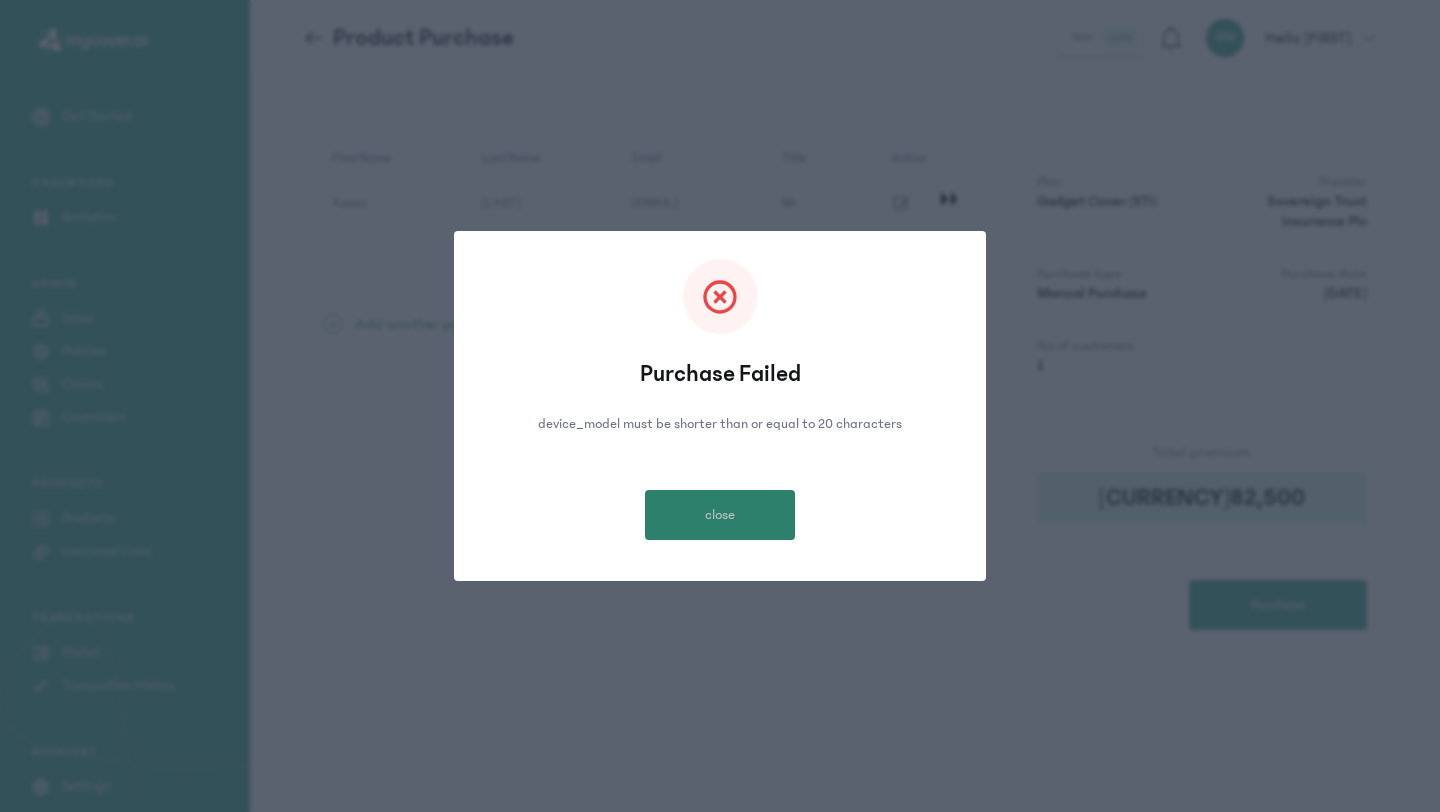 click on "close" at bounding box center (720, 515) 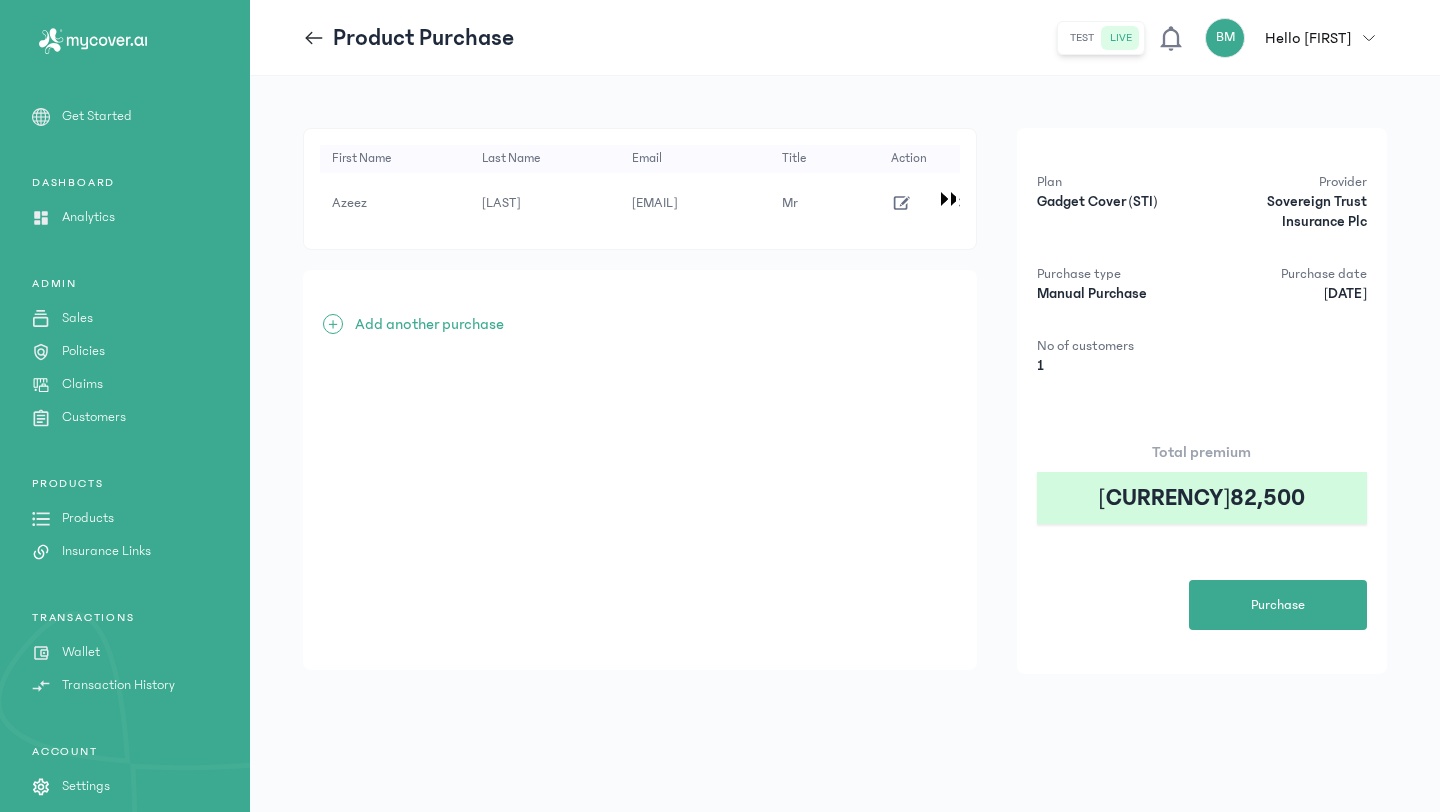 click 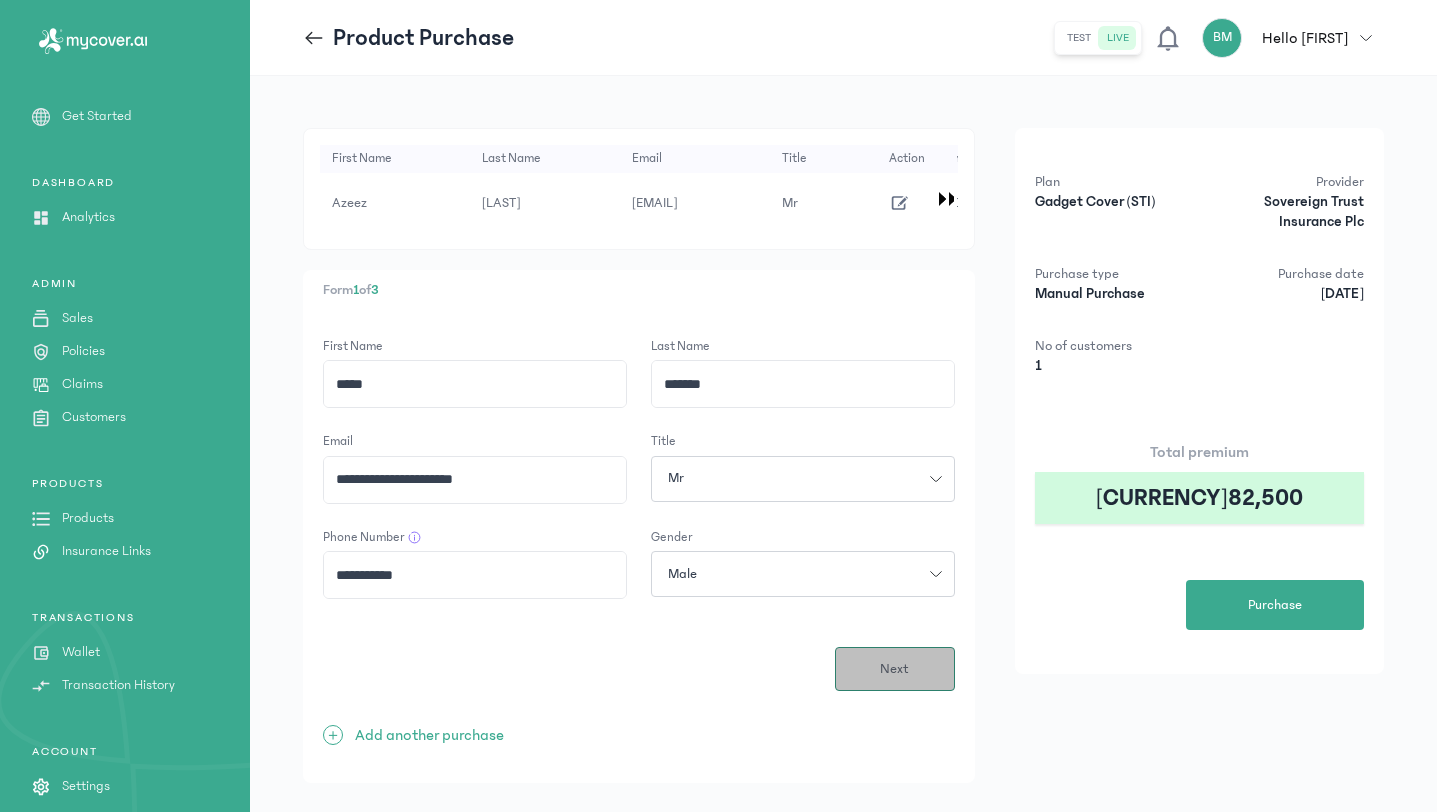 click on "Next" at bounding box center (894, 669) 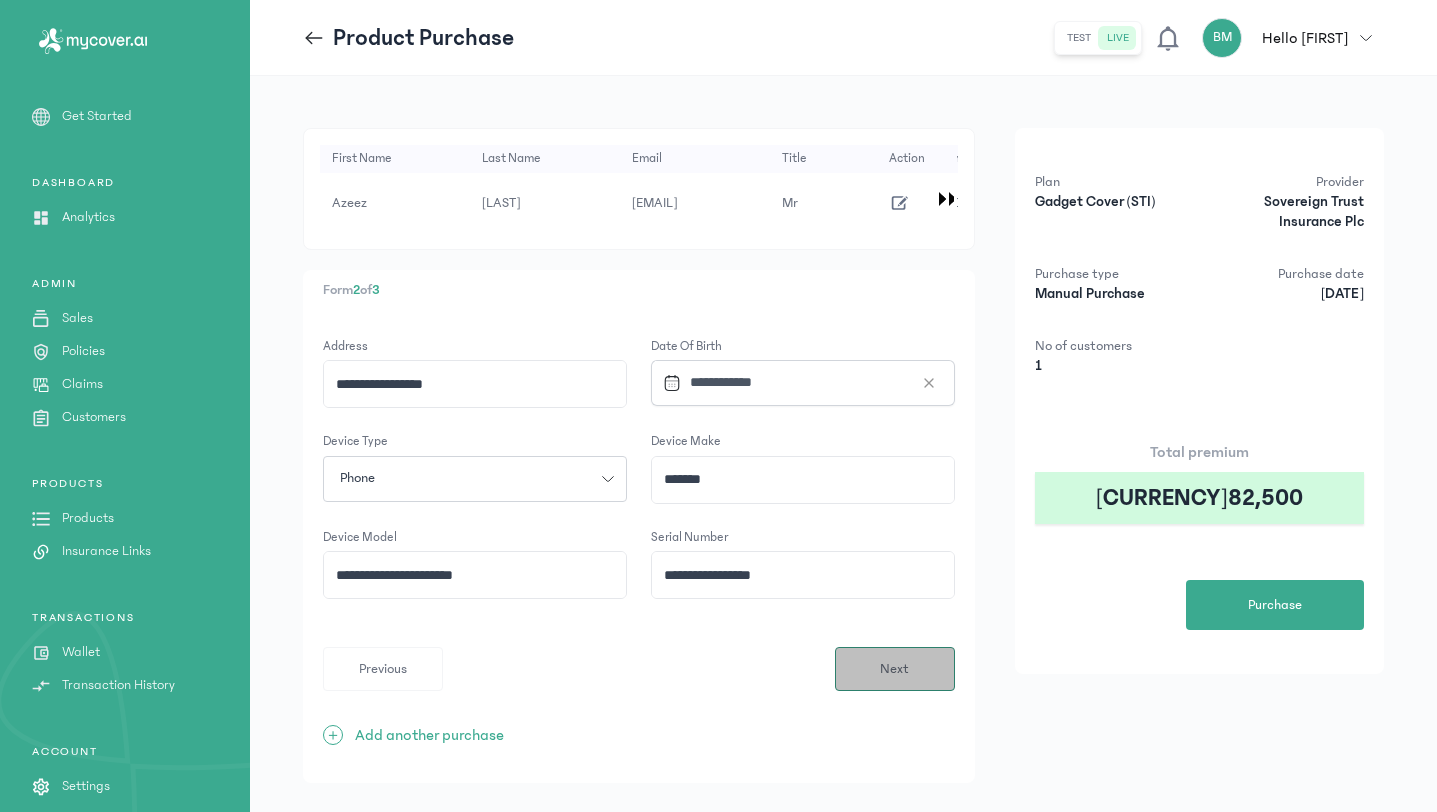 click on "Next" at bounding box center [894, 669] 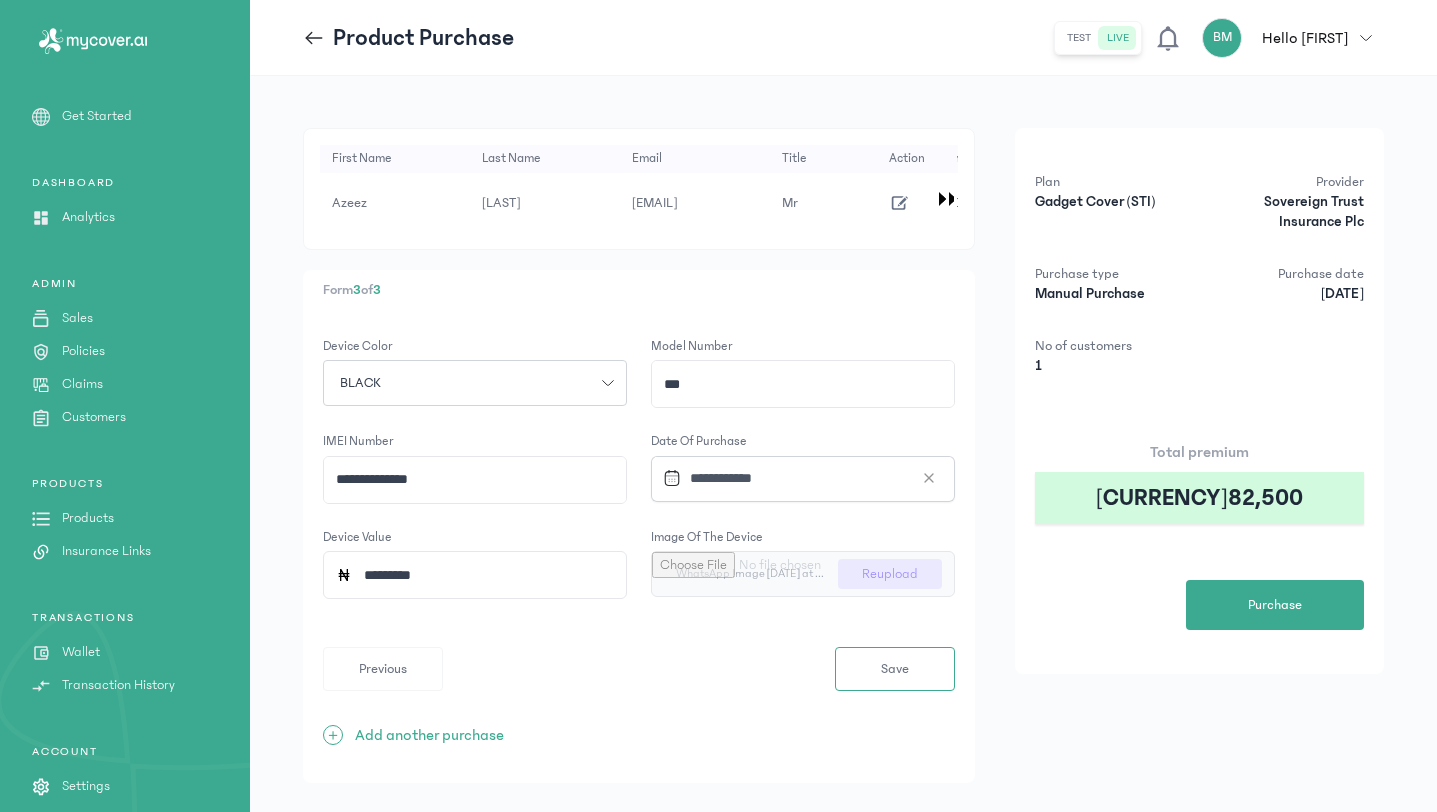 click on "***" 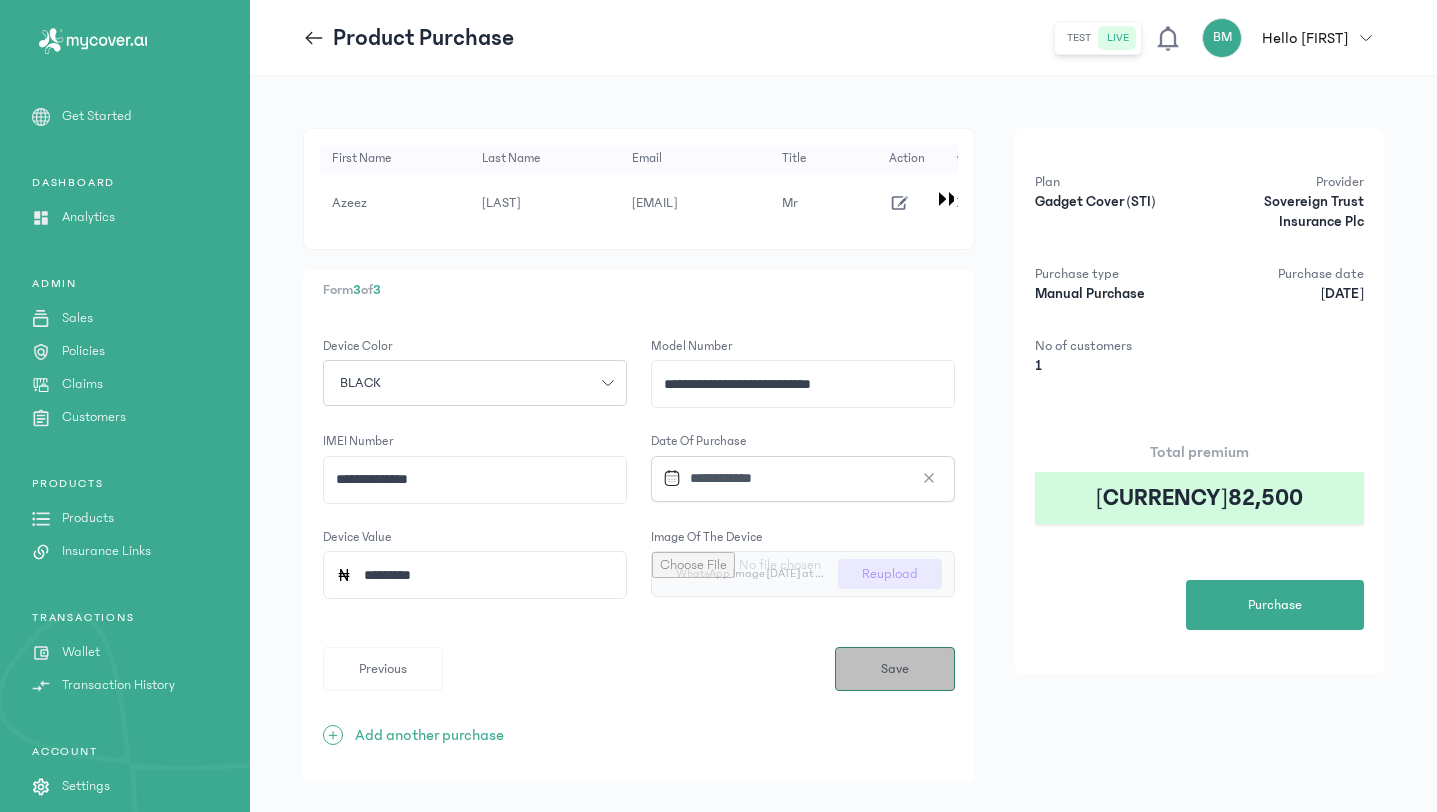 type on "**********" 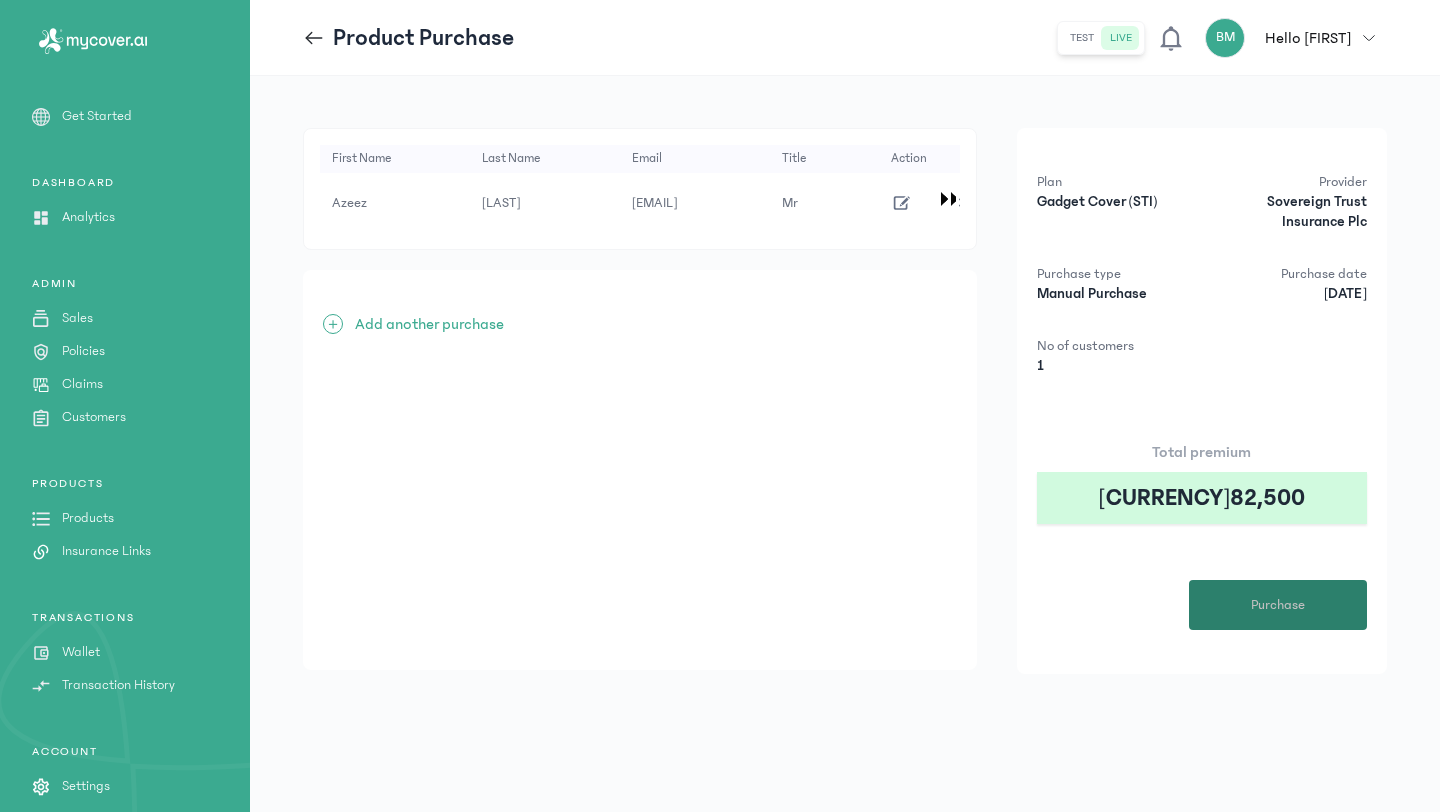 click on "Purchase" at bounding box center (1278, 605) 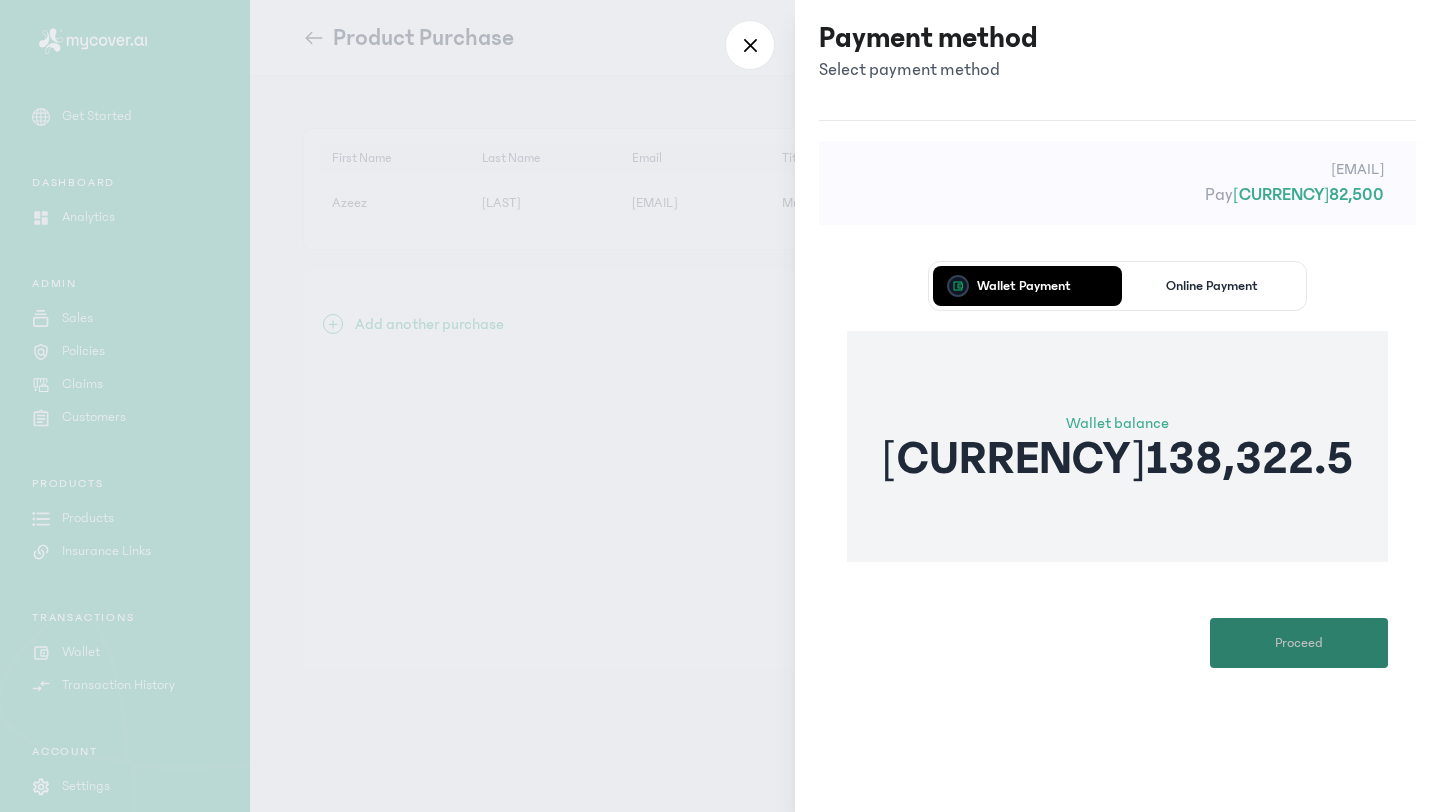 click on "Proceed" at bounding box center [1299, 643] 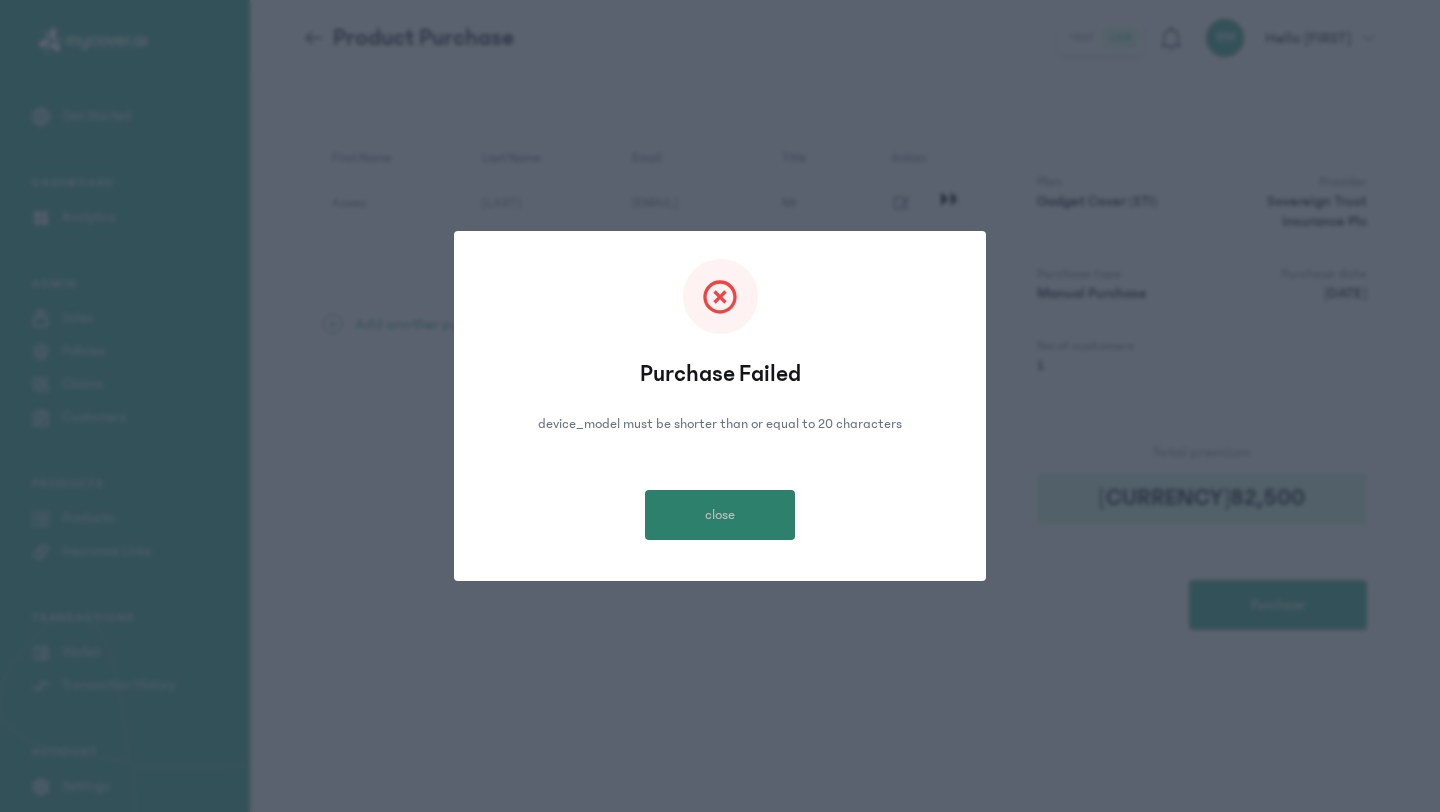 click on "close" at bounding box center [720, 515] 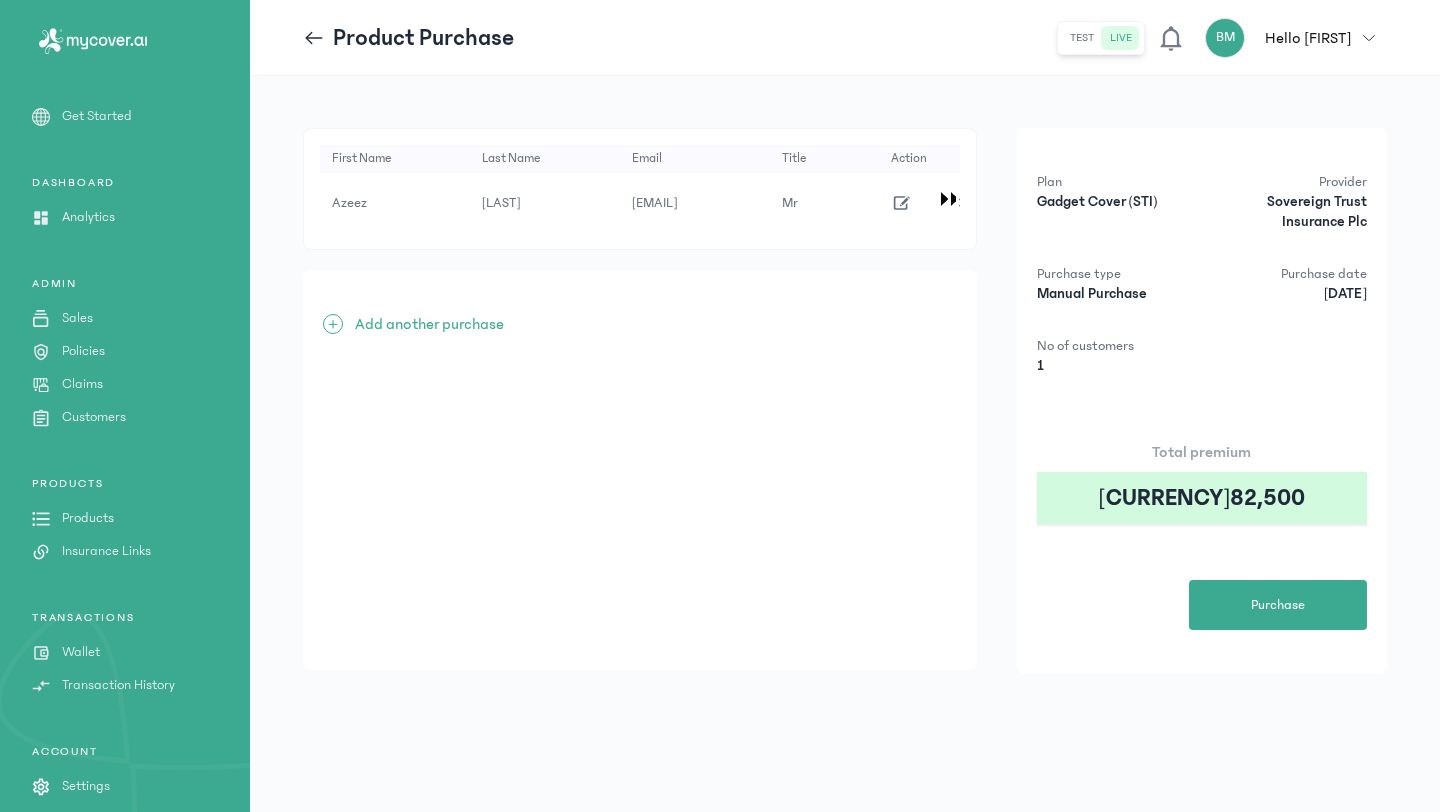 click 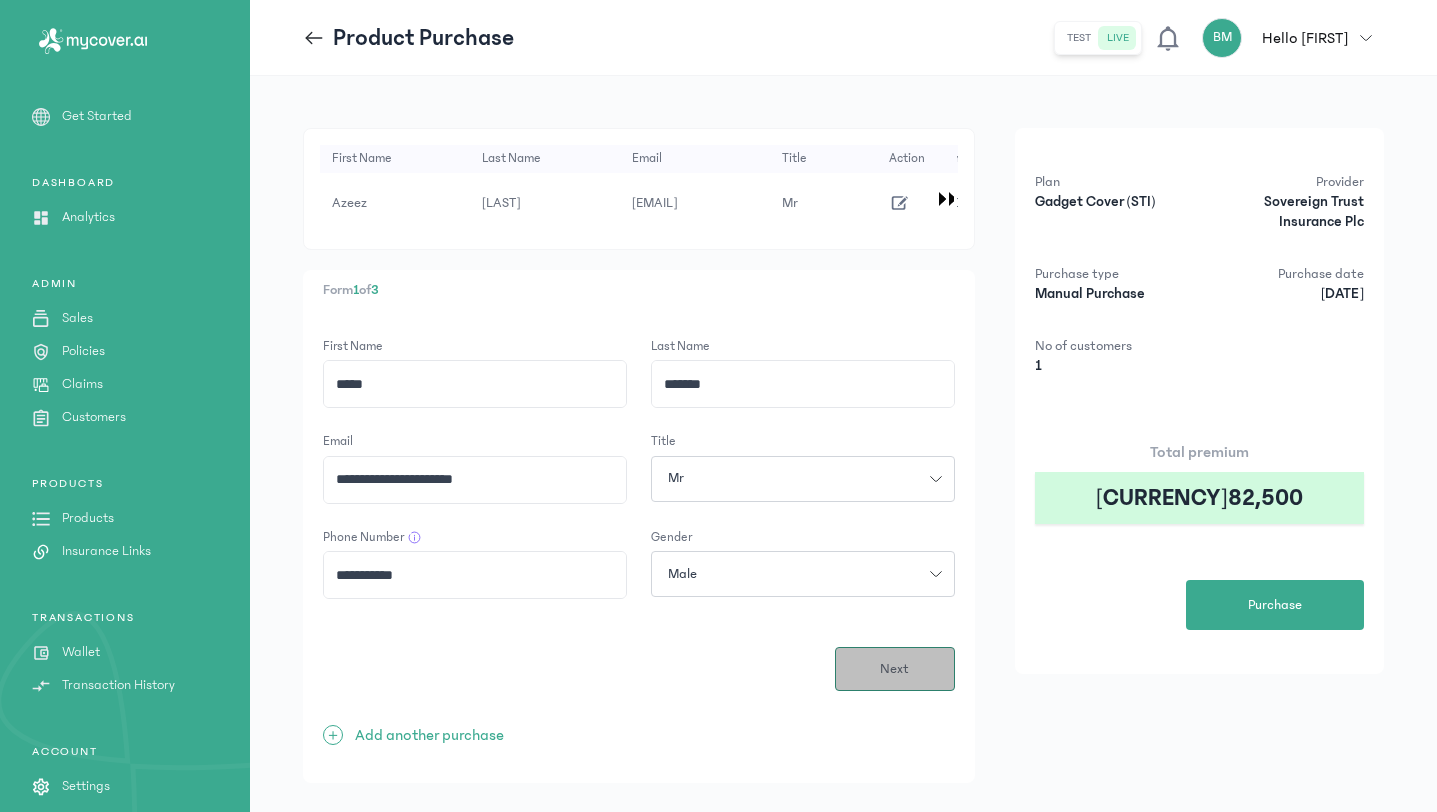 click on "Next" at bounding box center [895, 669] 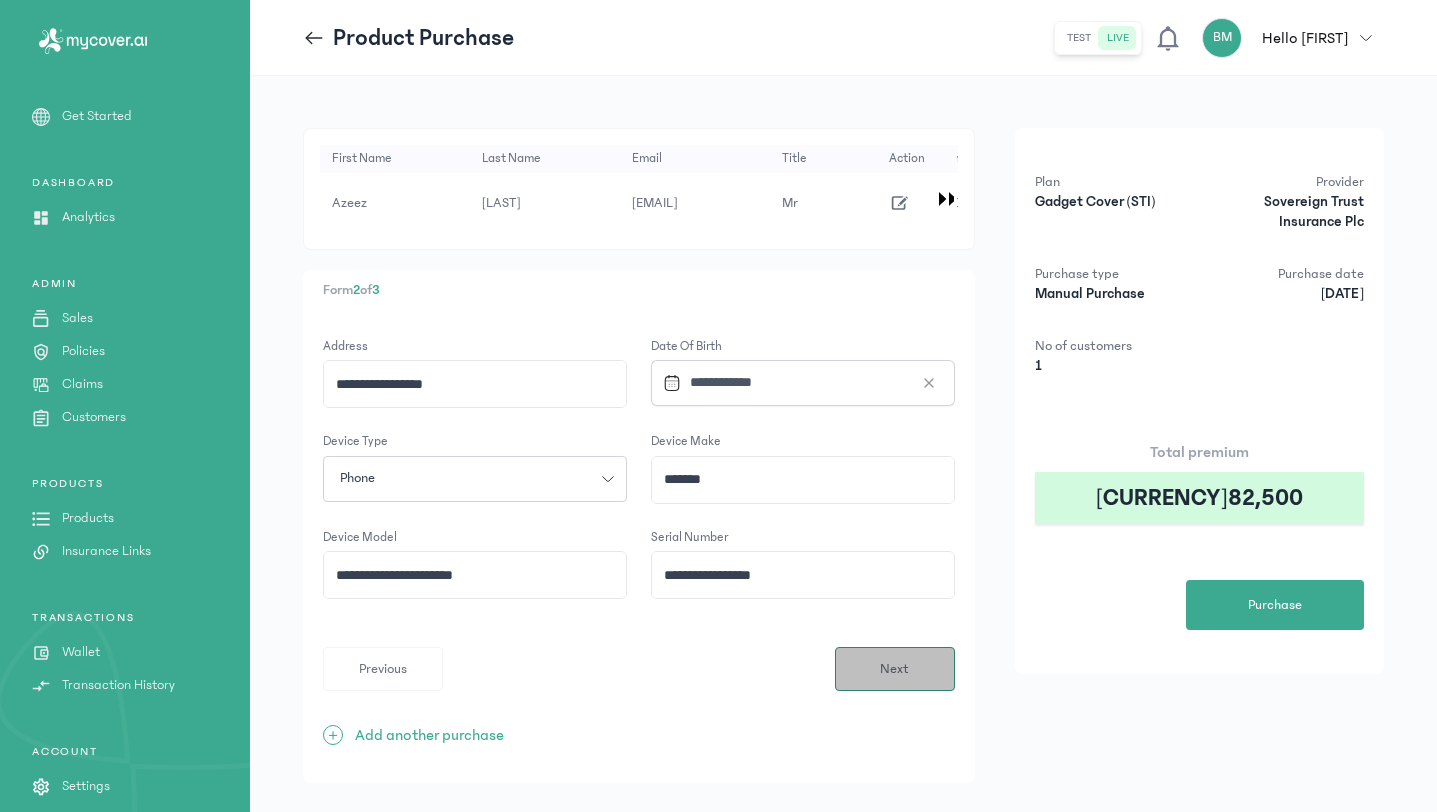 click on "Next" at bounding box center [895, 669] 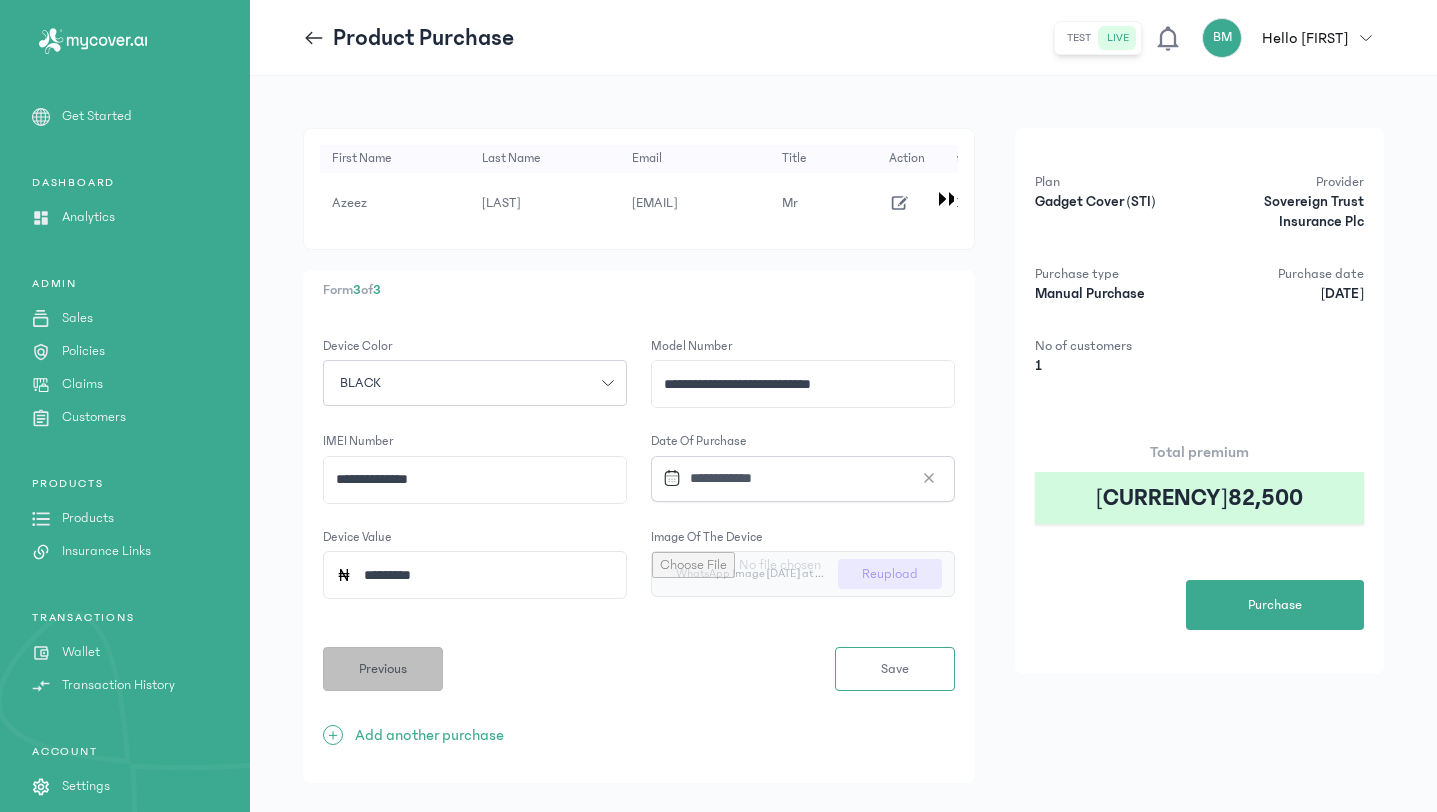 click on "Previous" at bounding box center [383, 669] 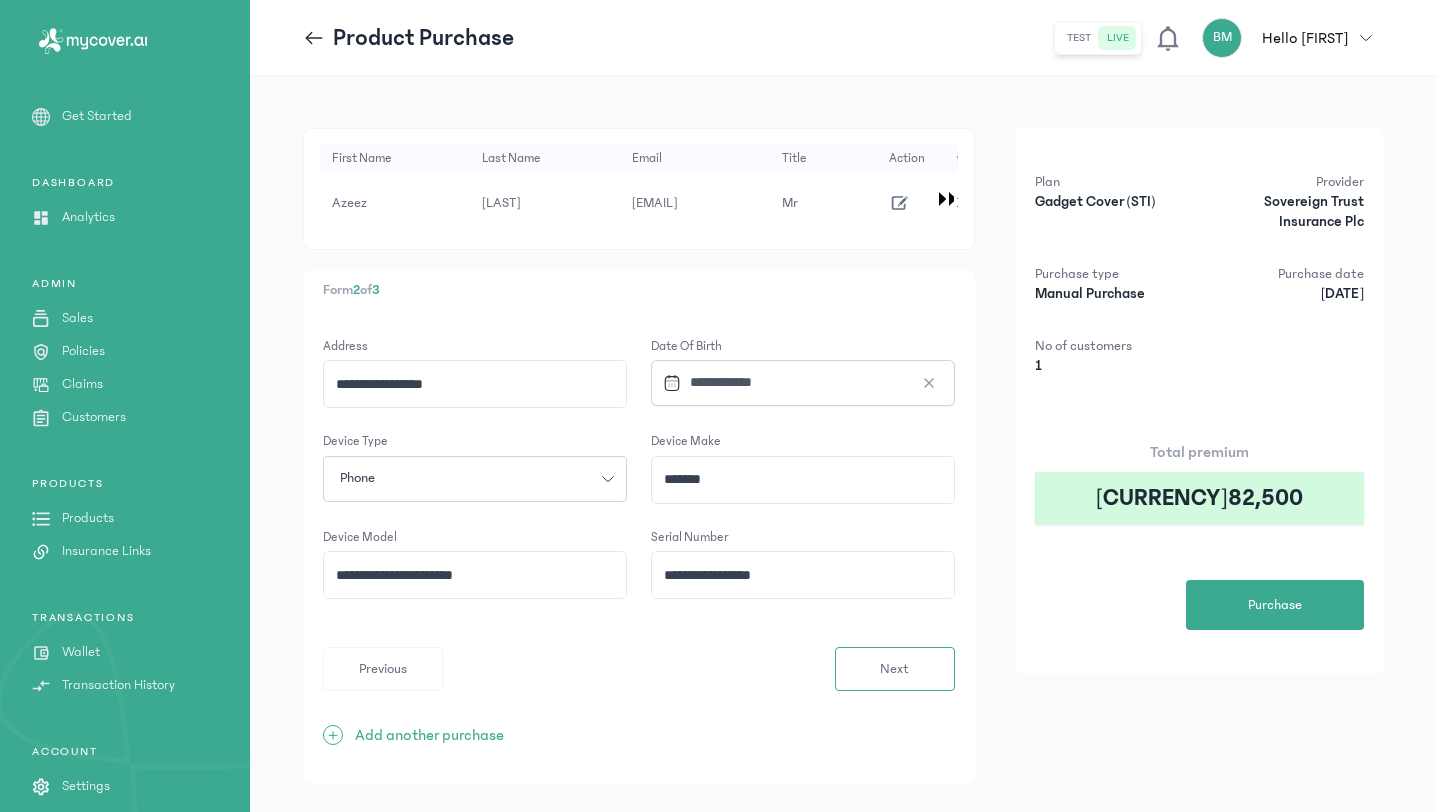 drag, startPoint x: 488, startPoint y: 574, endPoint x: 416, endPoint y: 575, distance: 72.00694 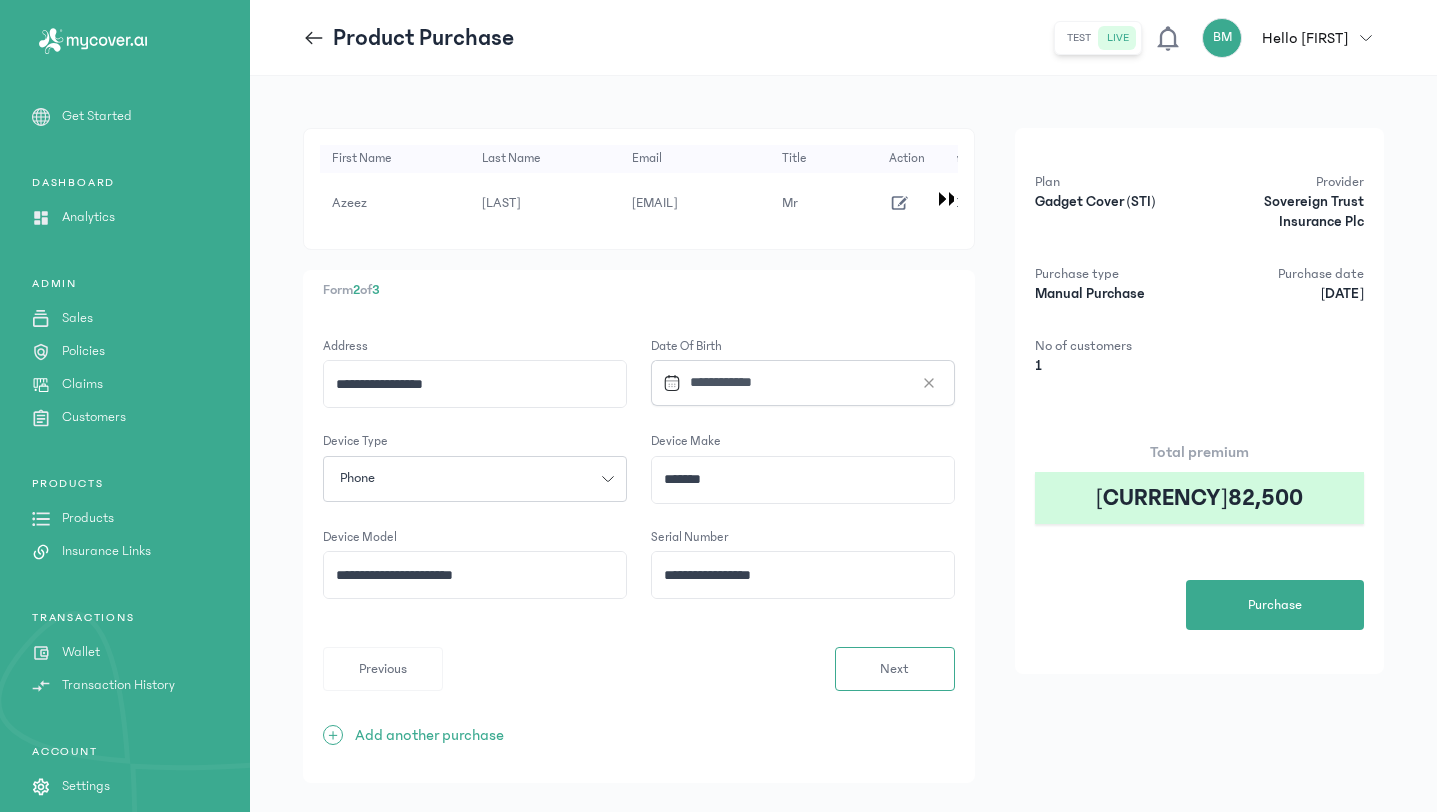 click on "**********" 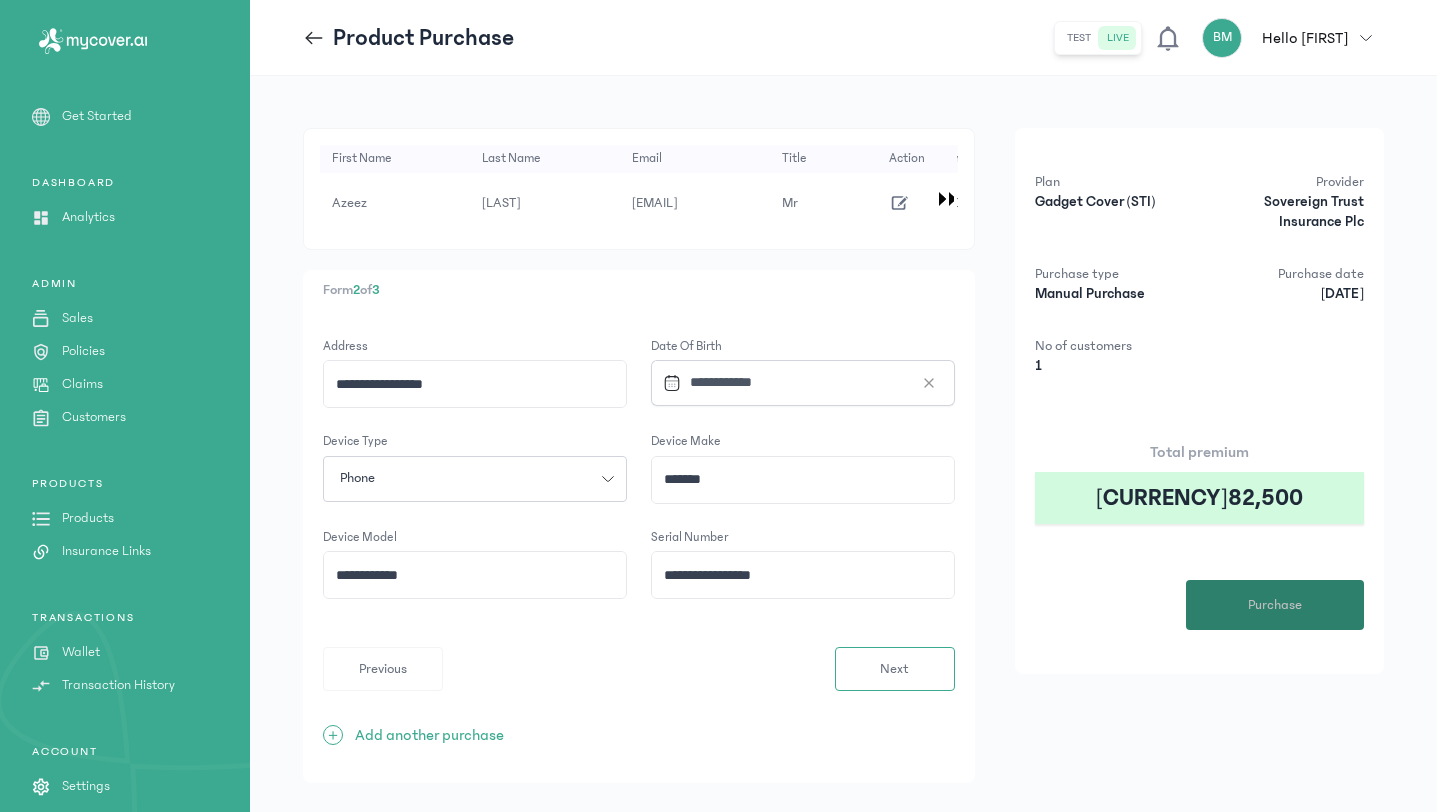 type on "**********" 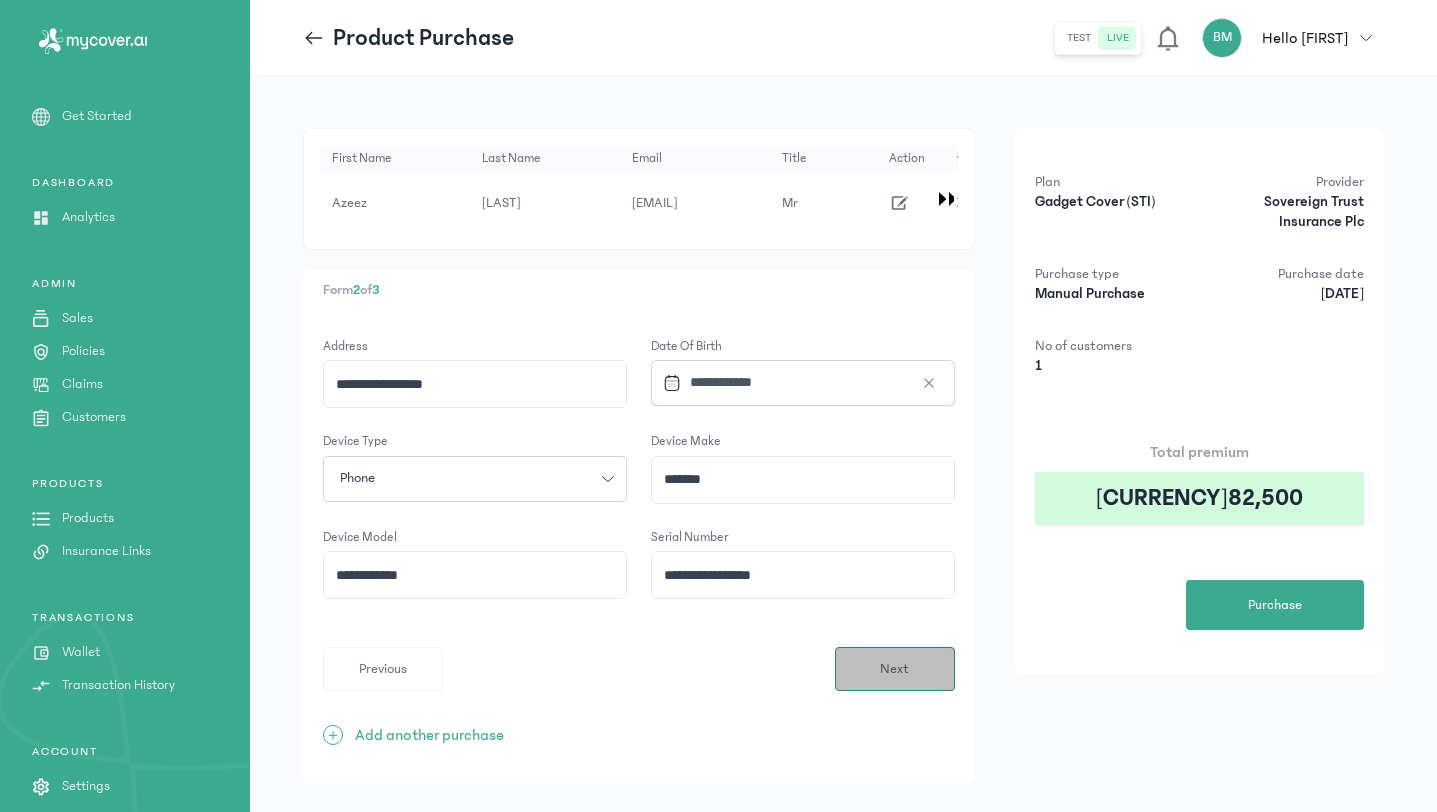 drag, startPoint x: 1279, startPoint y: 615, endPoint x: 910, endPoint y: 658, distance: 371.49698 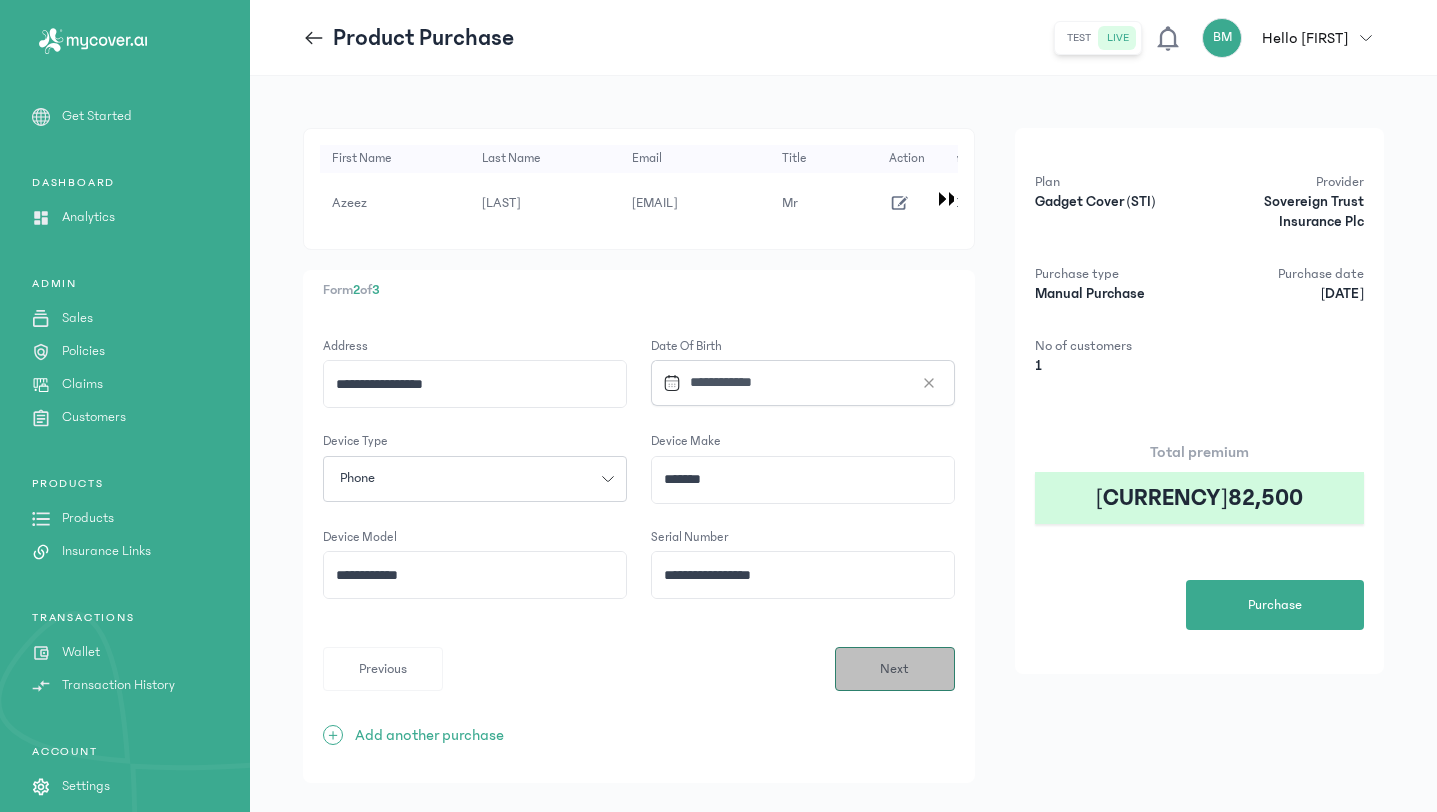click on "**********" 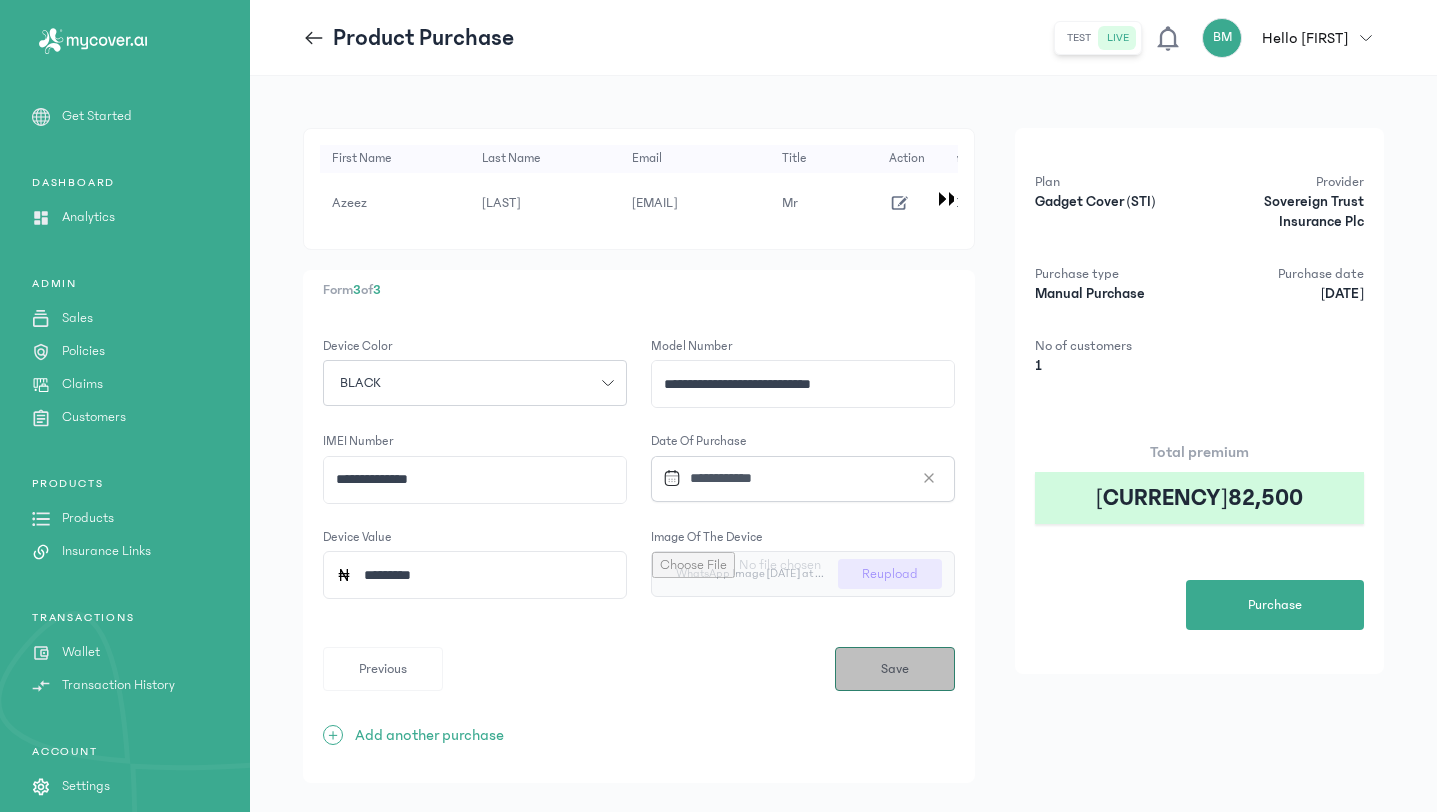 click on "Save" at bounding box center [895, 669] 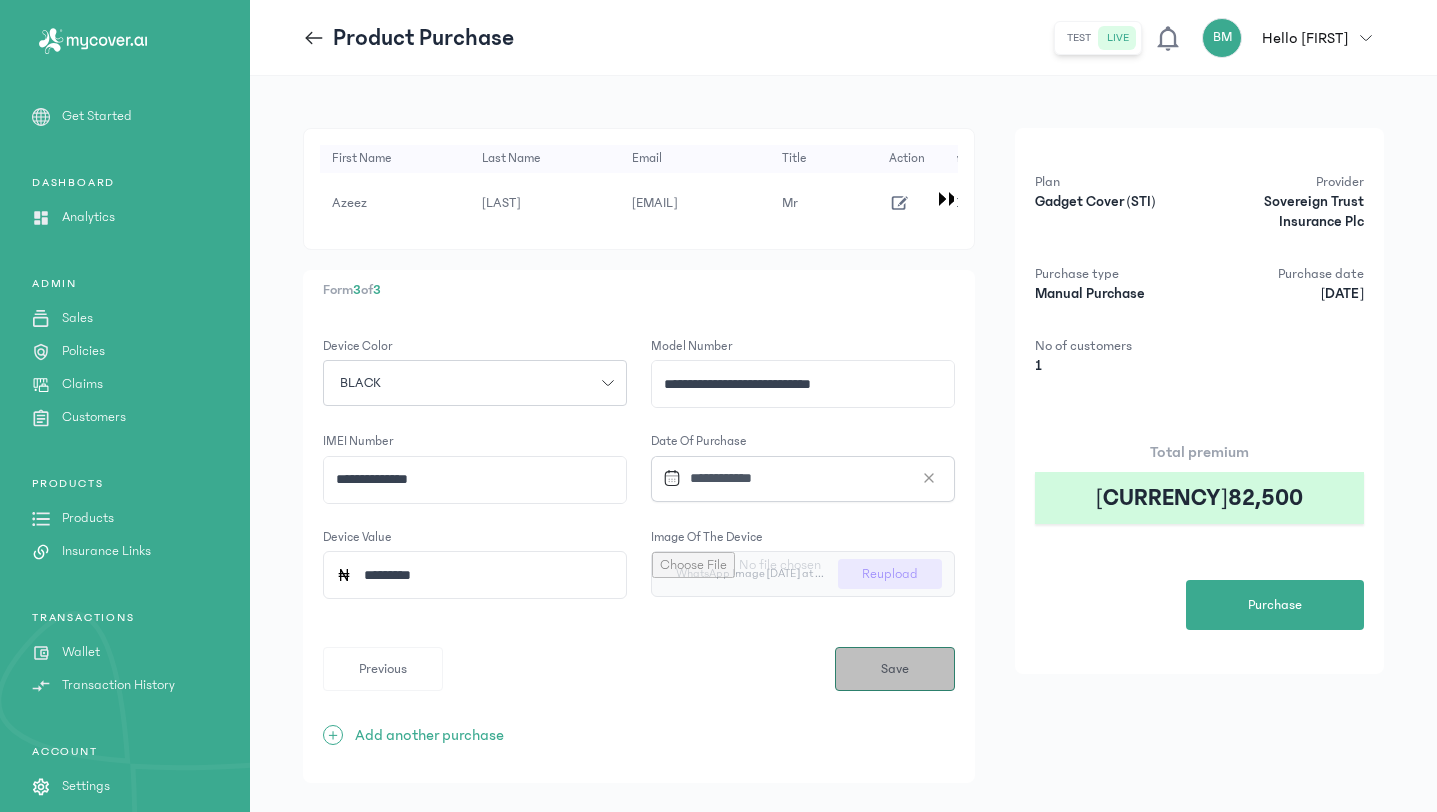 click on "Save" at bounding box center (895, 669) 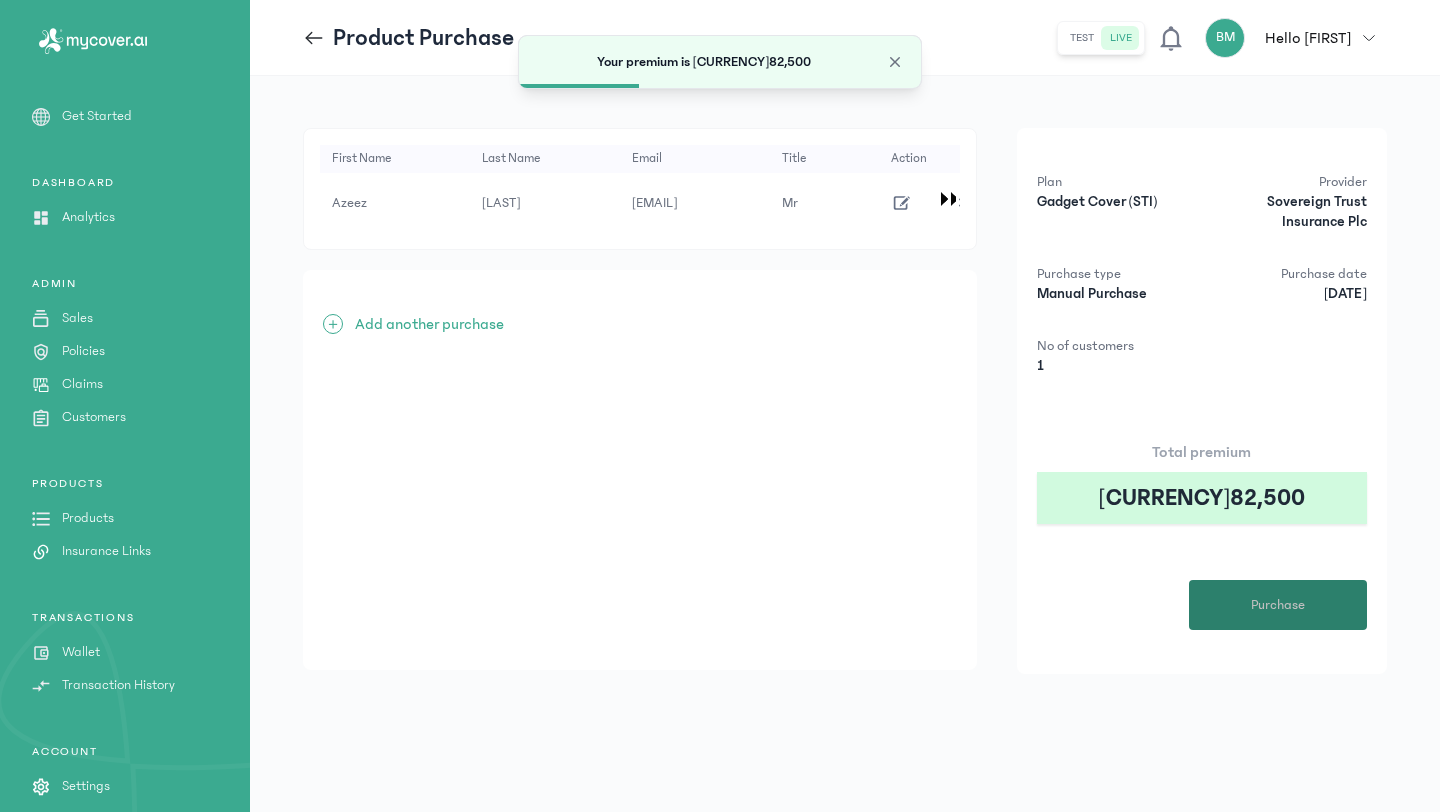 click on "Purchase" at bounding box center [1278, 605] 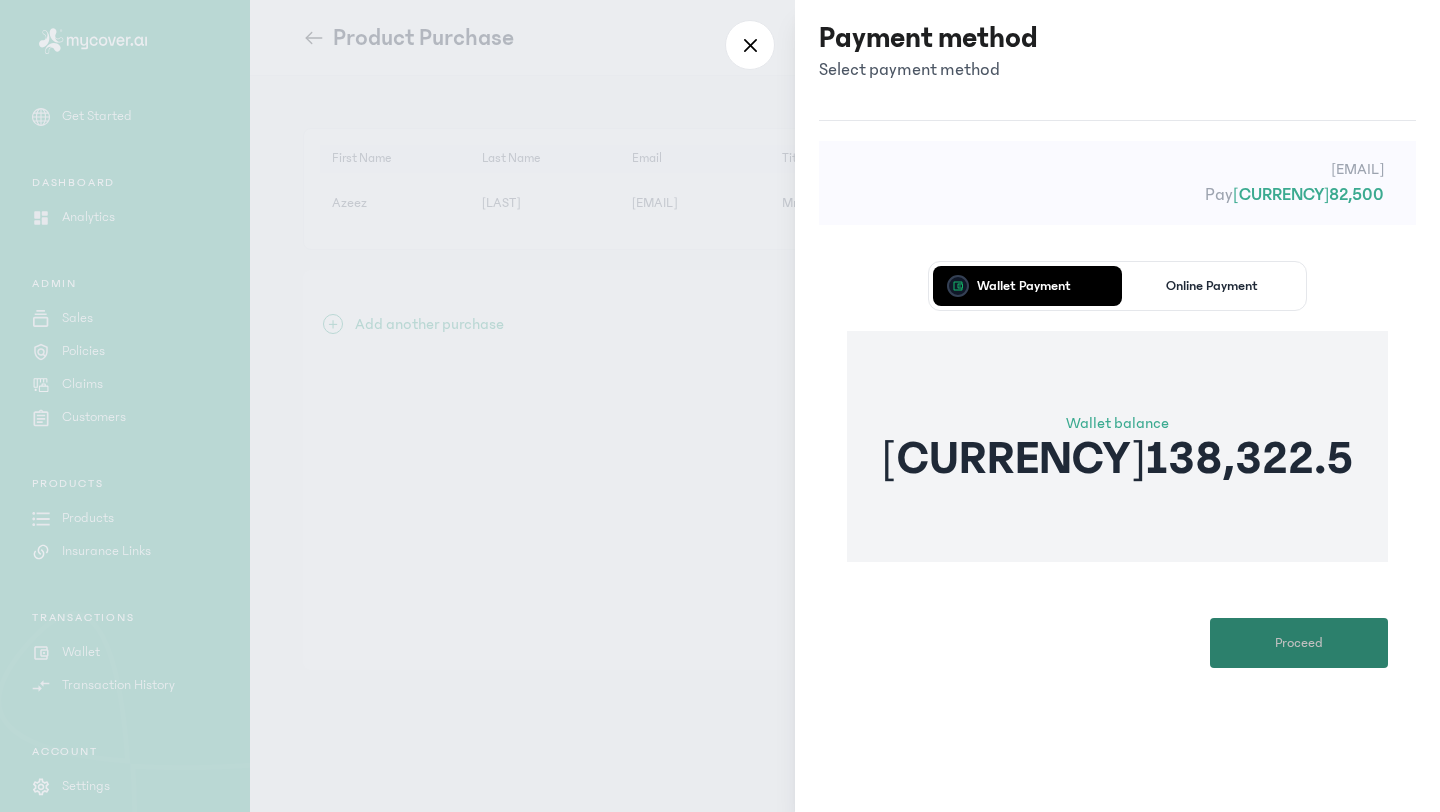 click on "Proceed" at bounding box center [1299, 643] 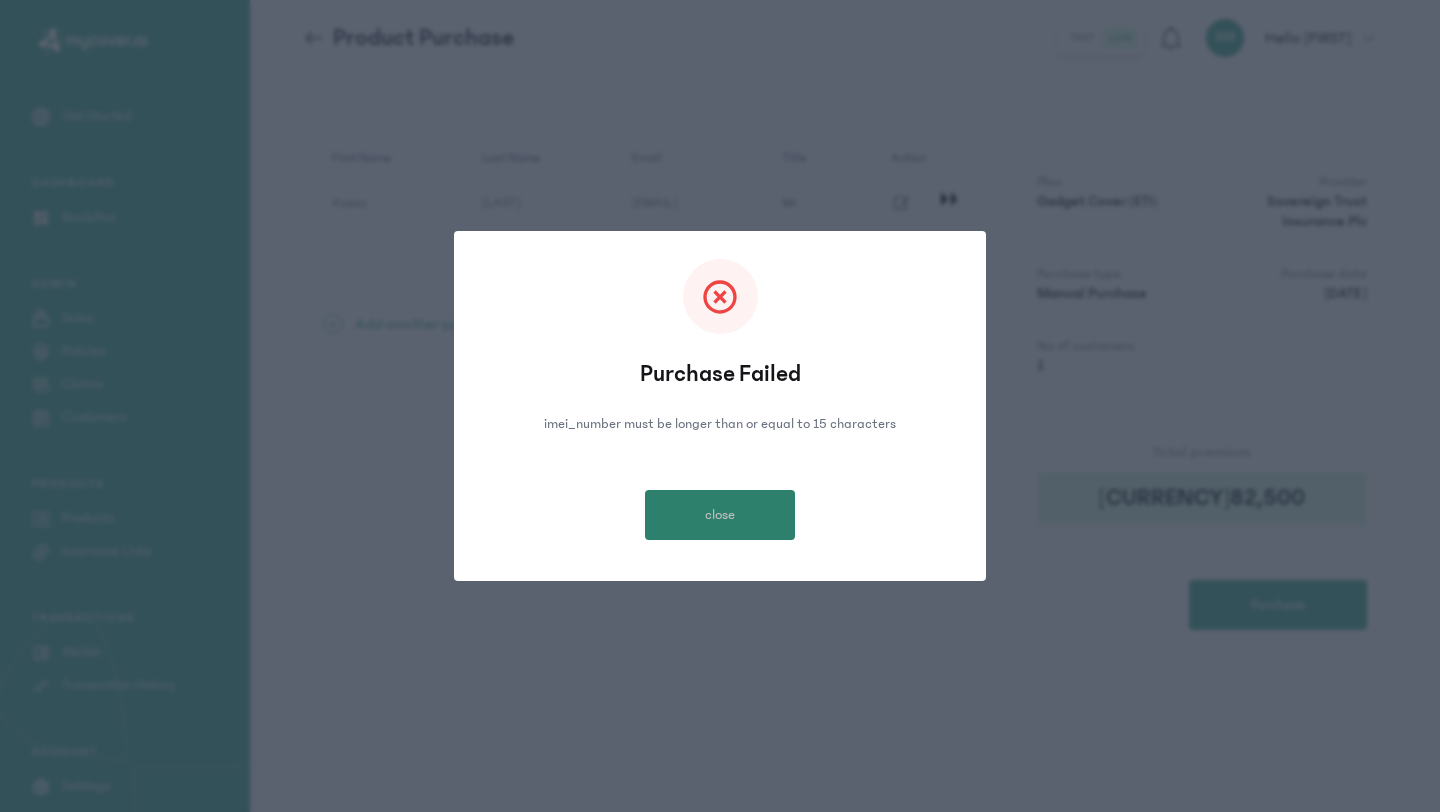 click on "close" at bounding box center (720, 515) 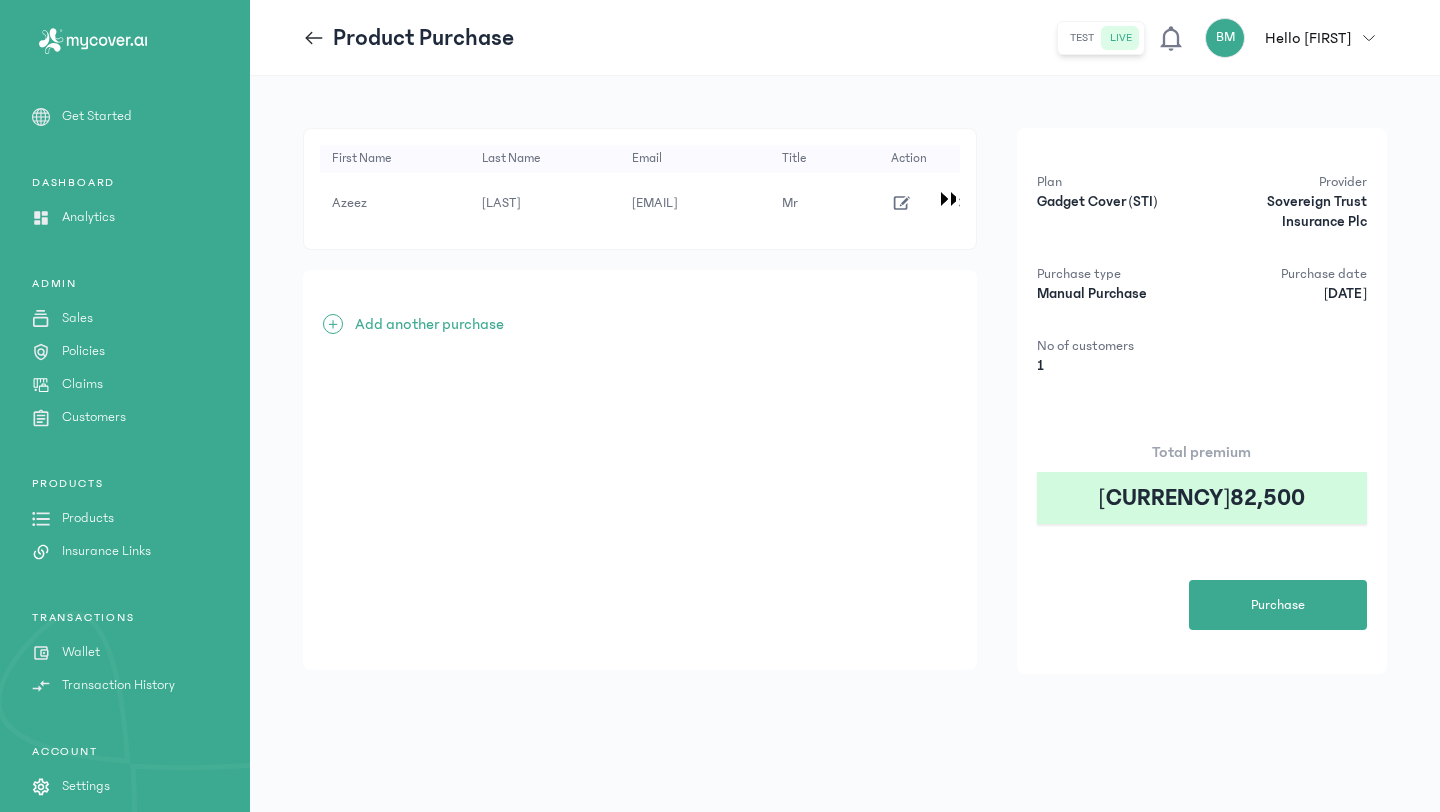 click 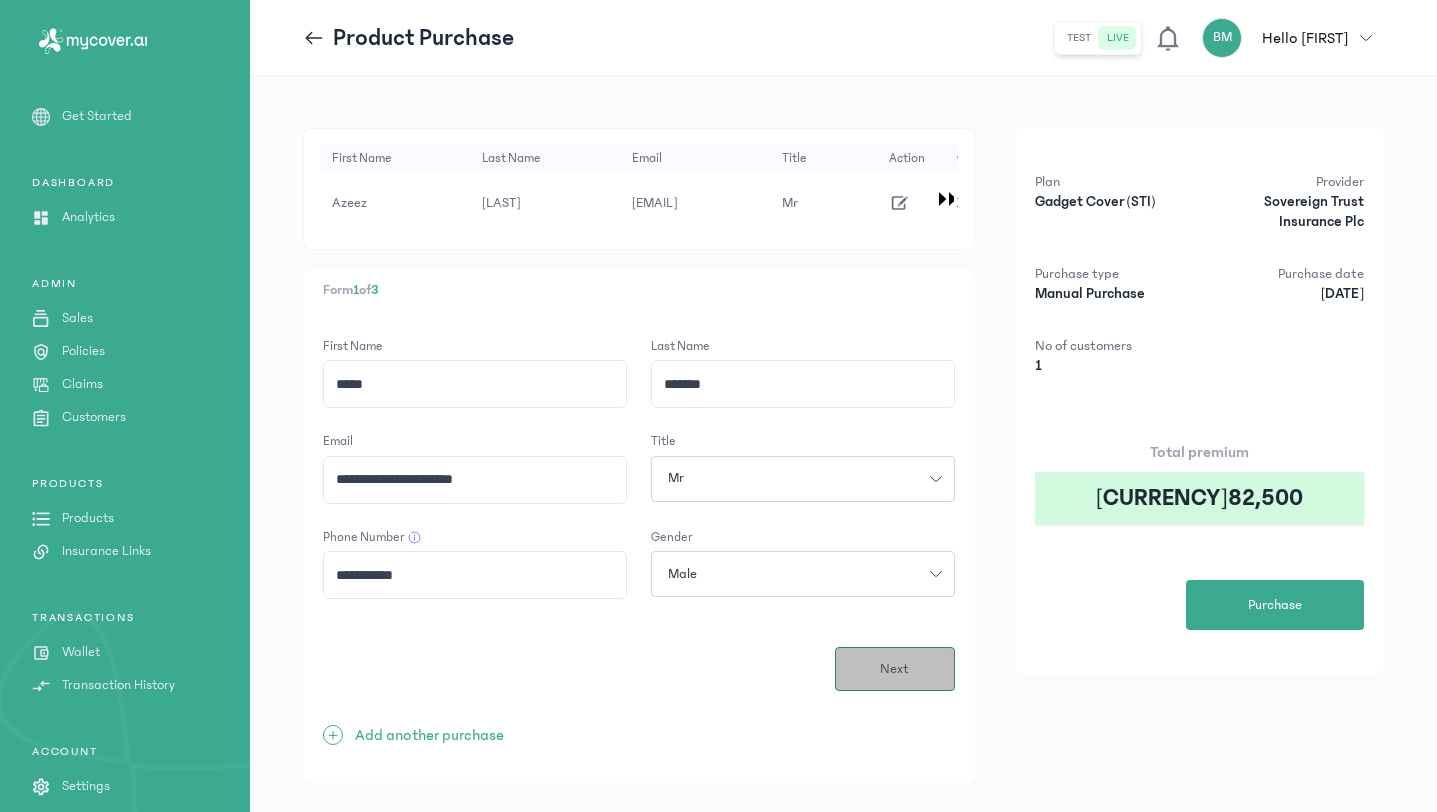 click on "Next" at bounding box center [895, 669] 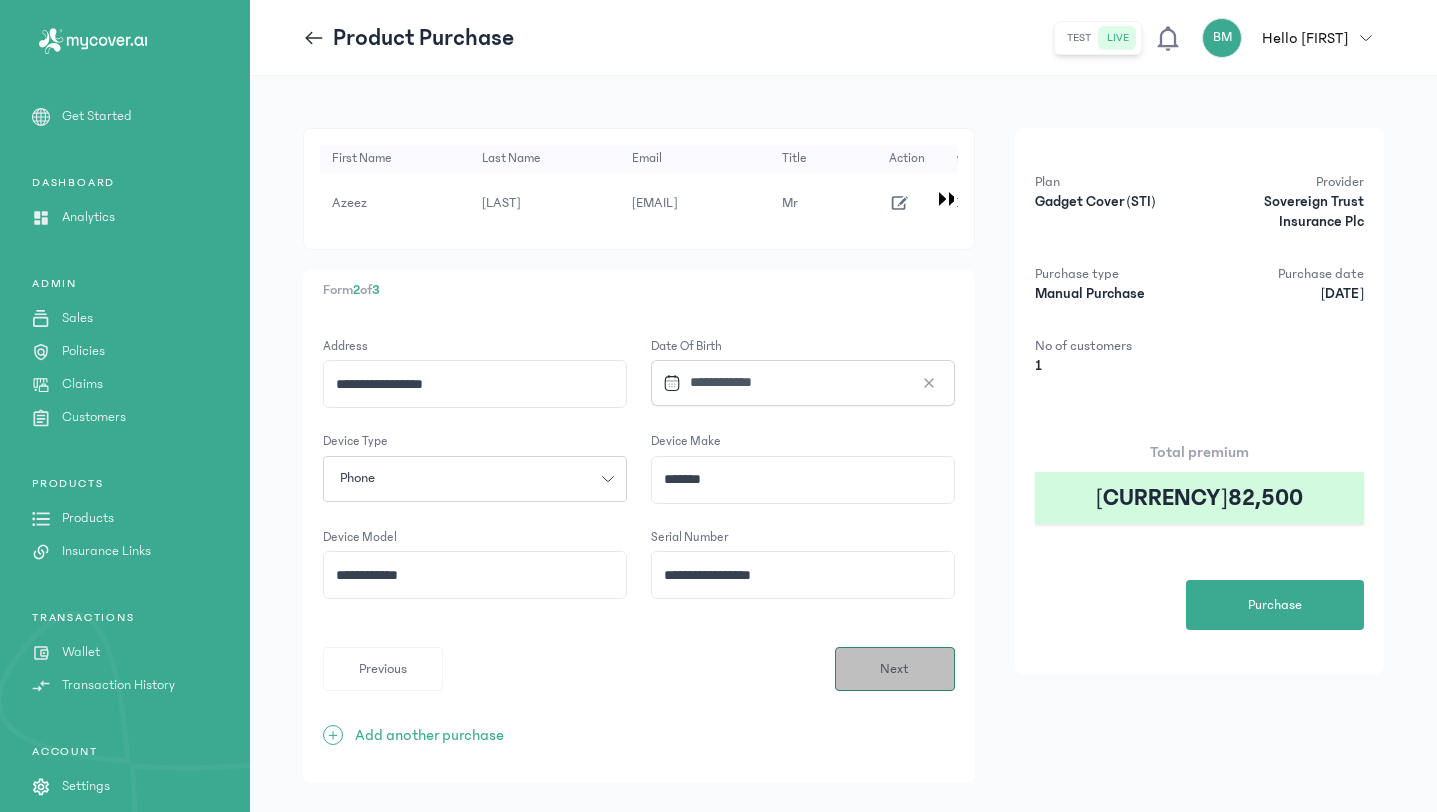 click on "Next" at bounding box center (895, 669) 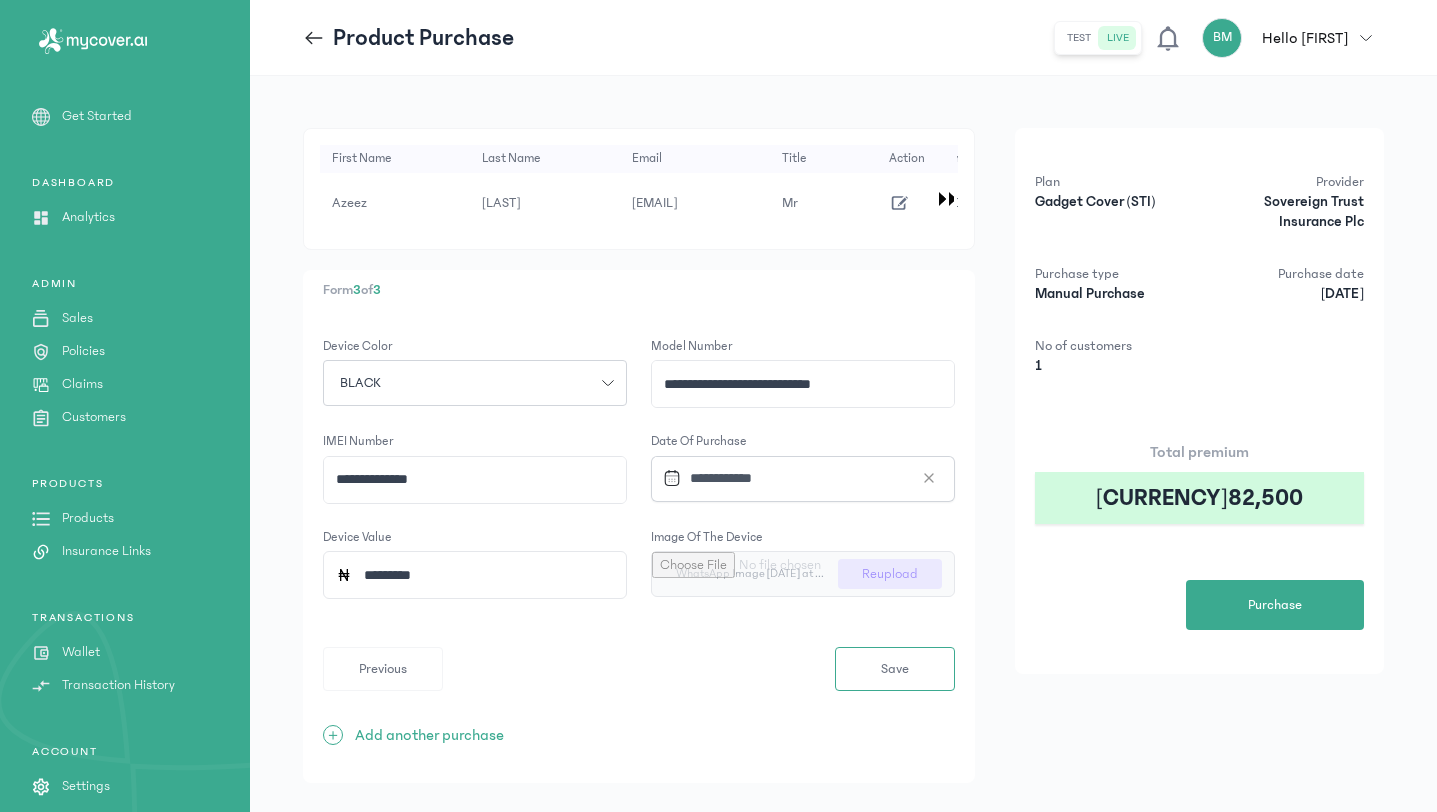 click on "**********" 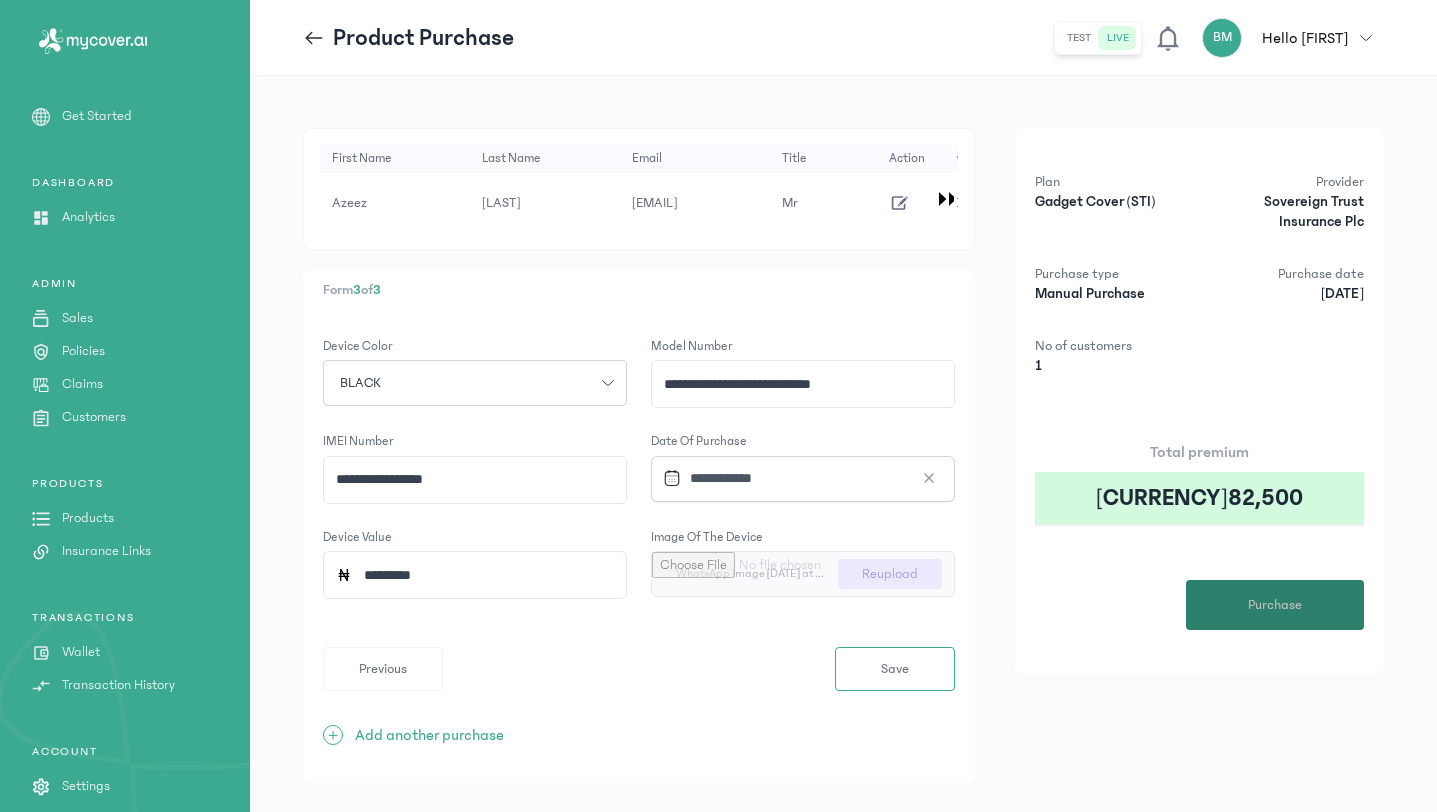 type on "**********" 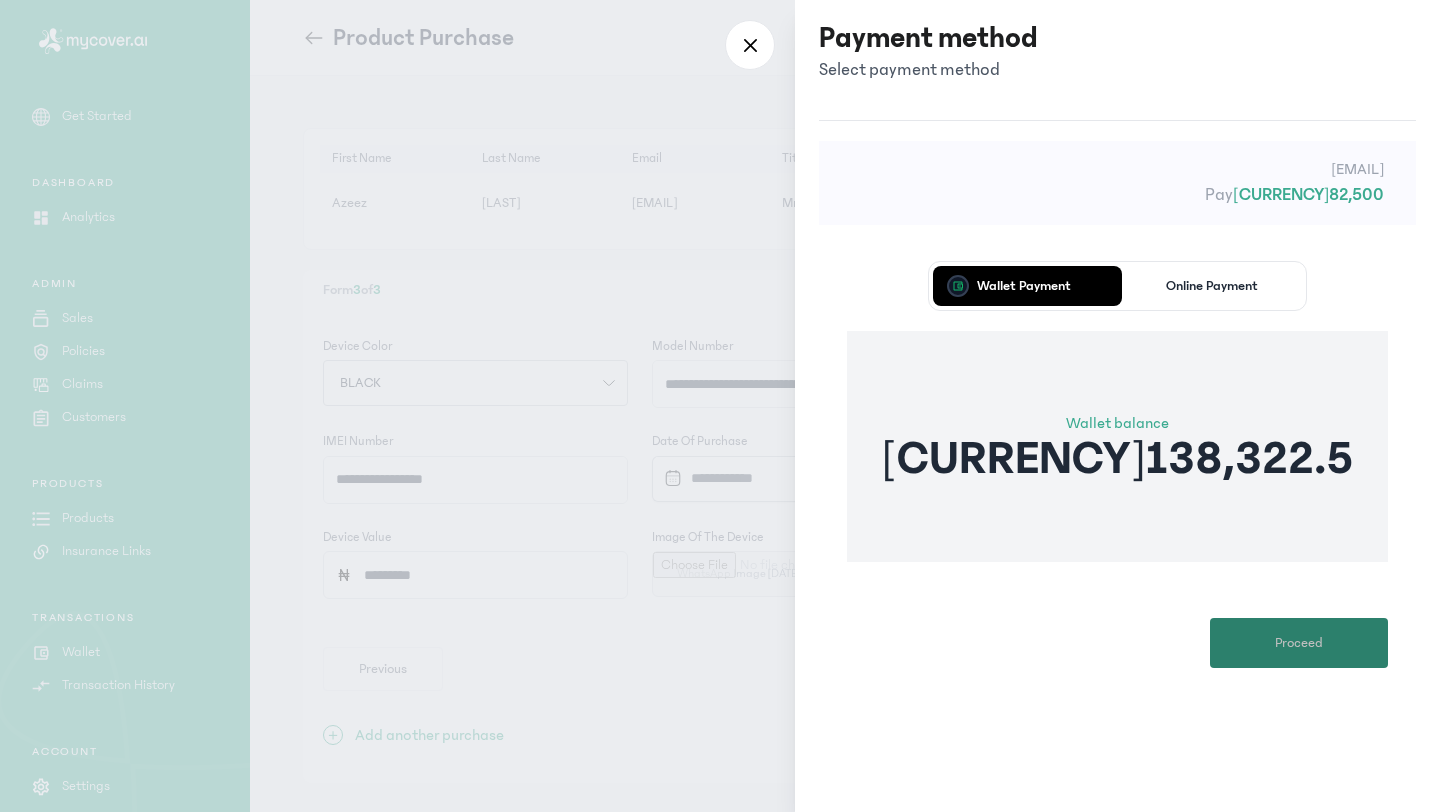 click on "Proceed" at bounding box center (1299, 643) 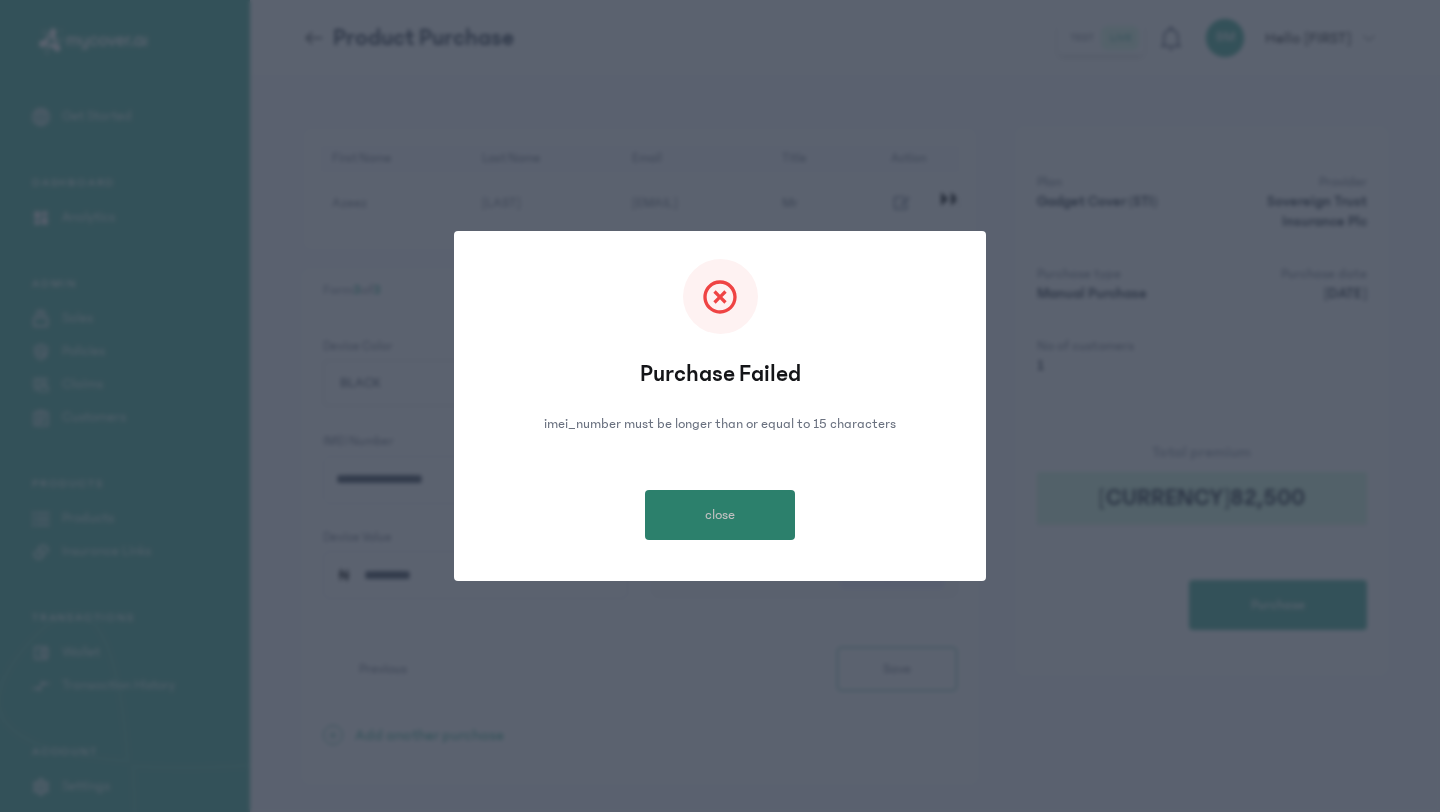 click on "close" at bounding box center (720, 515) 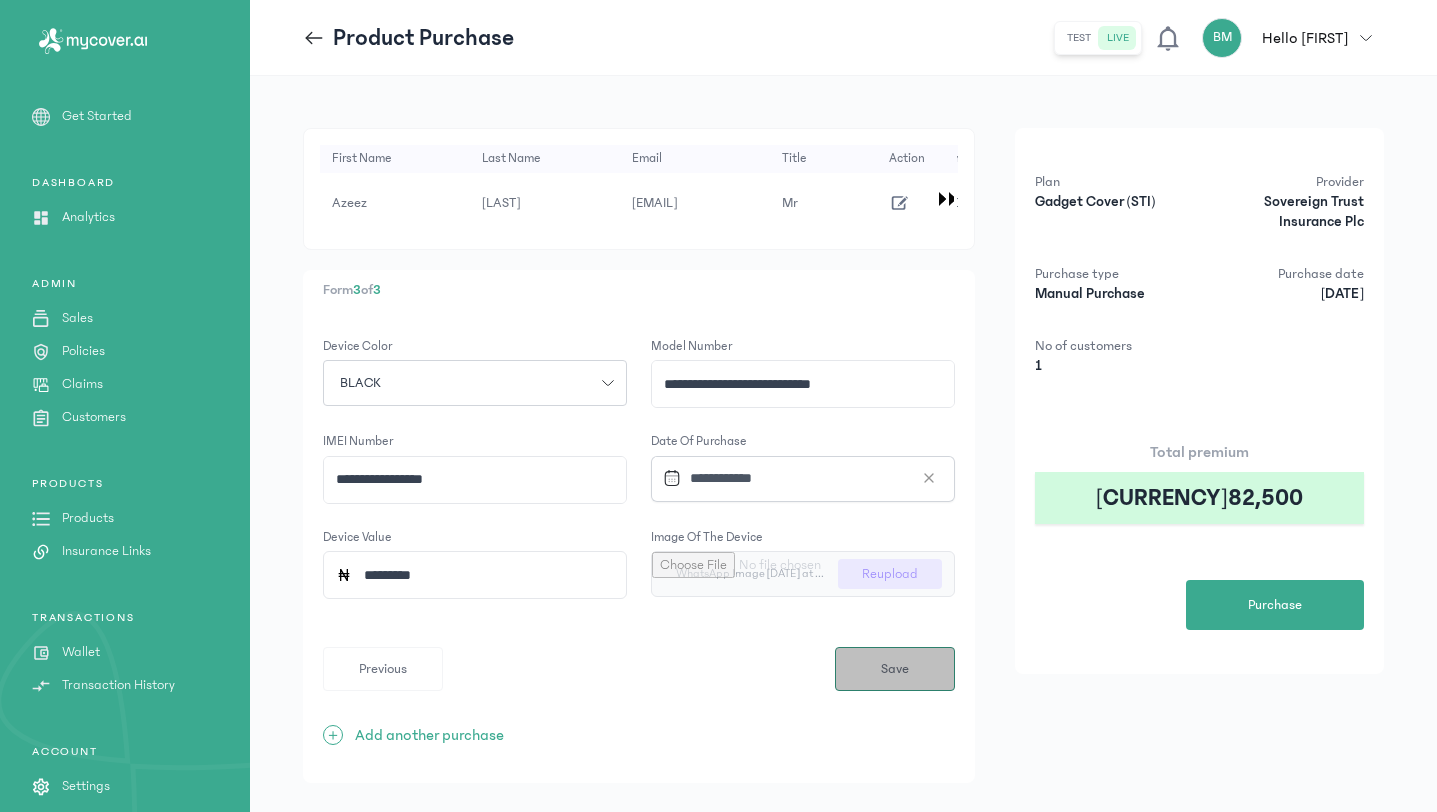 click on "Save" at bounding box center (895, 669) 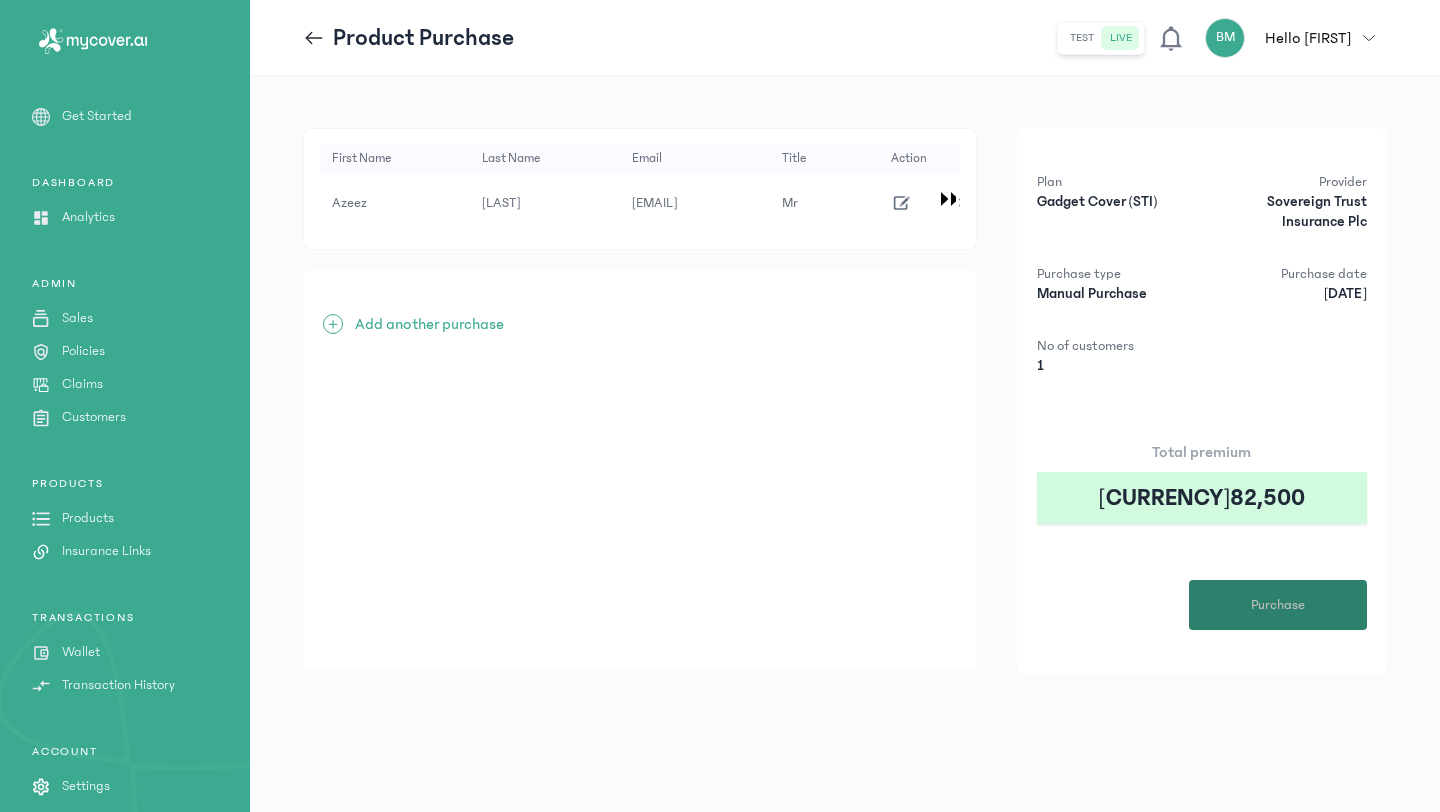 click on "Purchase" at bounding box center [1278, 605] 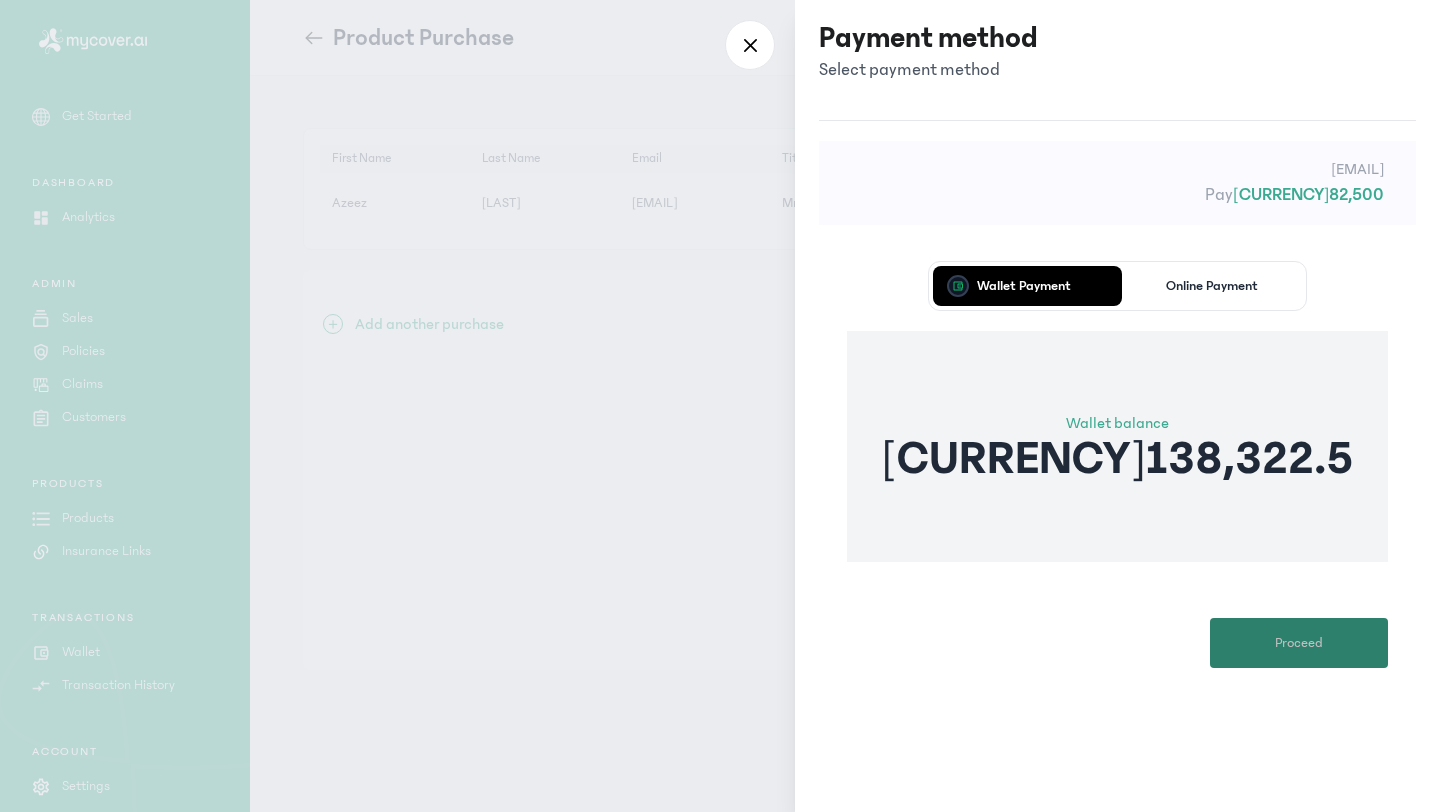 click on "Proceed" at bounding box center (1299, 643) 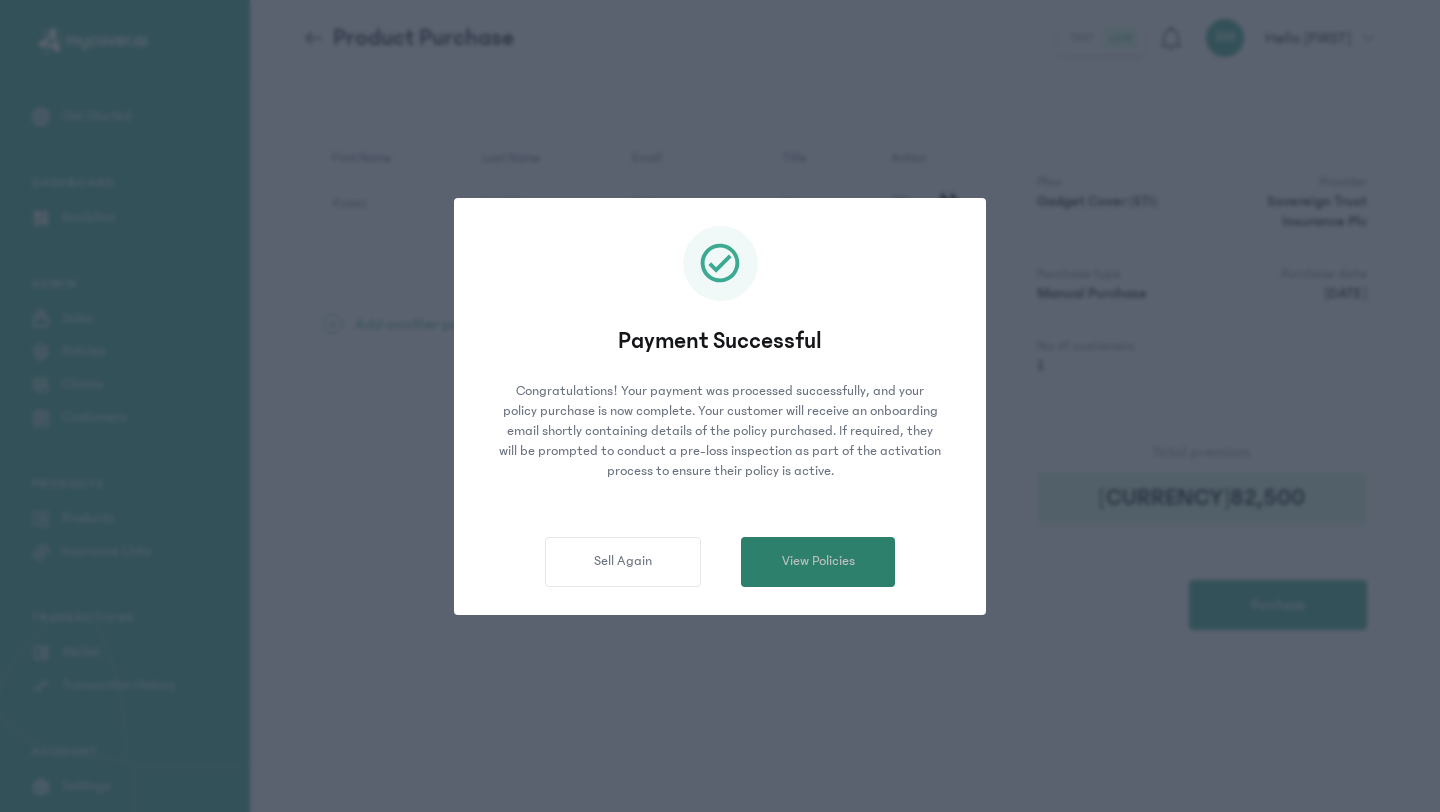 click on "View Policies" at bounding box center (818, 561) 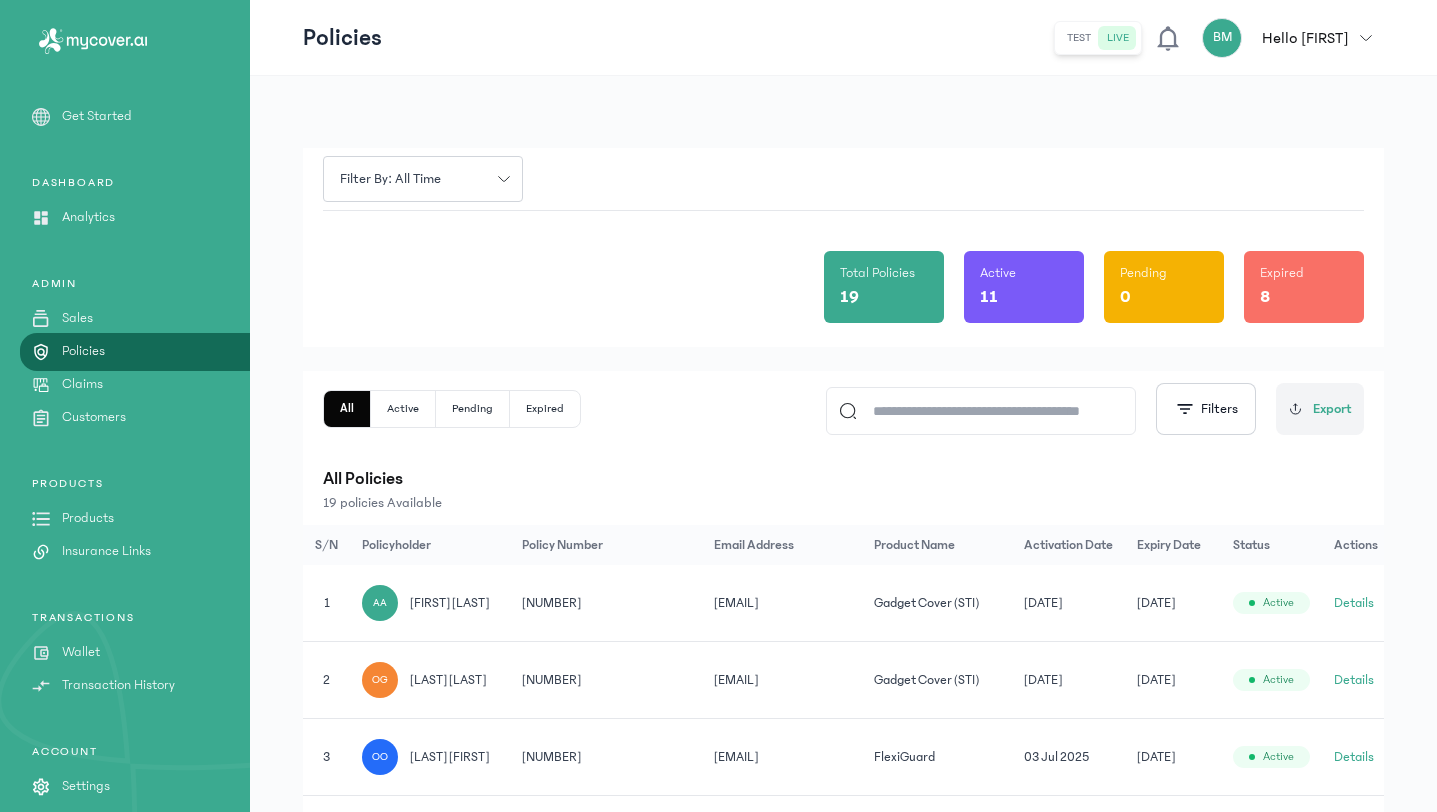click on "Details" 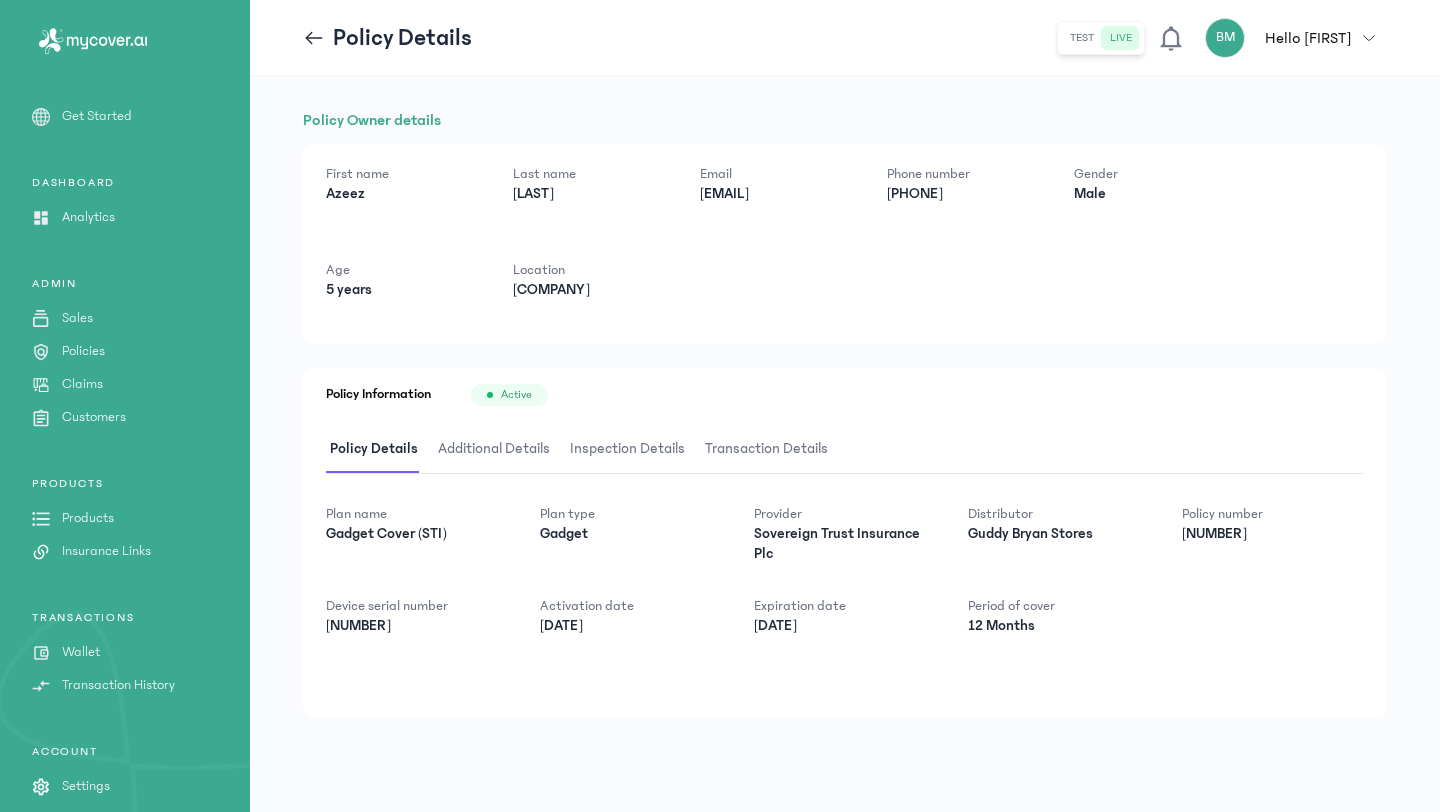 click 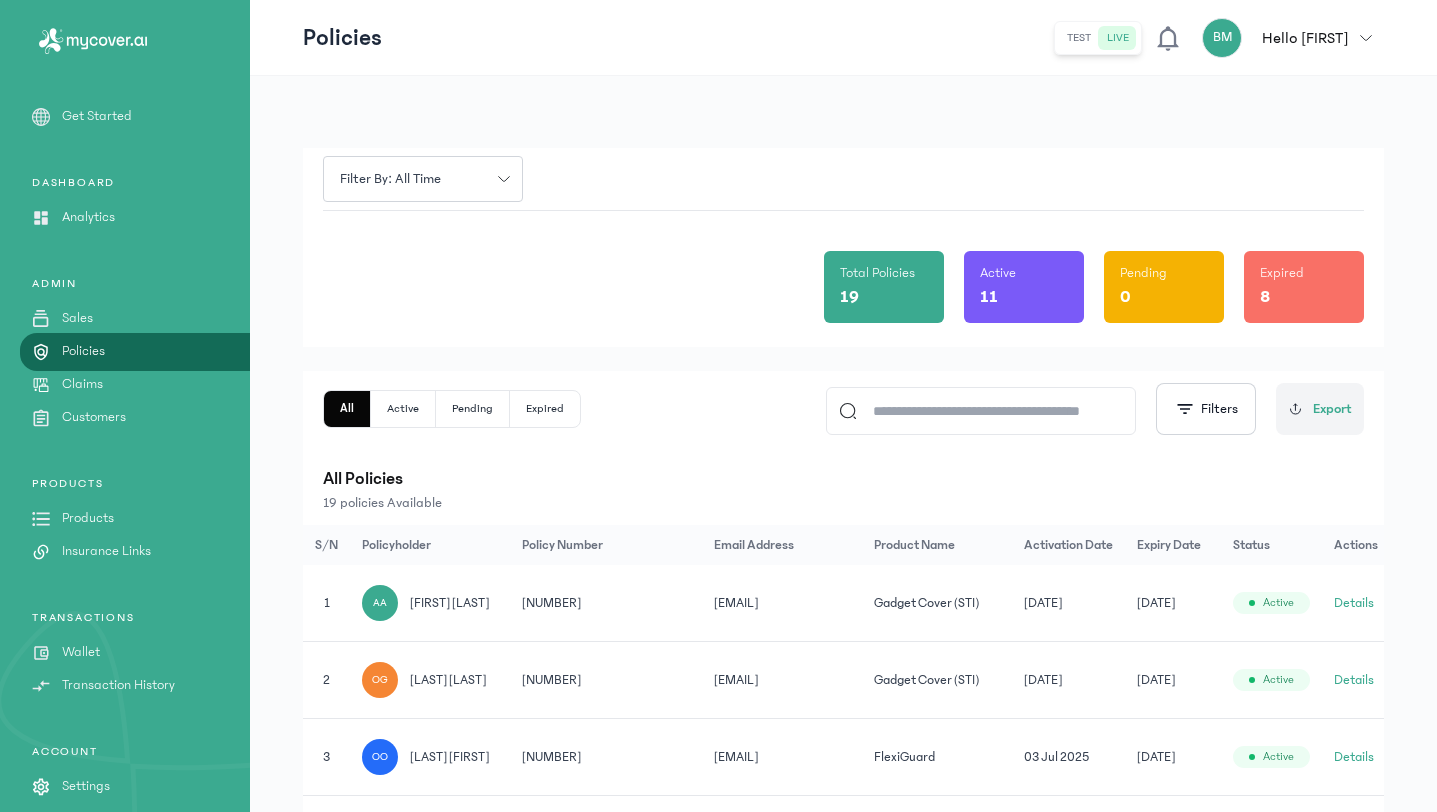 drag, startPoint x: 683, startPoint y: 602, endPoint x: 533, endPoint y: 593, distance: 150.26976 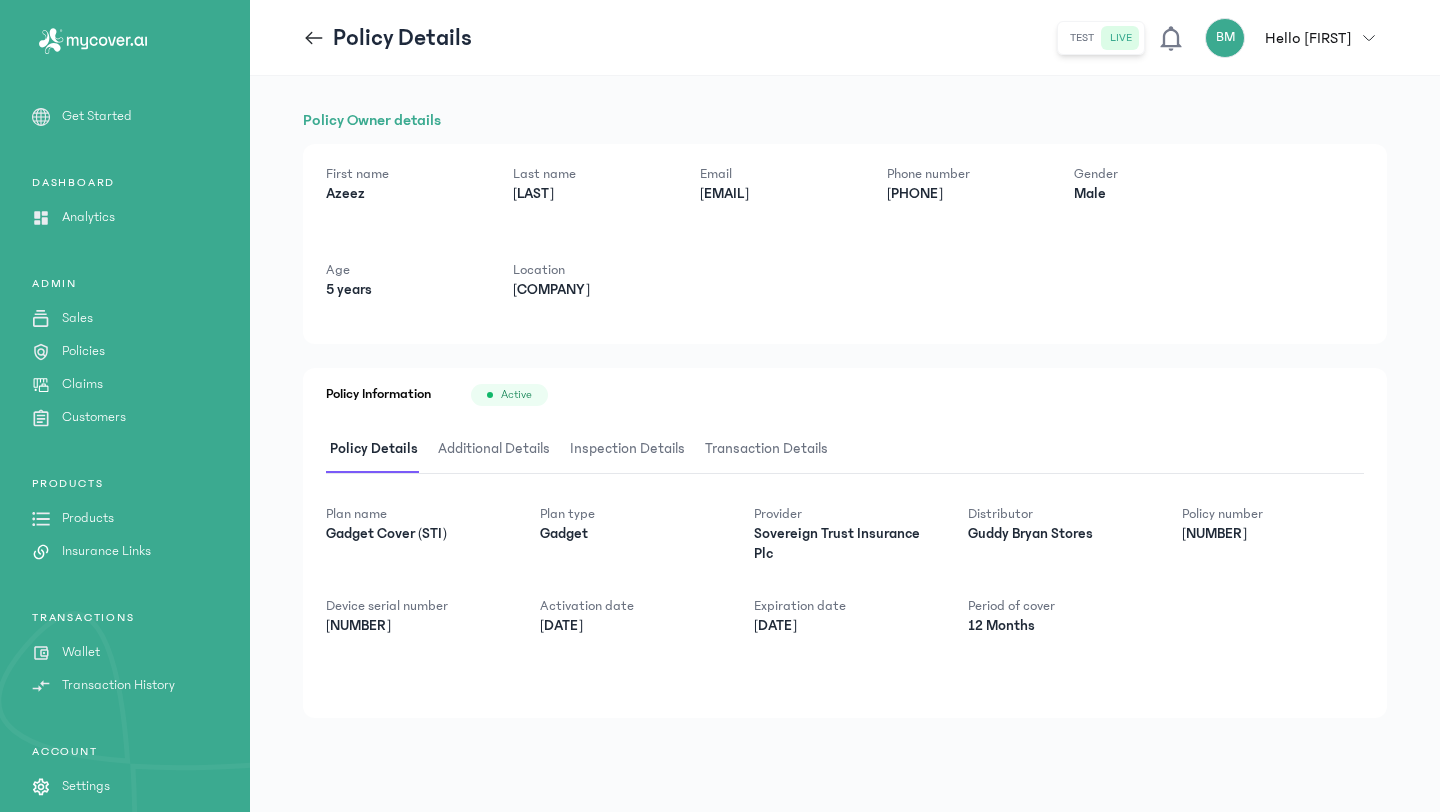 click on "Additional Details" at bounding box center [494, 449] 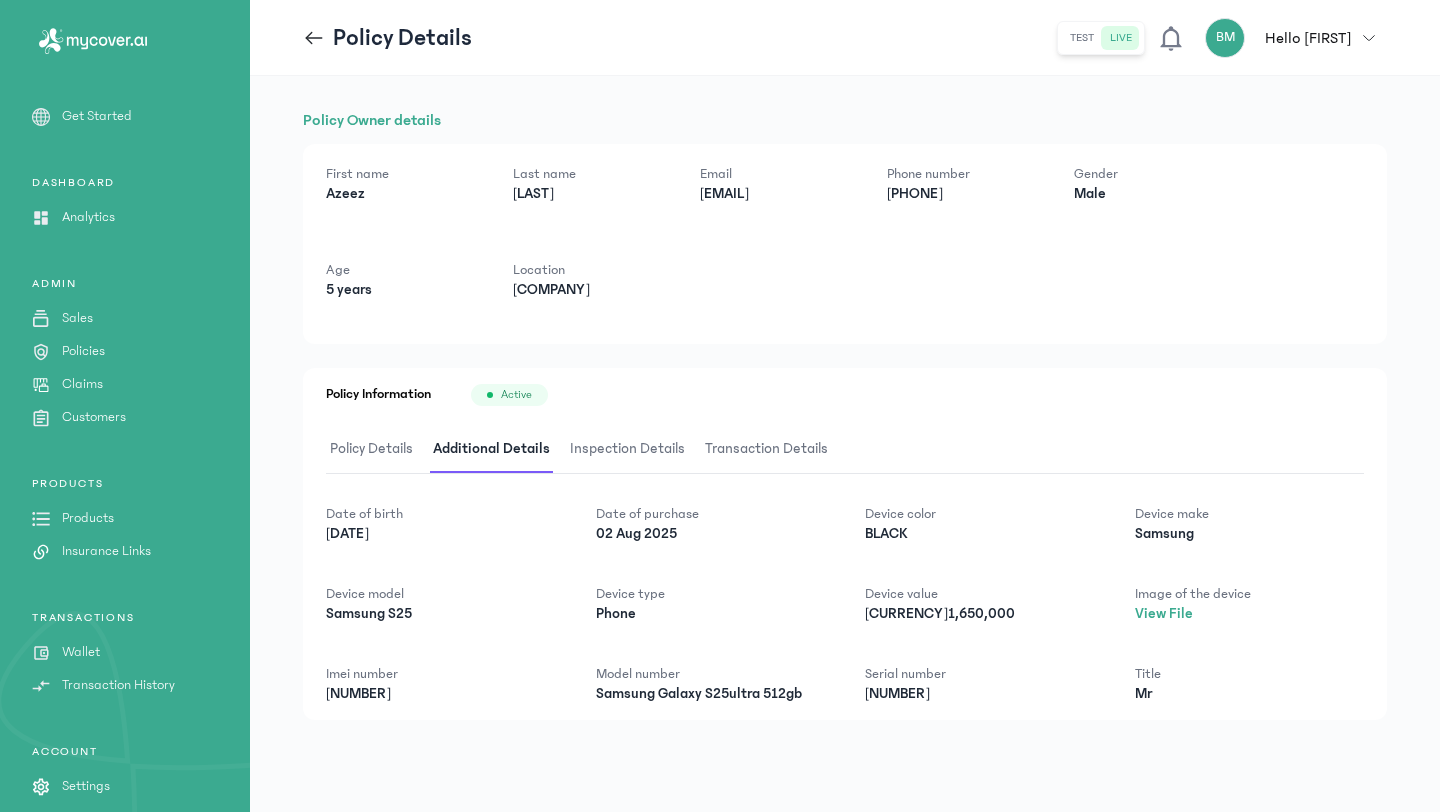 click on "Inspection Details" at bounding box center (627, 449) 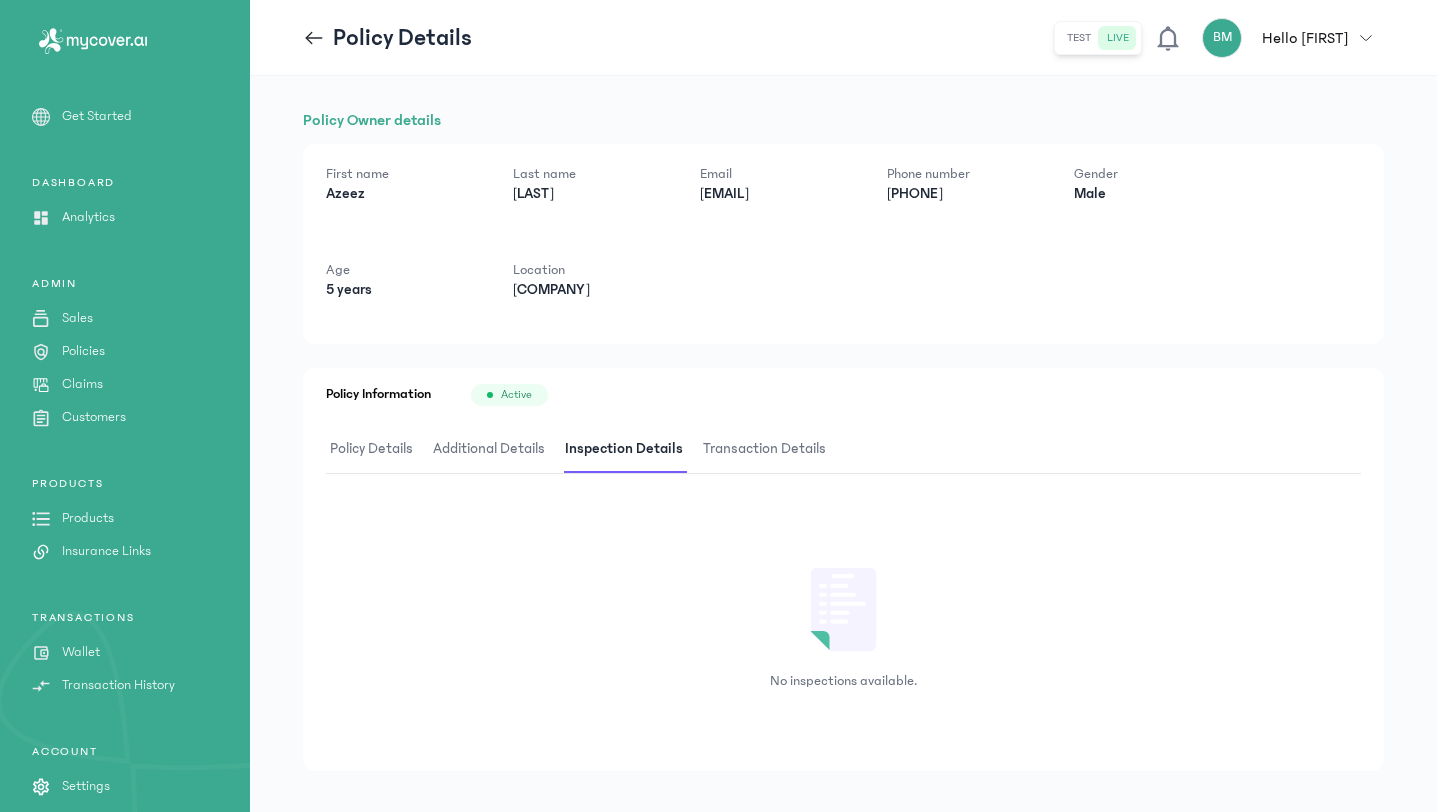 click on "Transaction Details" at bounding box center (764, 449) 